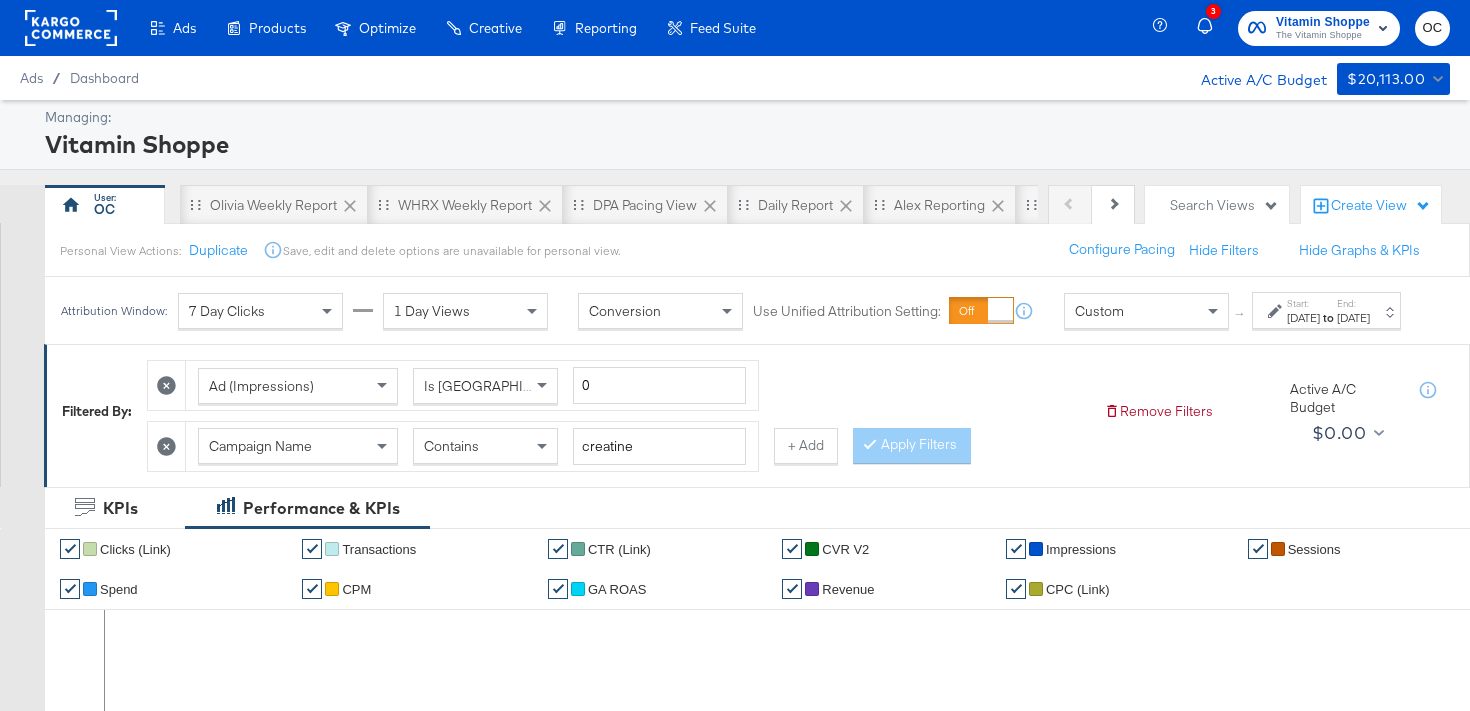 scroll, scrollTop: 0, scrollLeft: 0, axis: both 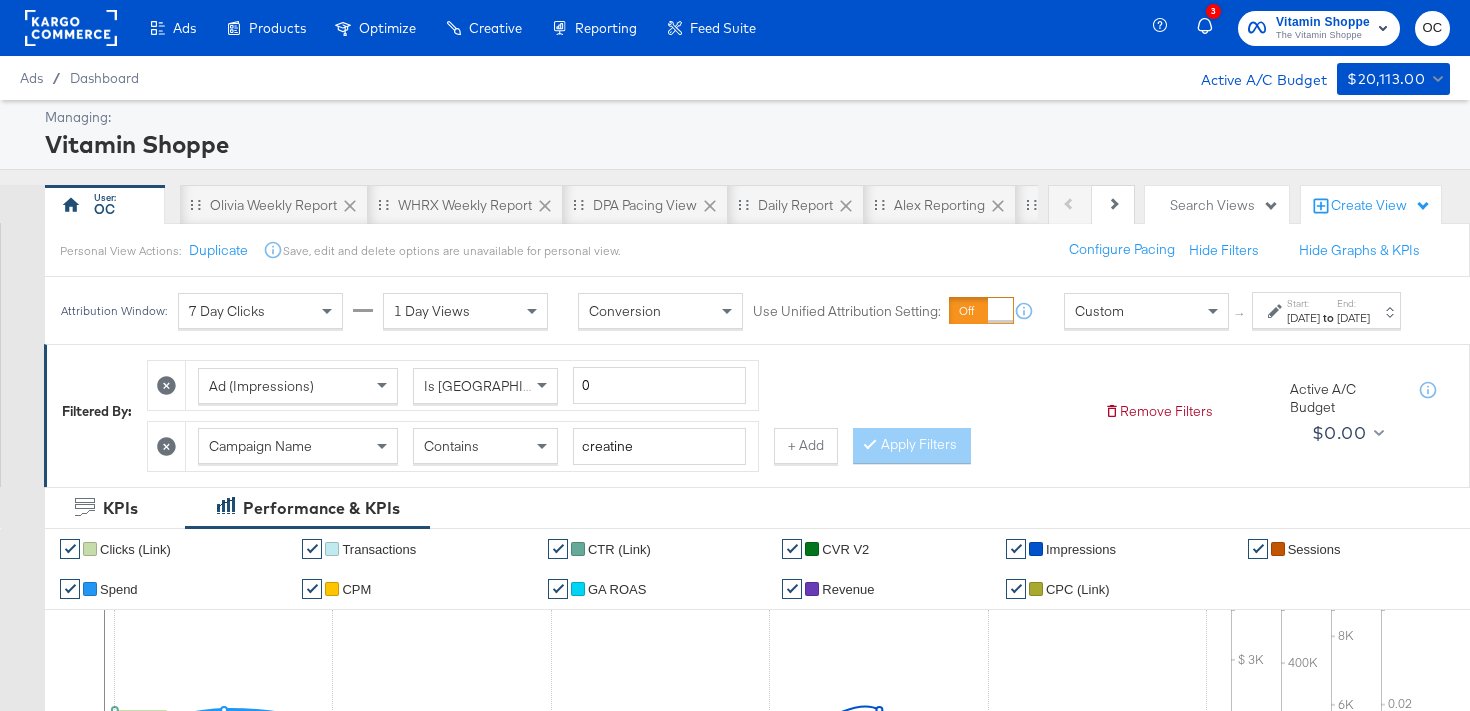 click 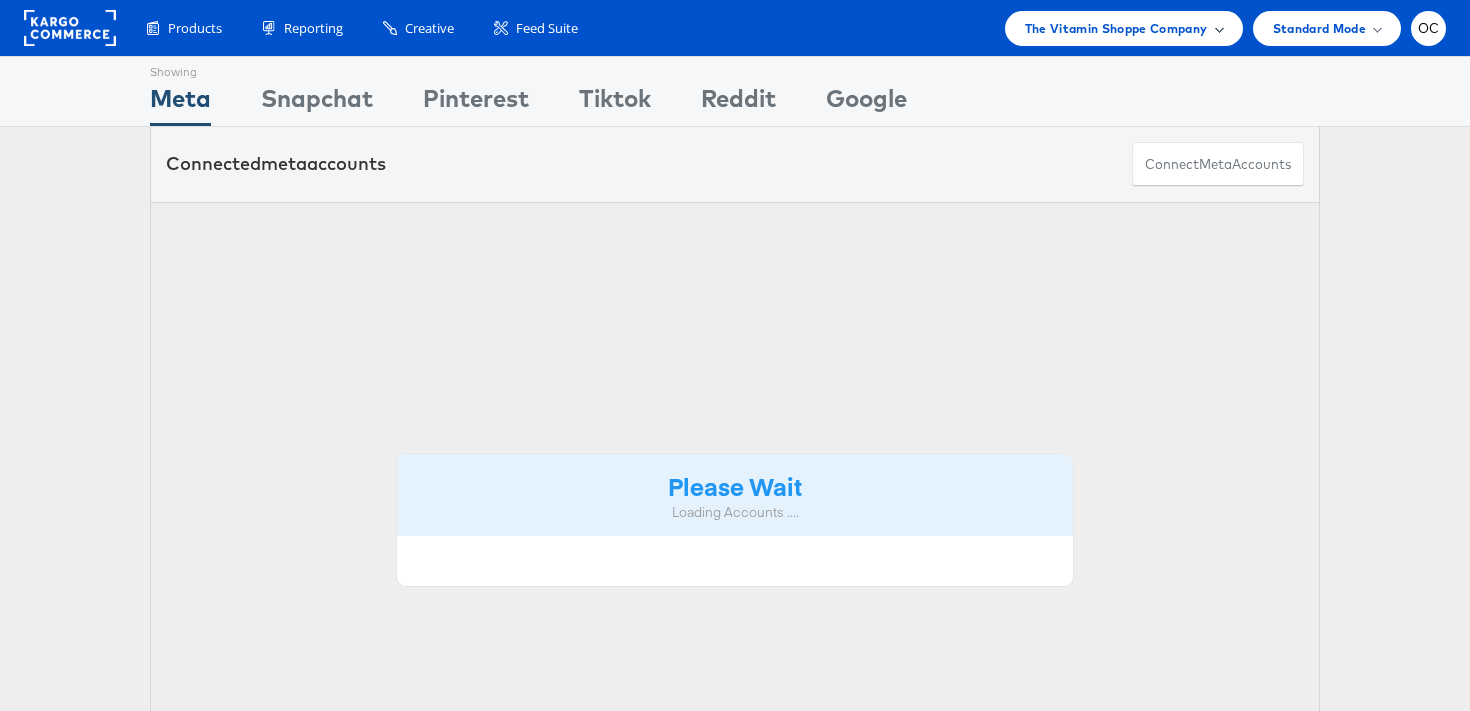 scroll, scrollTop: 0, scrollLeft: 0, axis: both 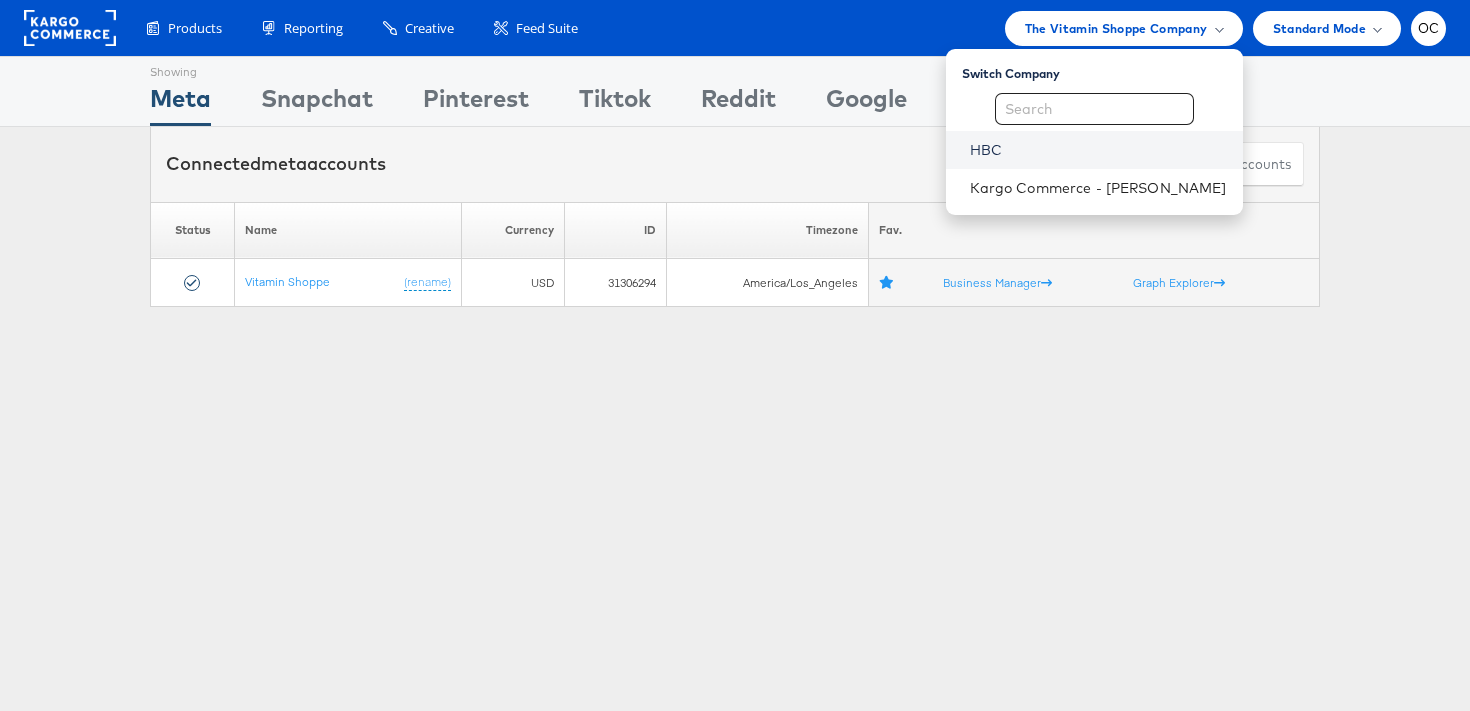 click on "HBC" at bounding box center [1098, 150] 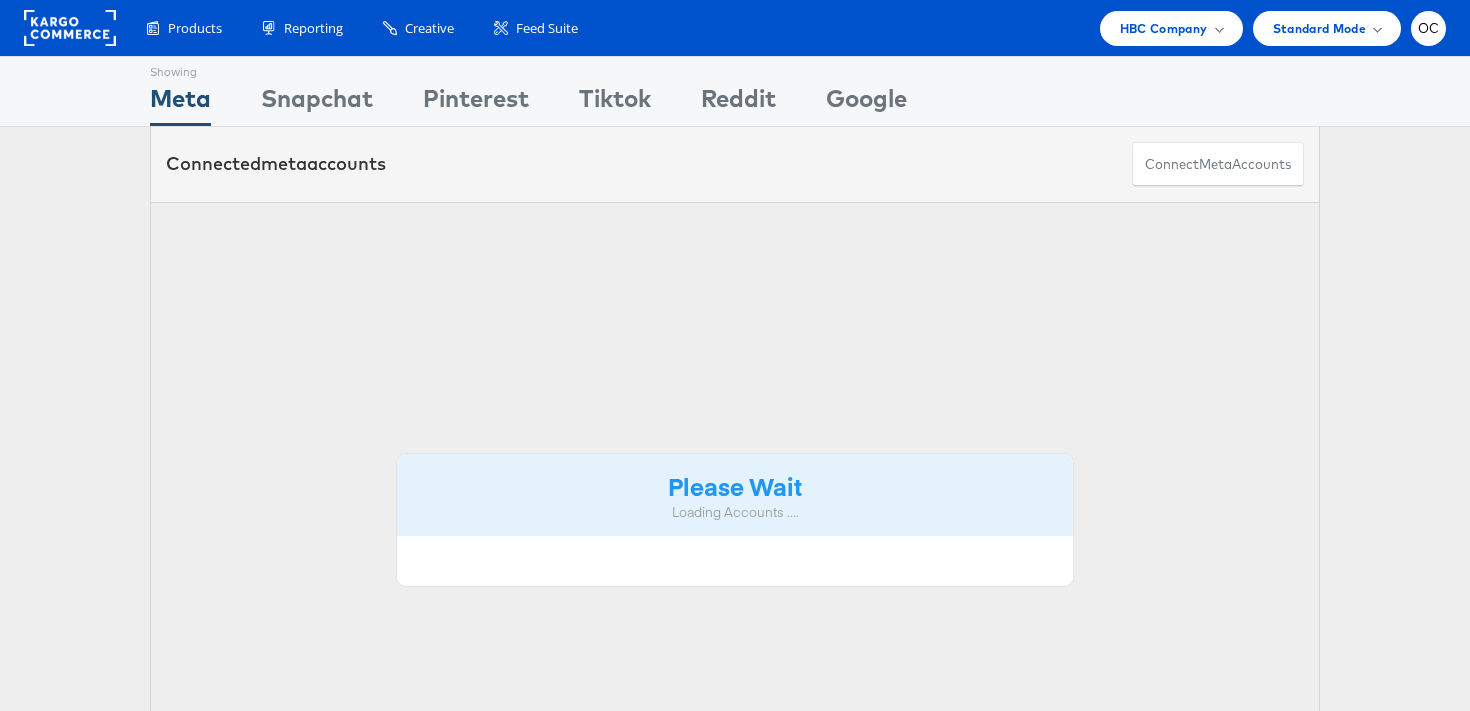 scroll, scrollTop: 0, scrollLeft: 0, axis: both 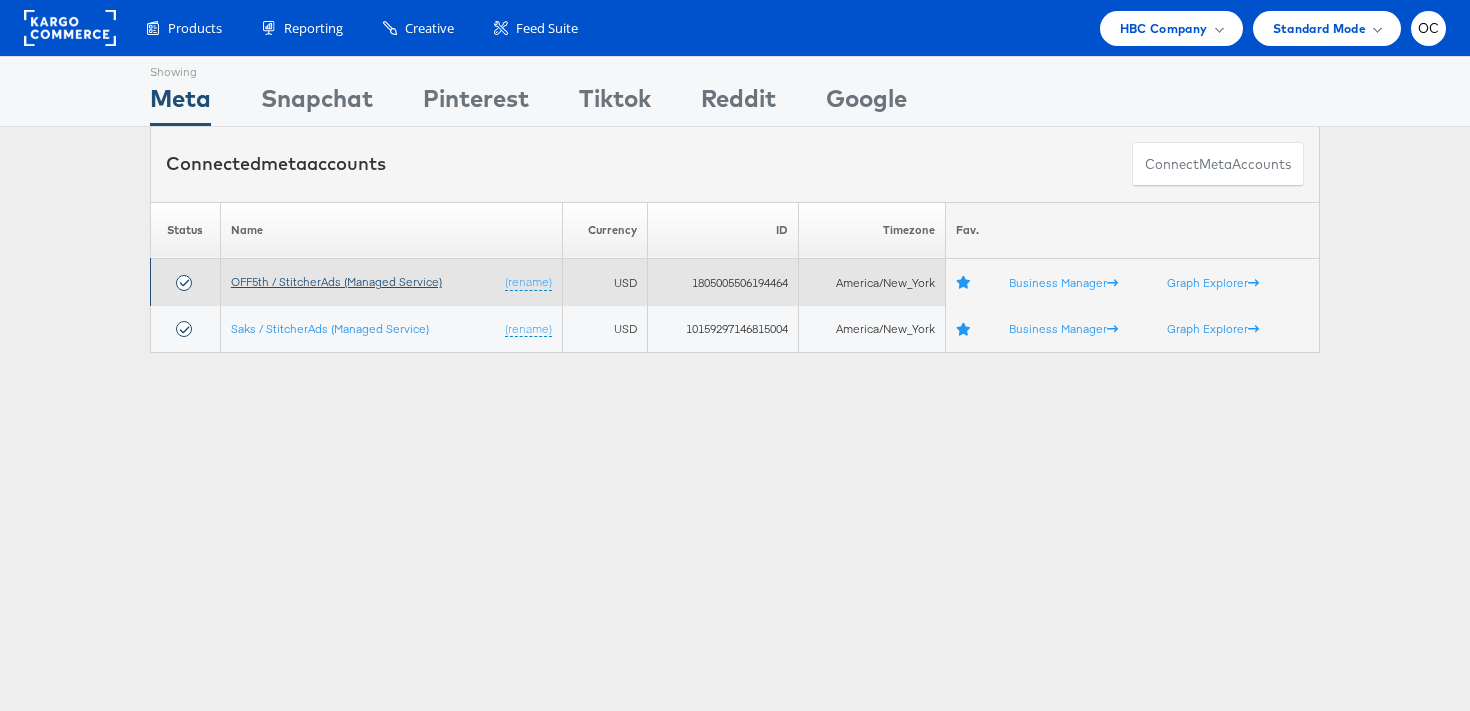 click on "OFF5th / StitcherAds (Managed Service)" at bounding box center [336, 281] 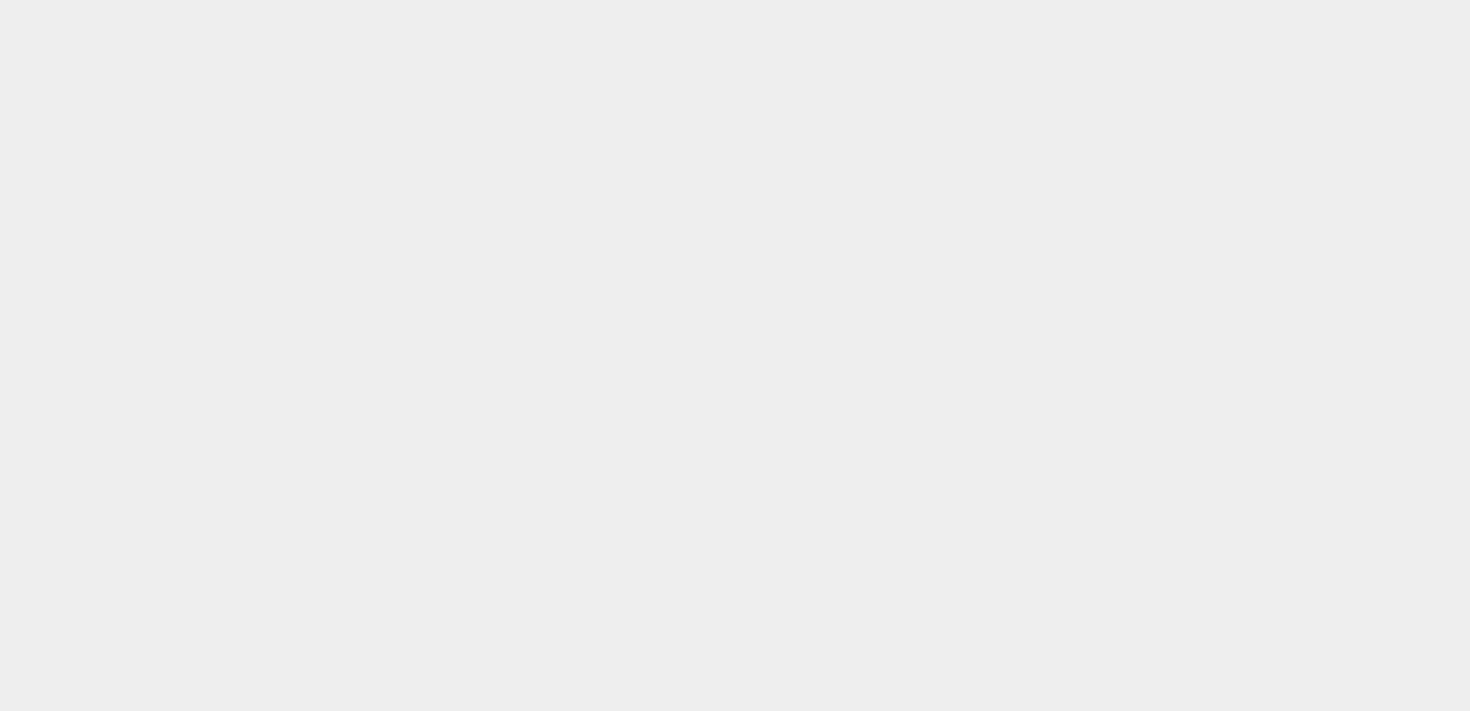scroll, scrollTop: 0, scrollLeft: 0, axis: both 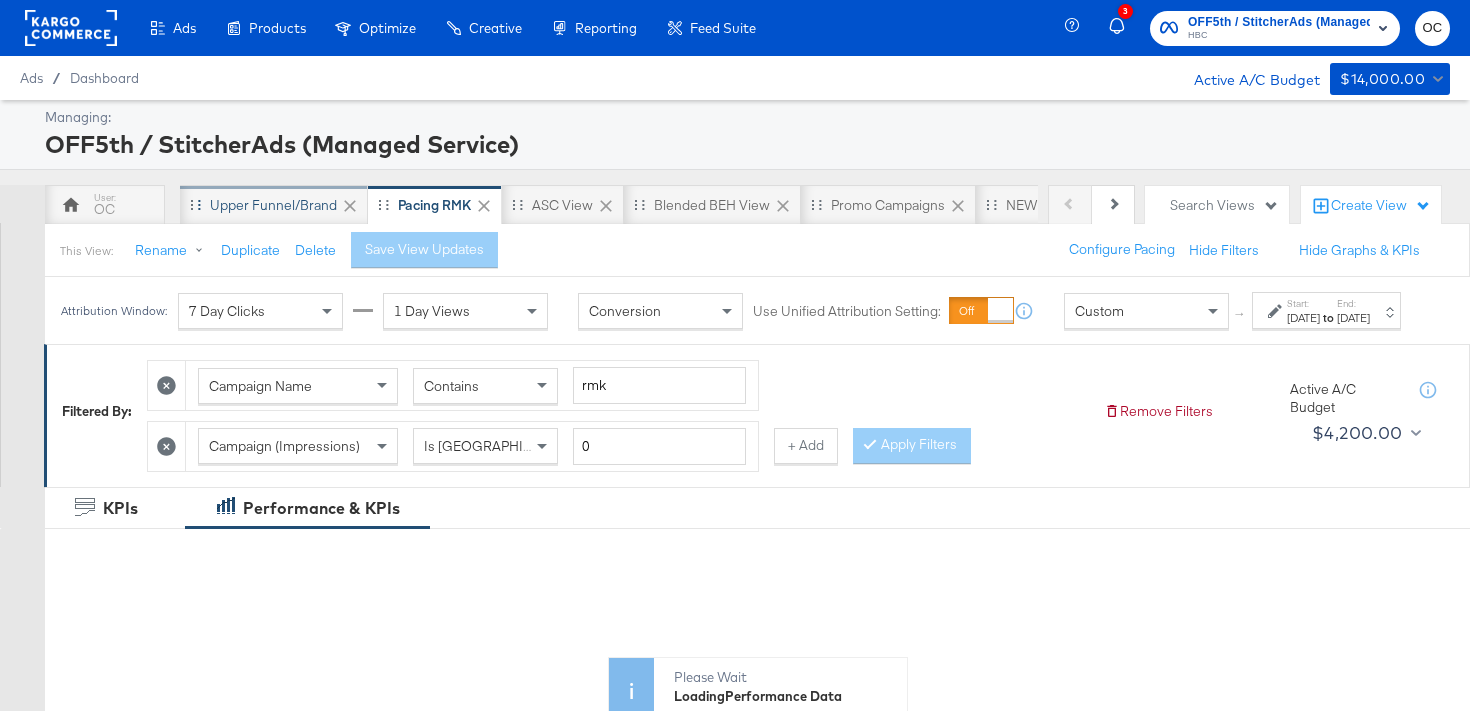 click on "Upper Funnel/Brand" at bounding box center [273, 205] 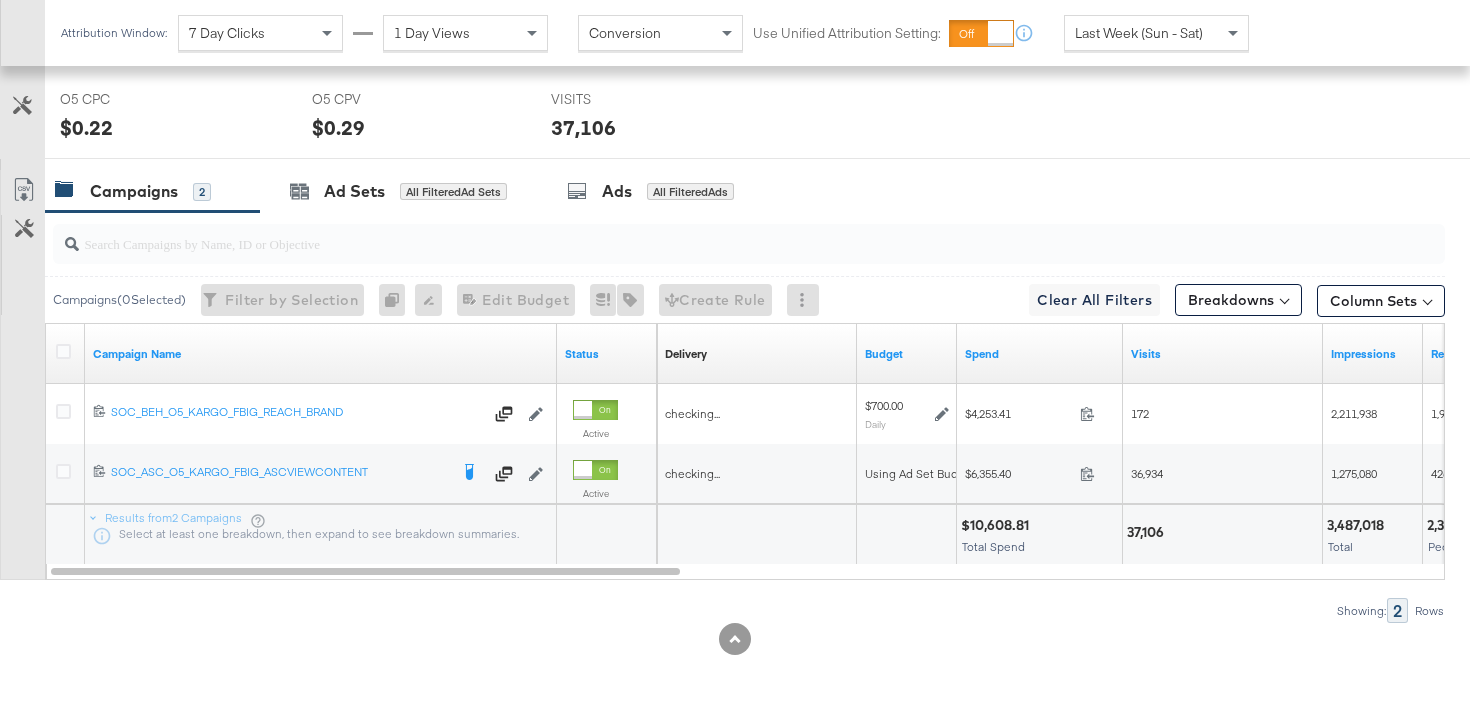 scroll, scrollTop: 908, scrollLeft: 0, axis: vertical 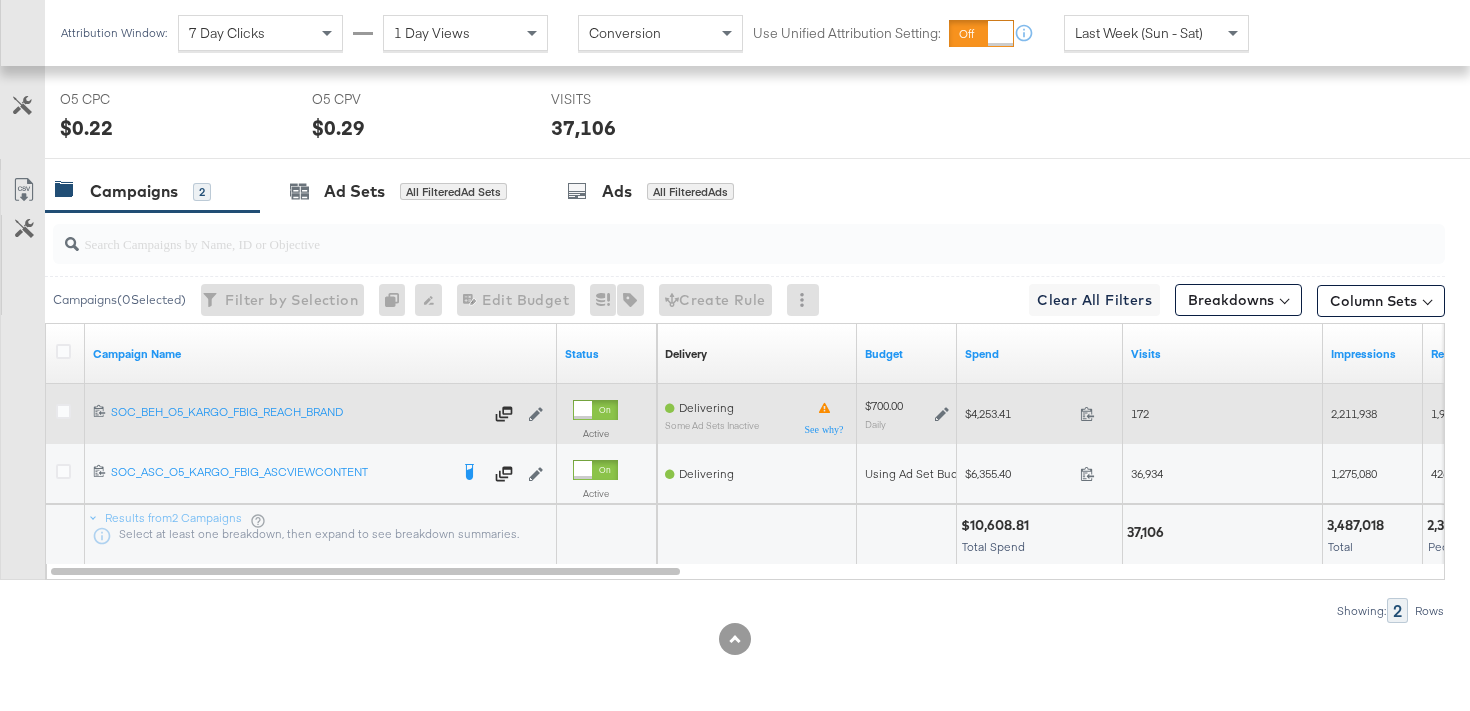 click 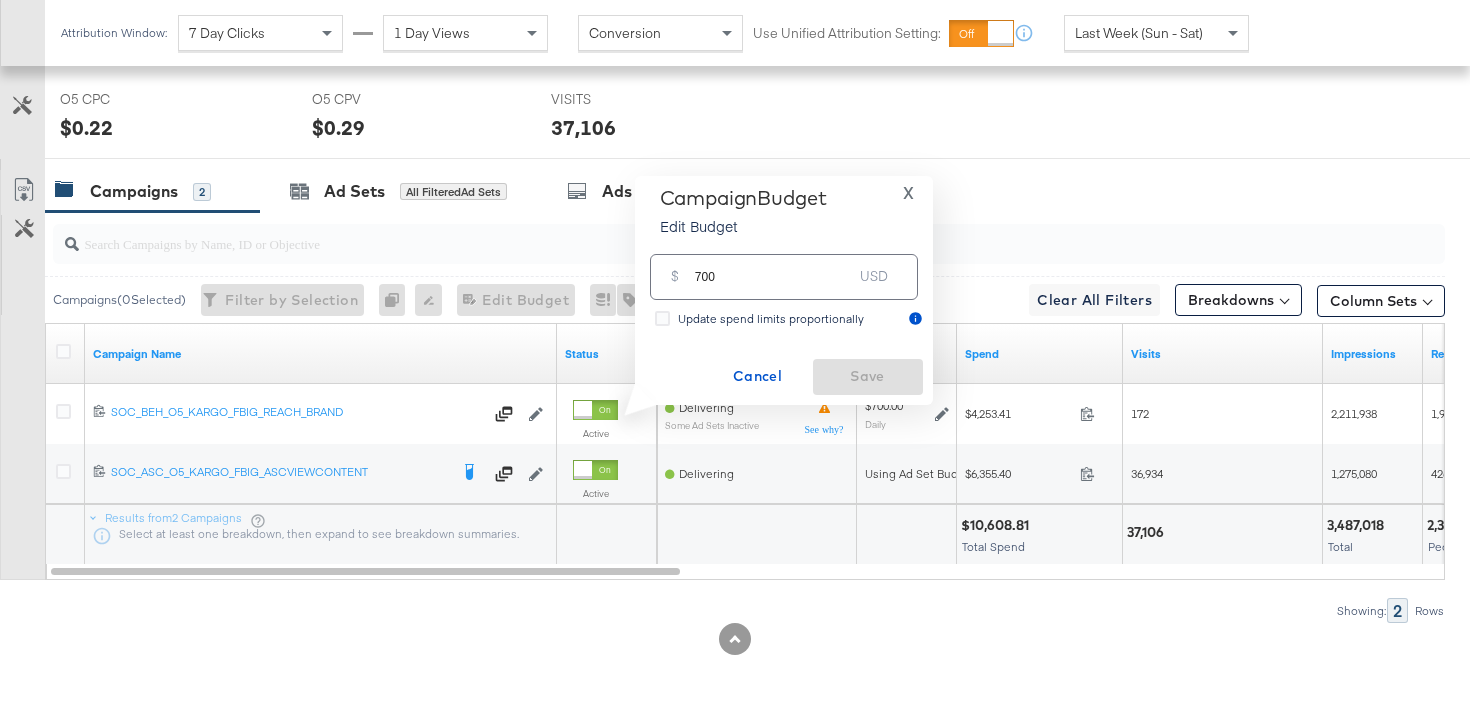 click on "700" at bounding box center (774, 268) 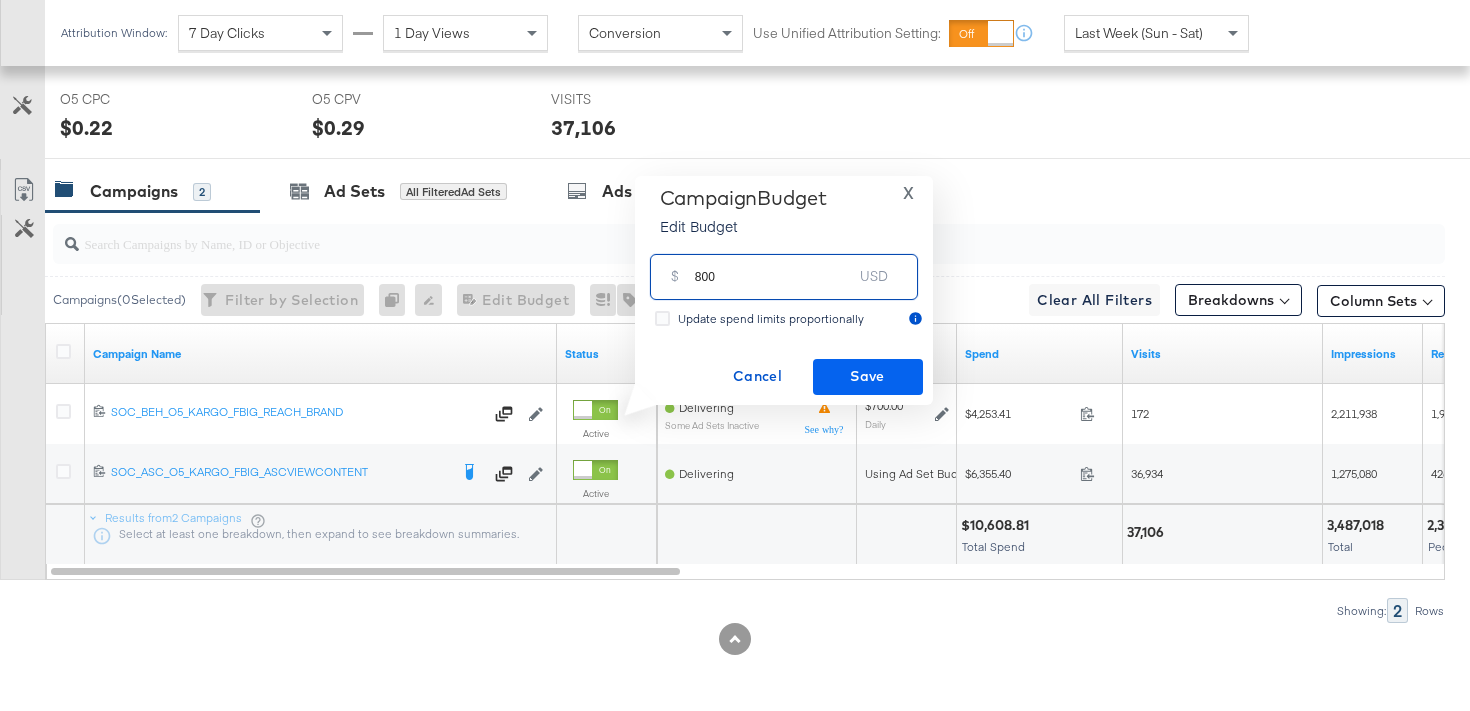 type on "800" 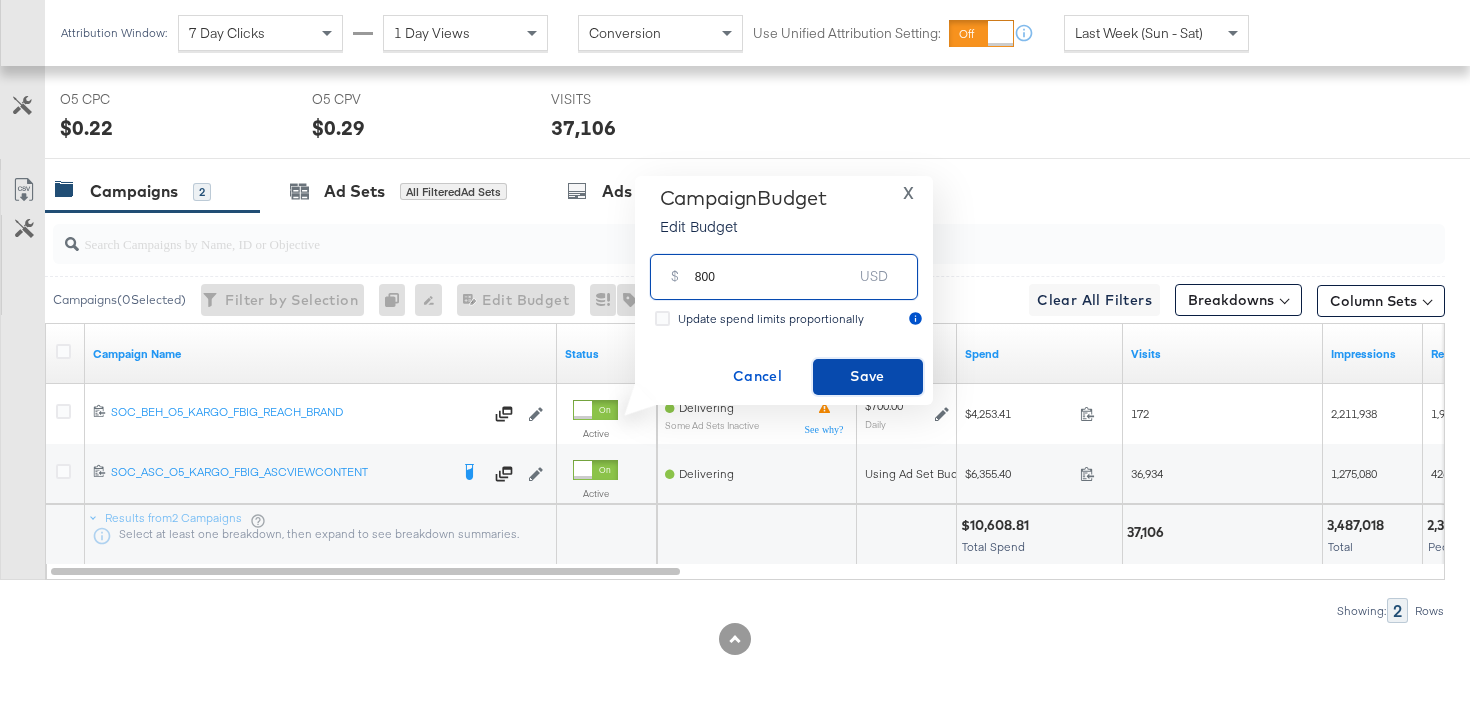 click on "Save" at bounding box center [868, 376] 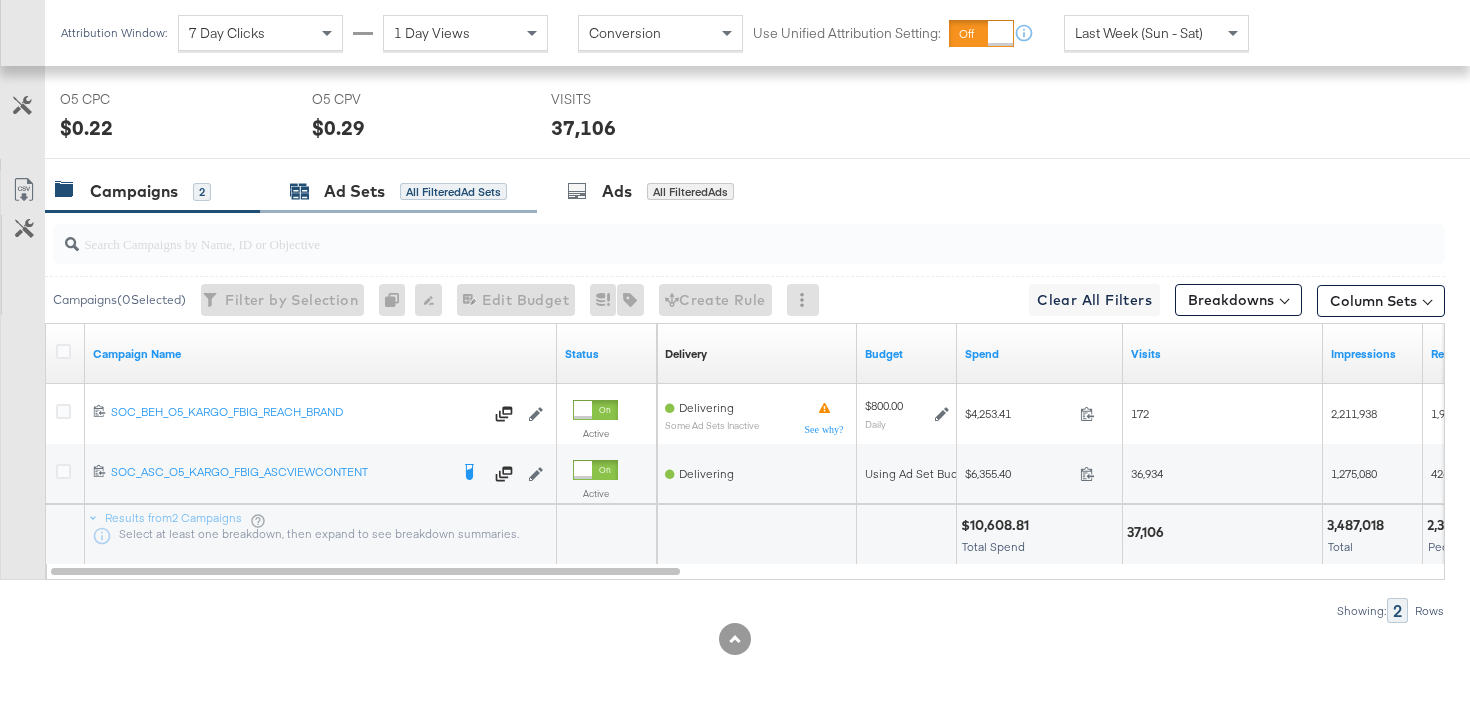 click on "Ad Sets" at bounding box center (354, 191) 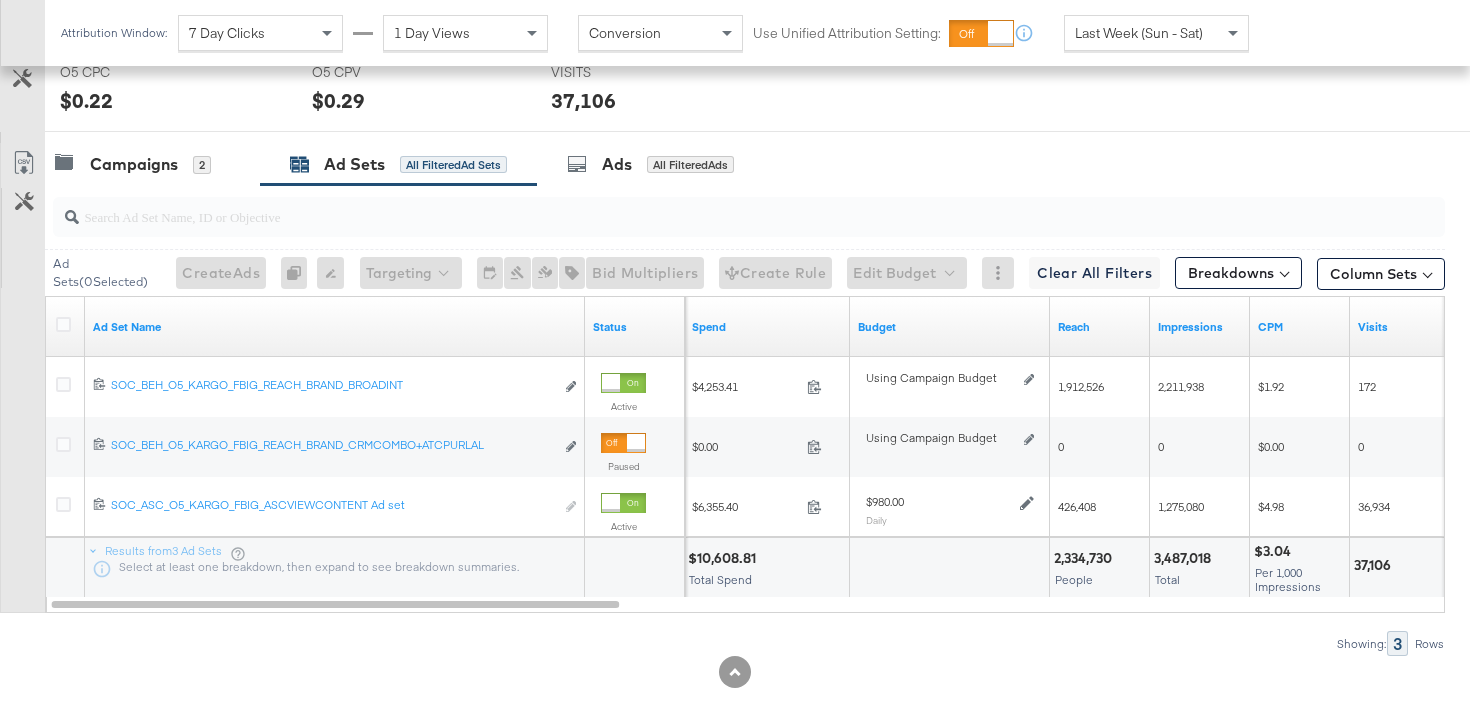 scroll, scrollTop: 968, scrollLeft: 0, axis: vertical 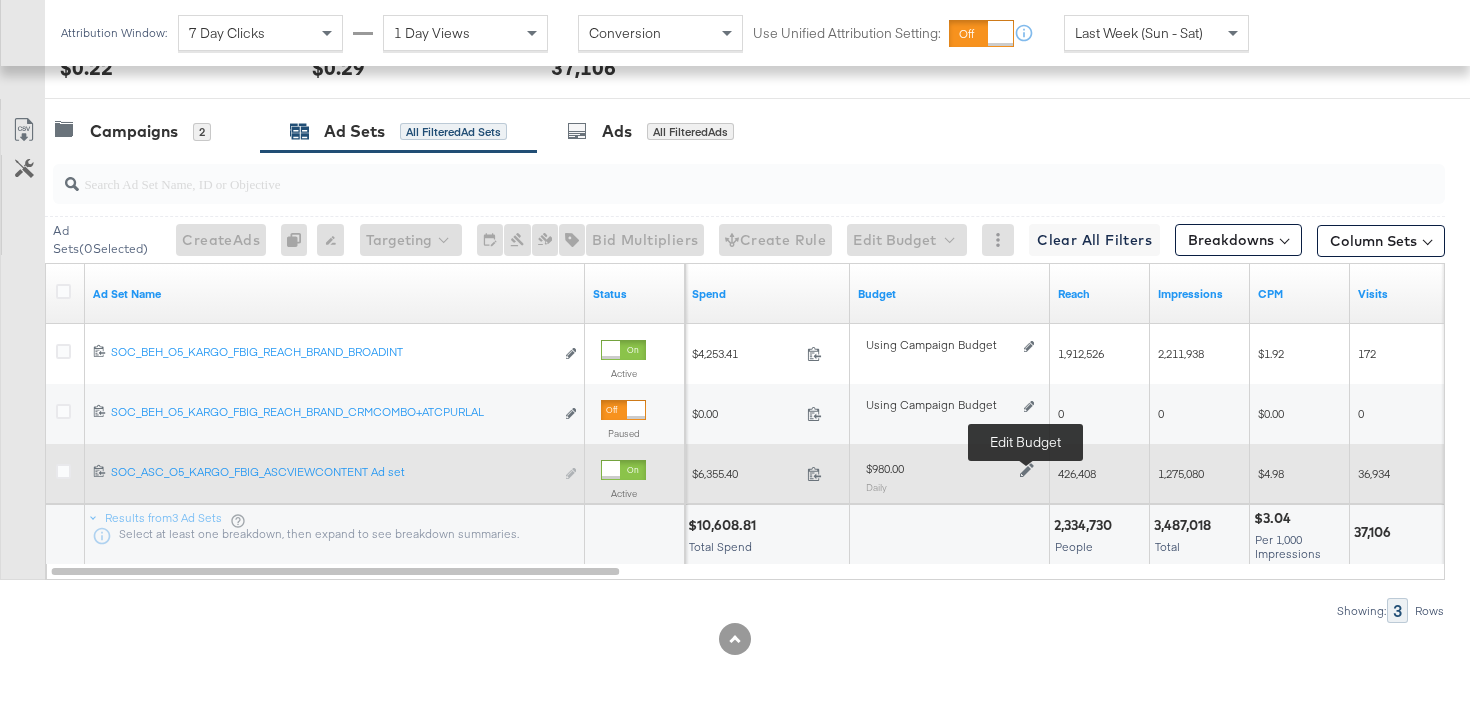 click 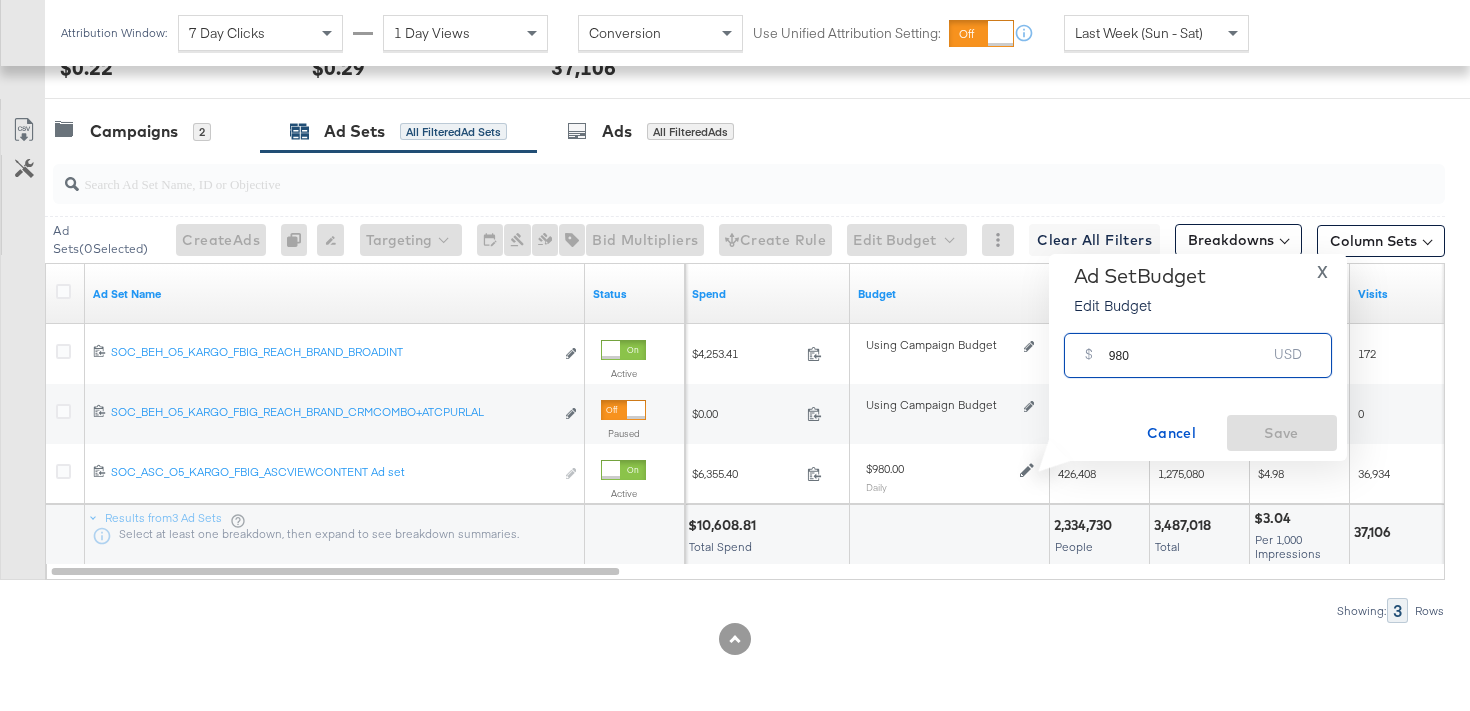 click on "980" at bounding box center (1188, 347) 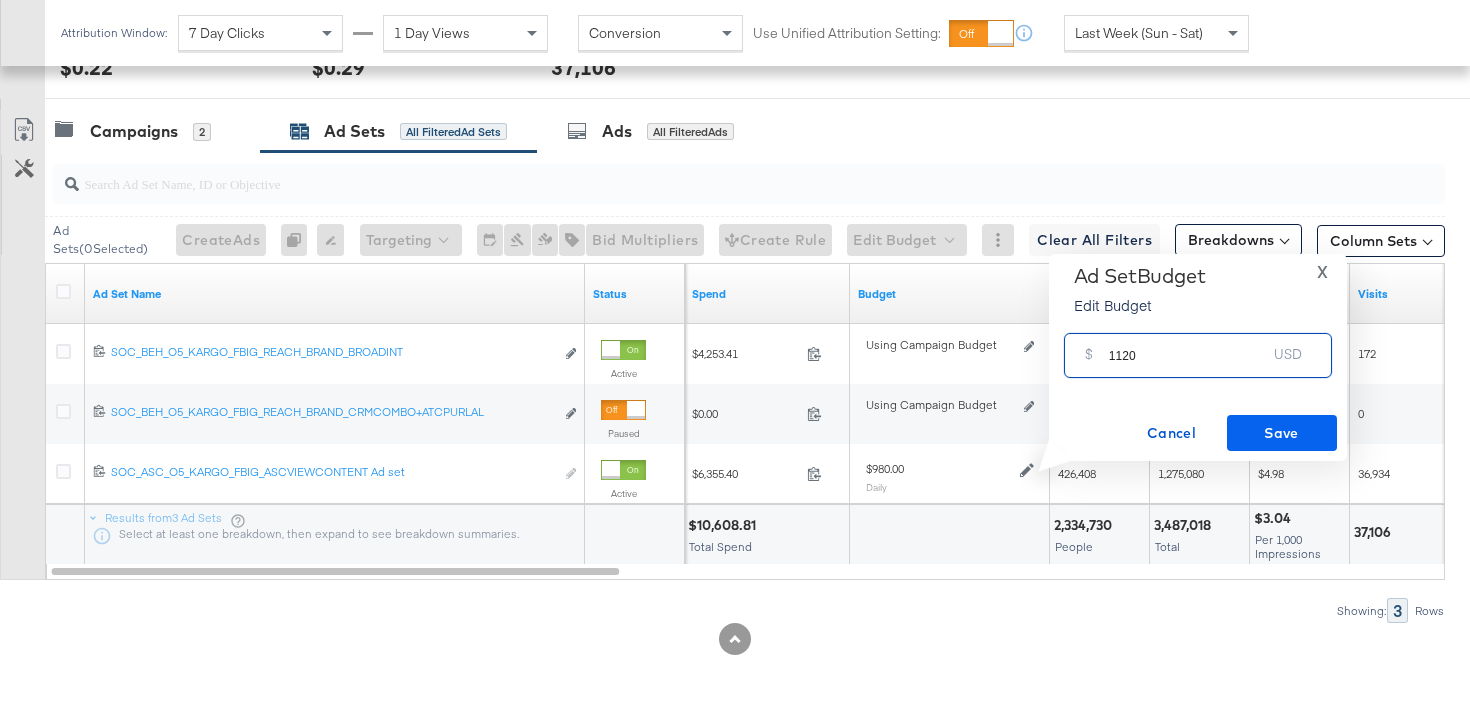 type on "1120" 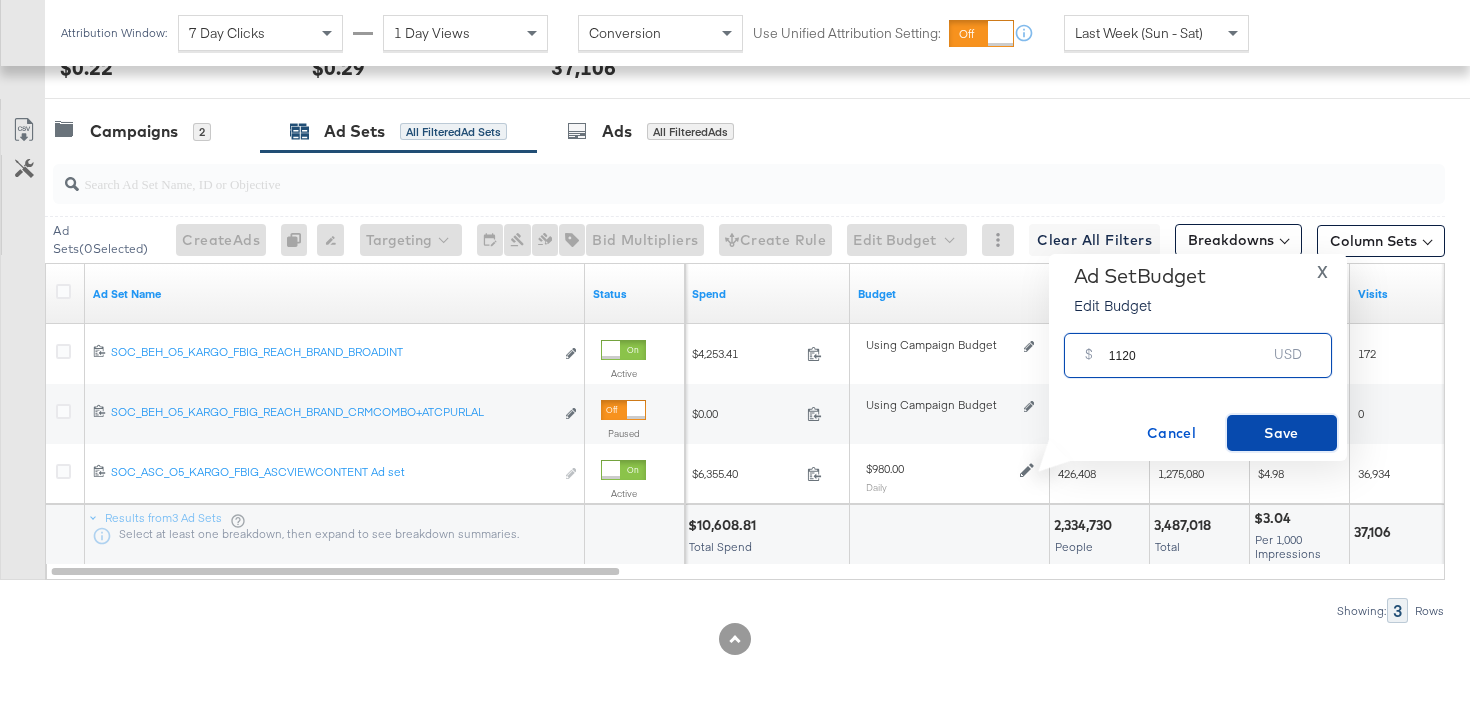 click on "Save" at bounding box center [1282, 433] 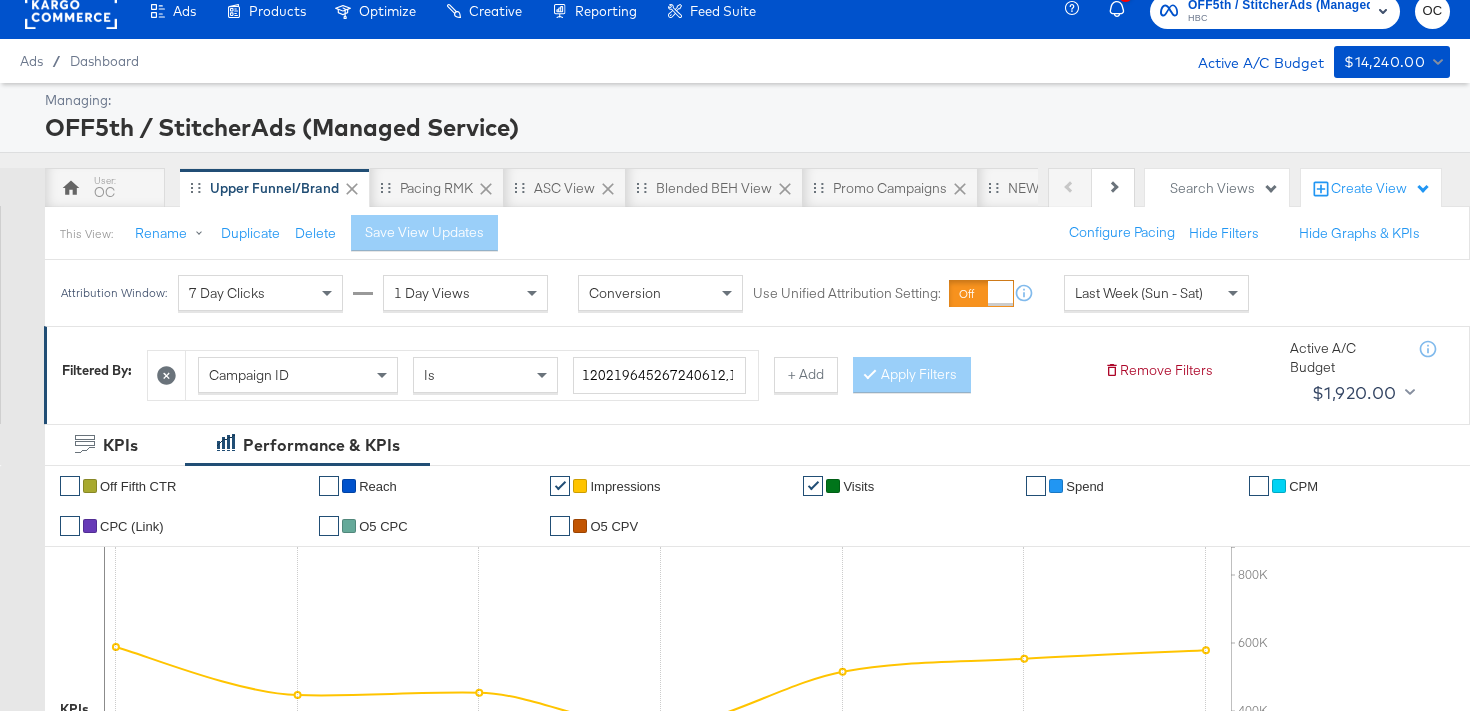 scroll, scrollTop: 0, scrollLeft: 0, axis: both 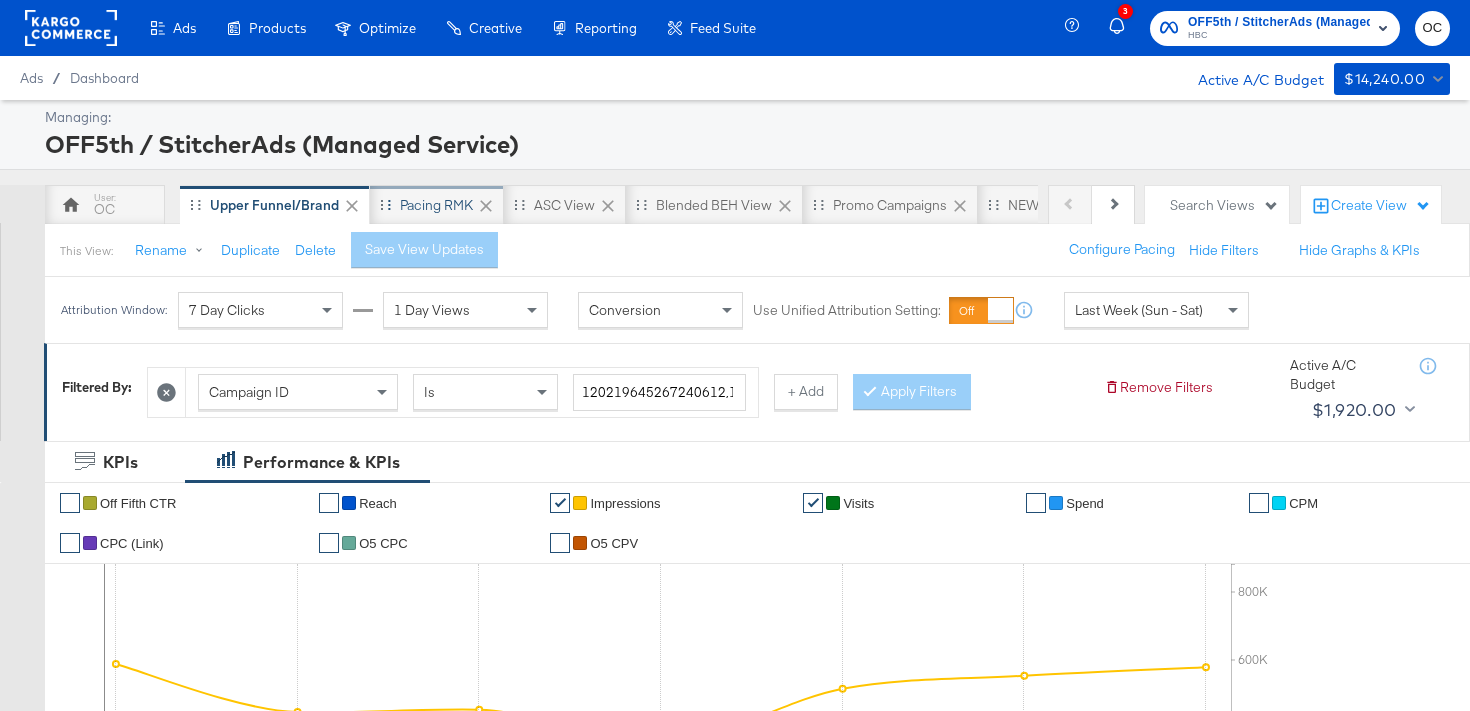 click on "Pacing RMK" at bounding box center [436, 205] 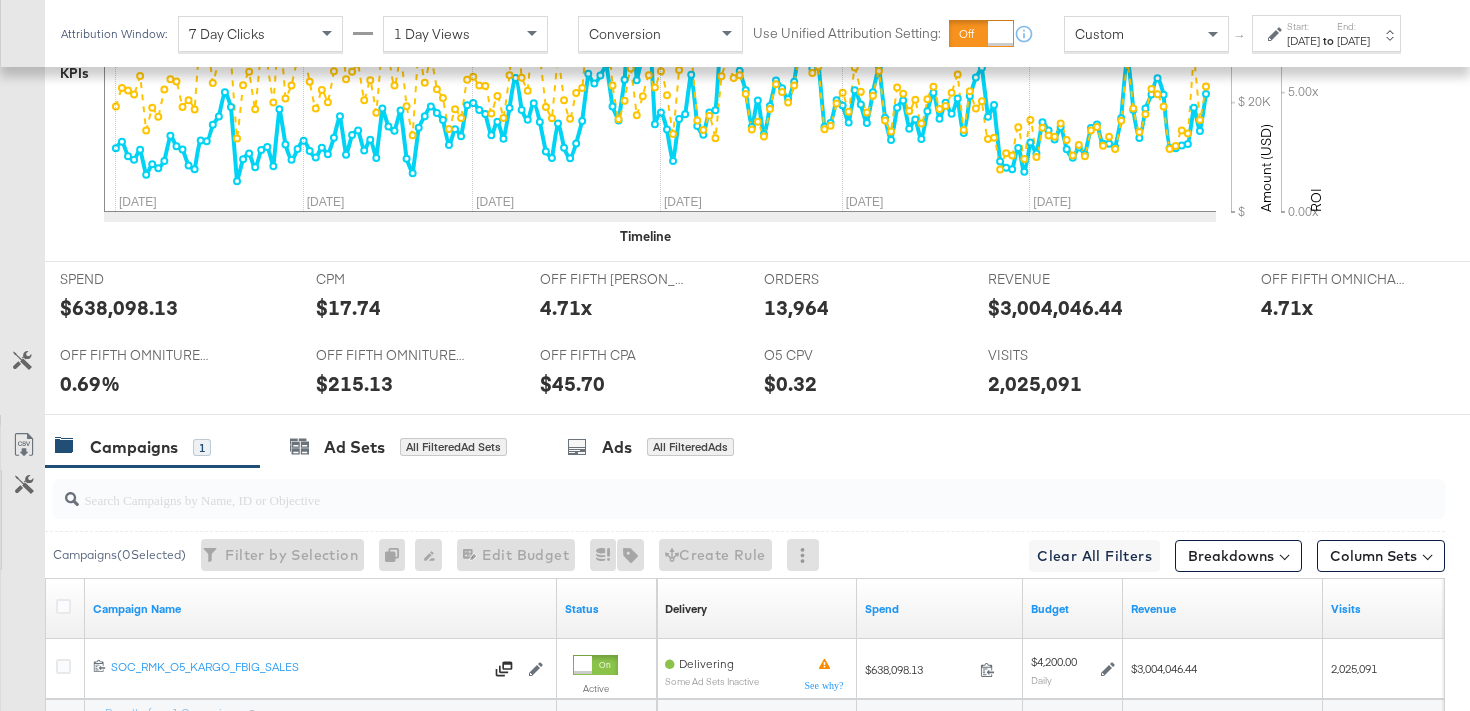 scroll, scrollTop: 912, scrollLeft: 0, axis: vertical 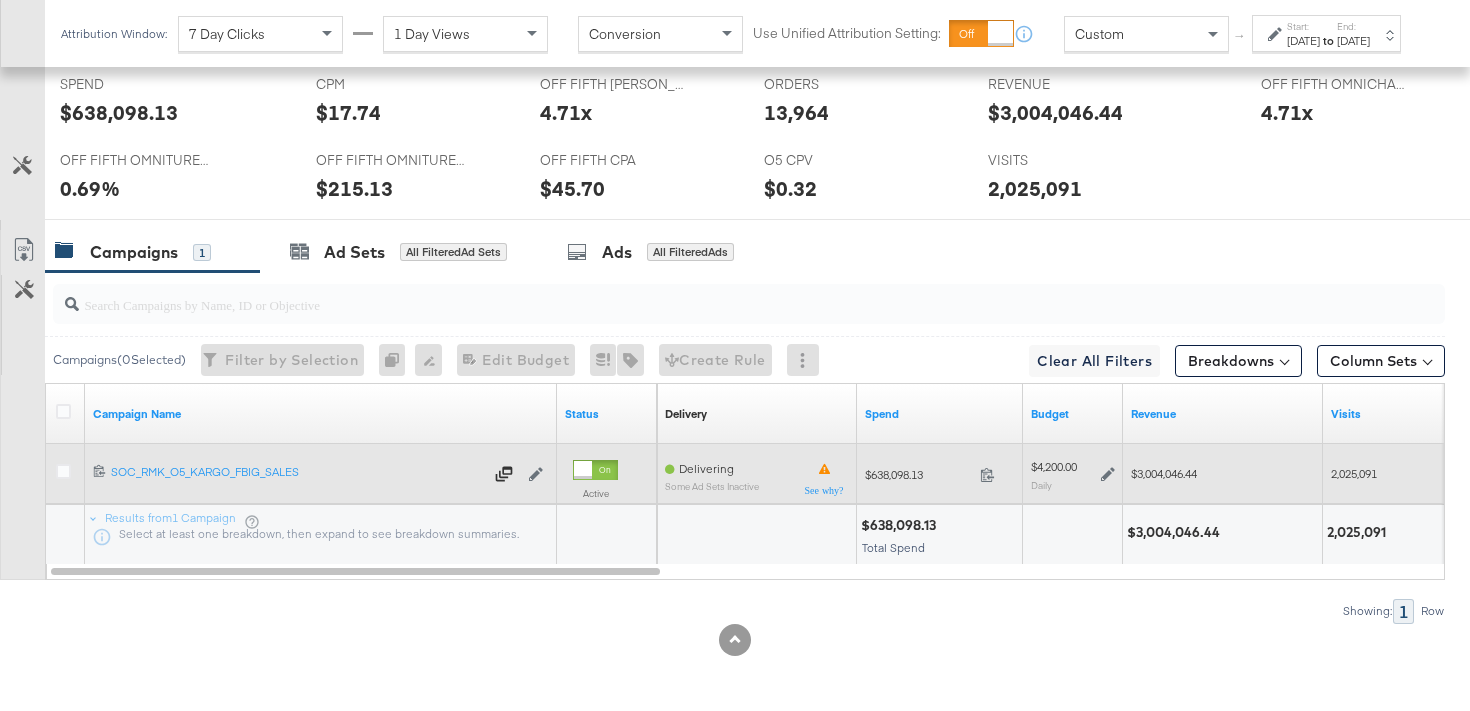 click 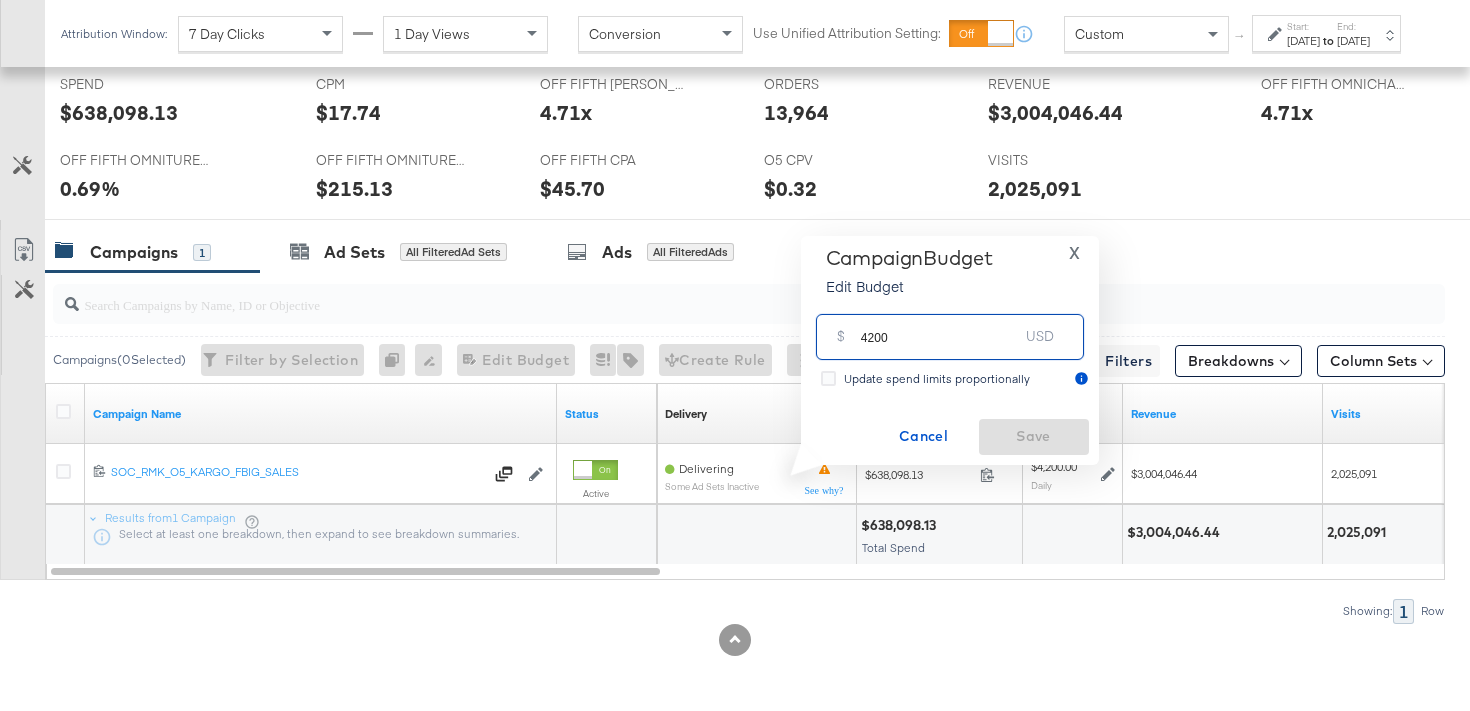 click on "4200" at bounding box center [940, 328] 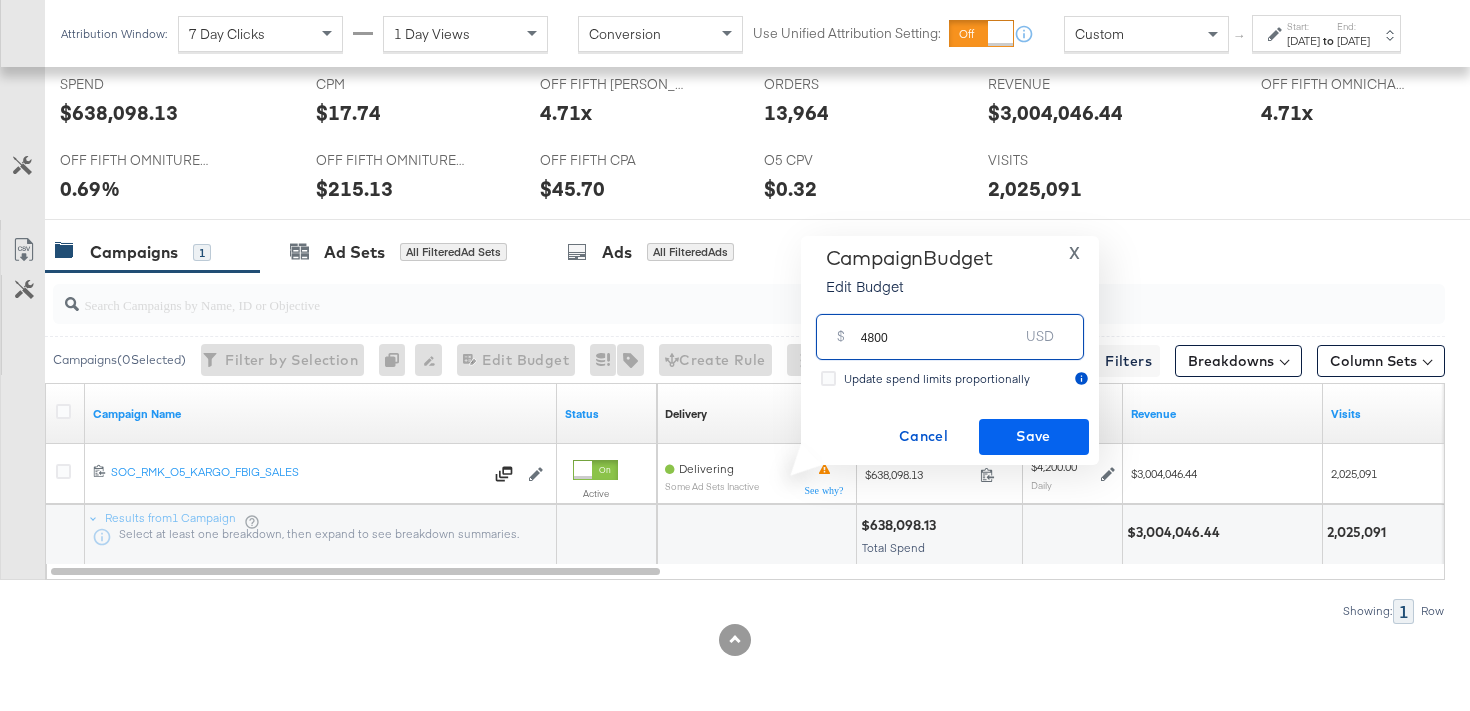 type on "4800" 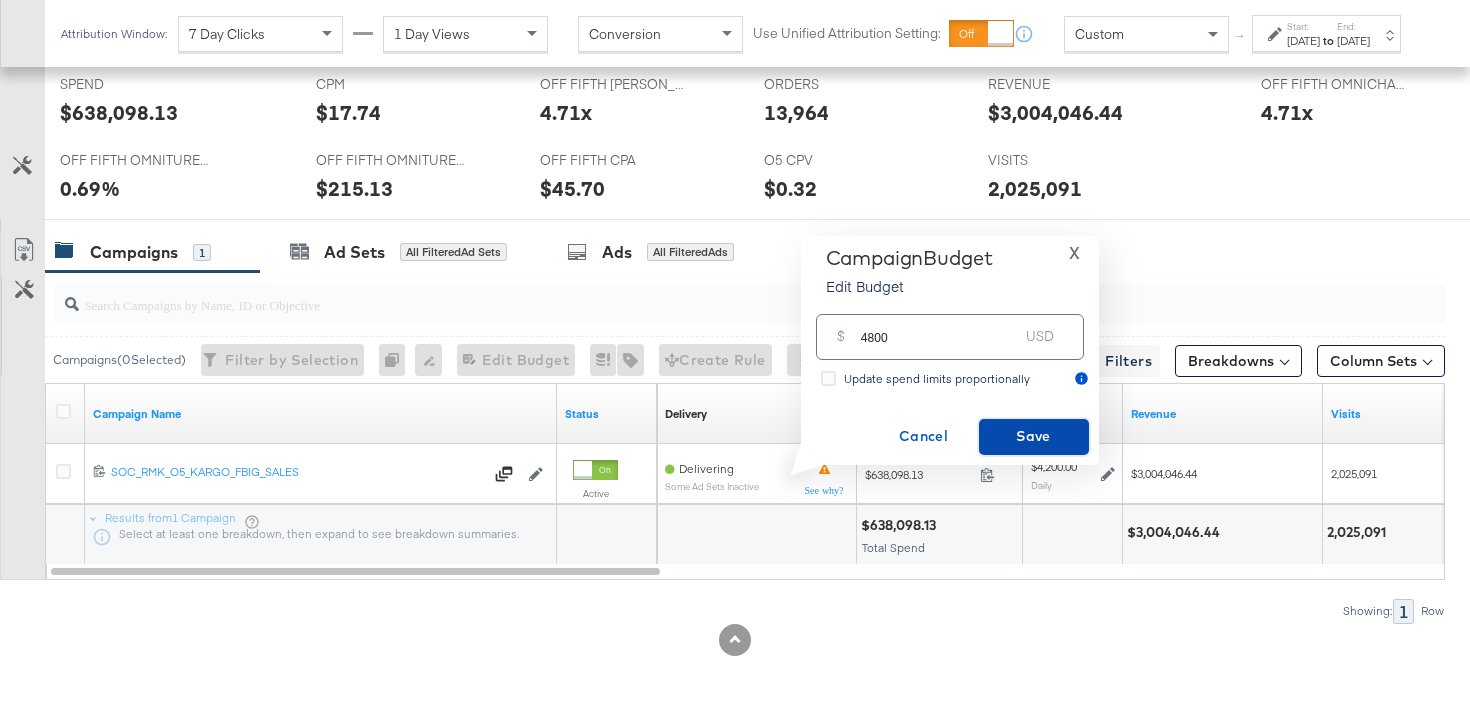 click on "Save" at bounding box center [1034, 436] 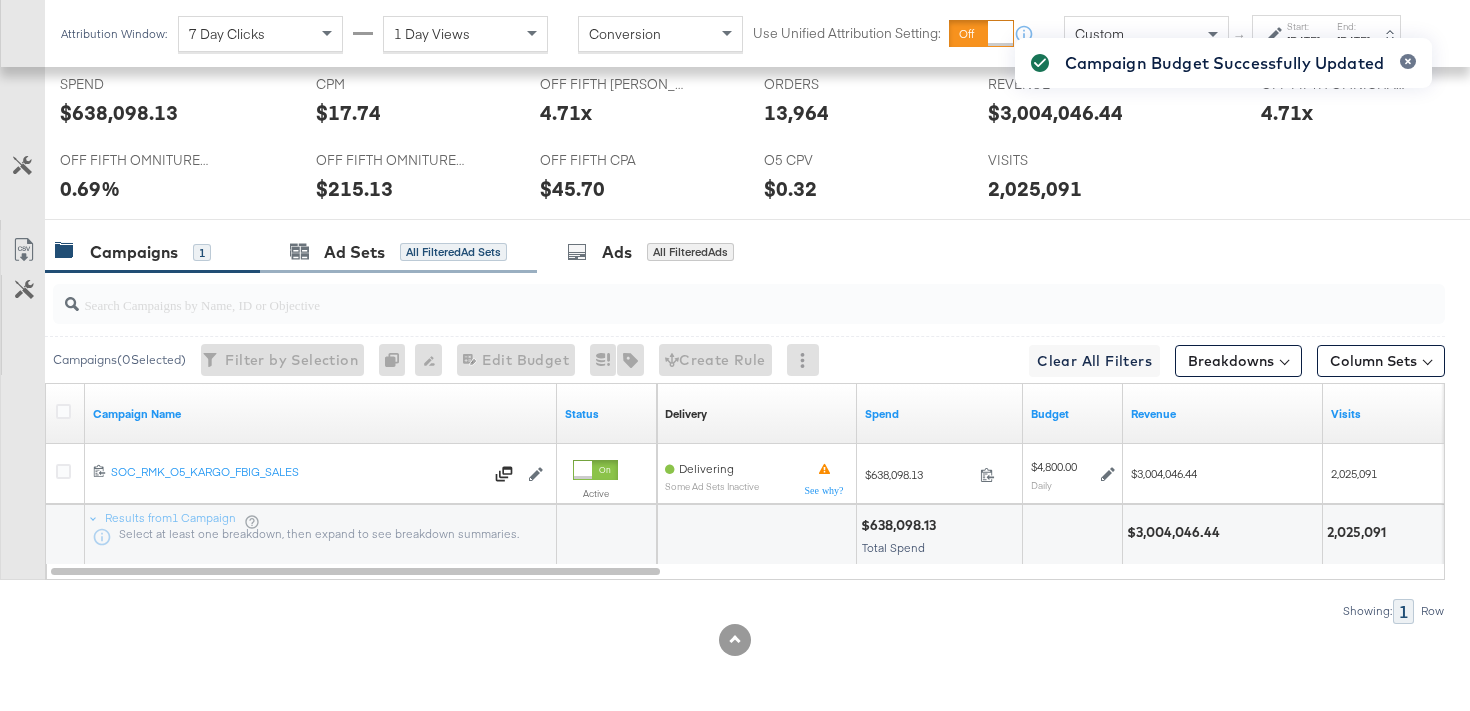 click on "Ad Sets All Filtered  Ad Sets" at bounding box center [398, 252] 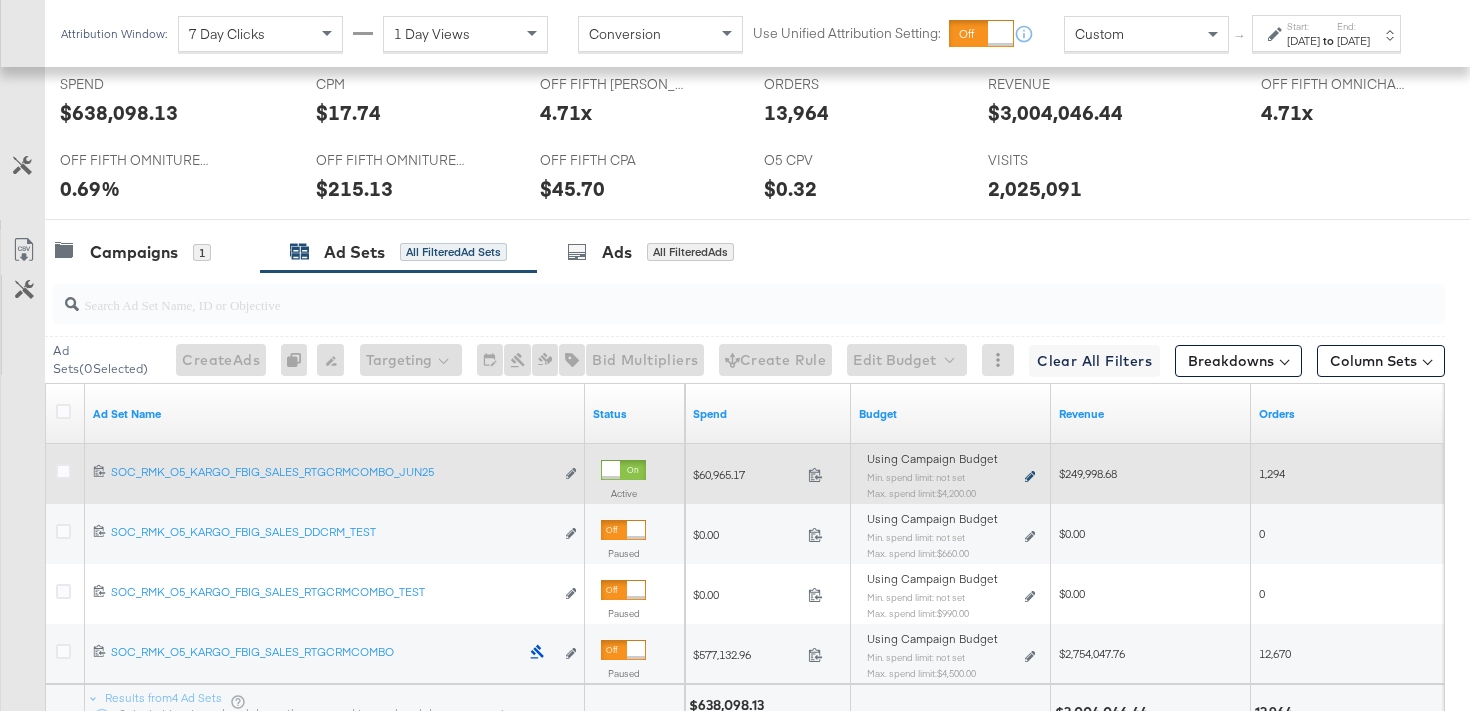 click at bounding box center [1030, 476] 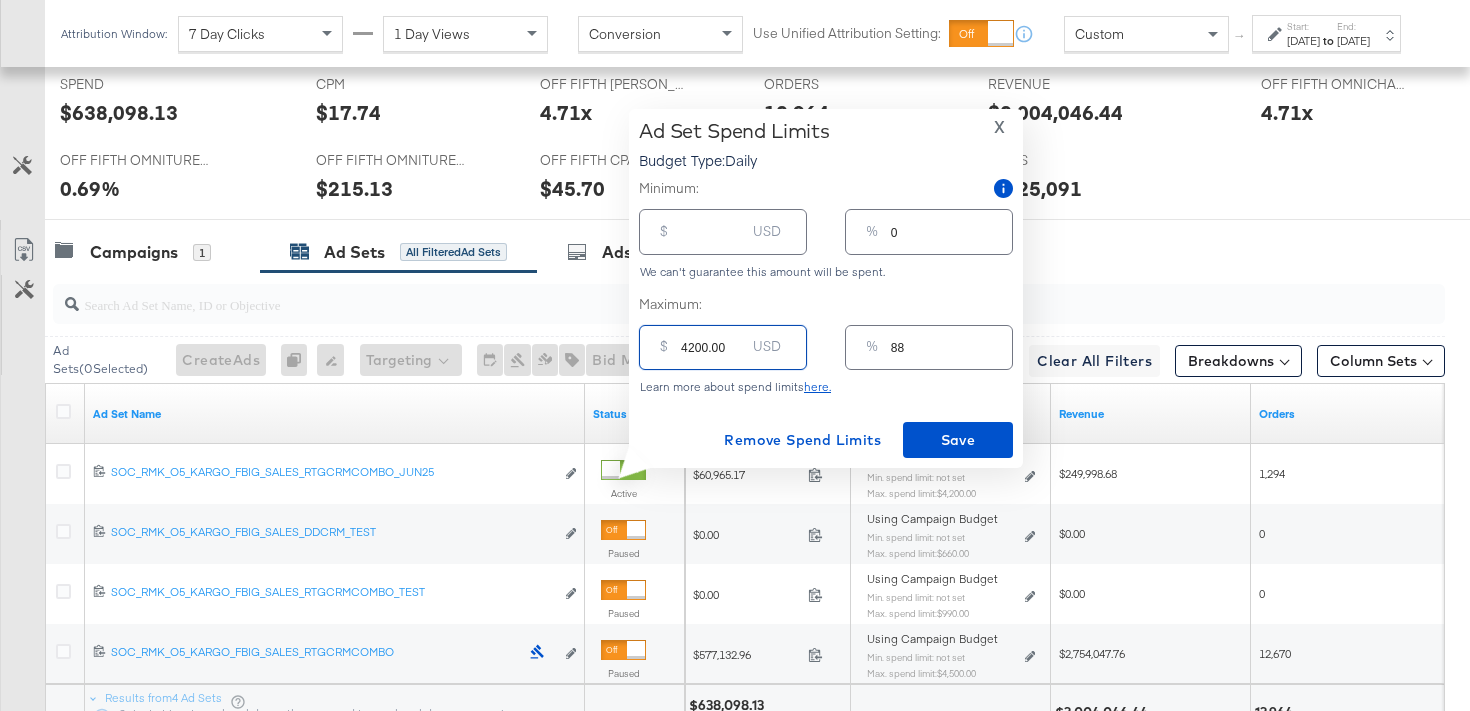 click on "4200.00" at bounding box center [713, 339] 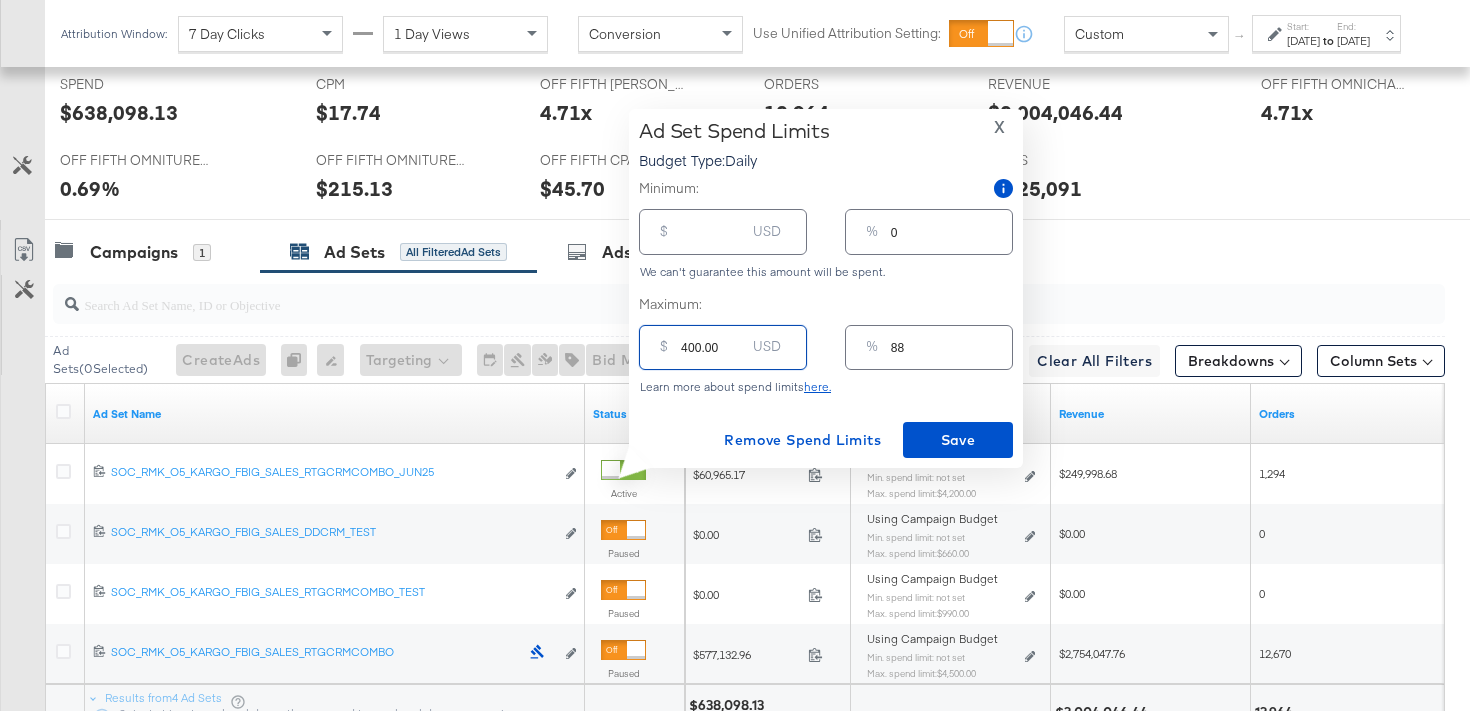 type 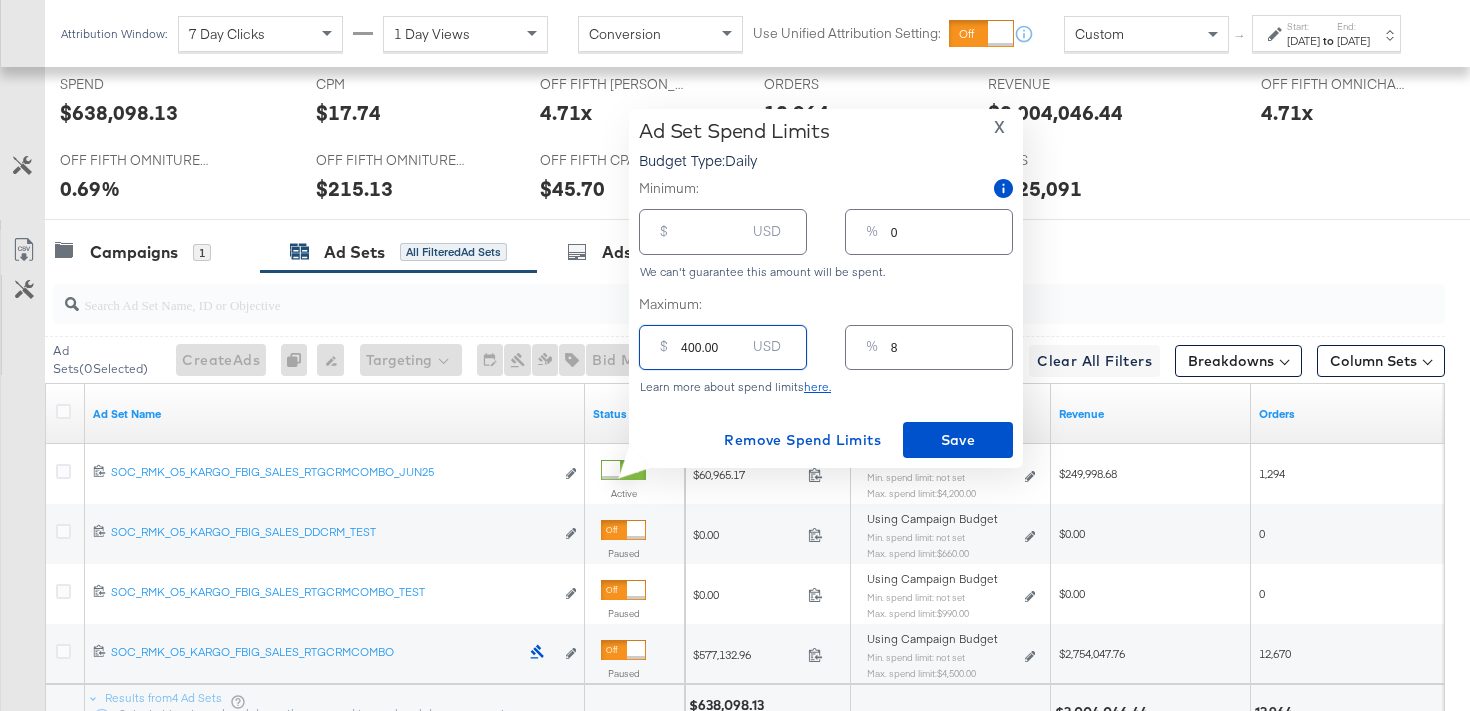 type on "4800.00" 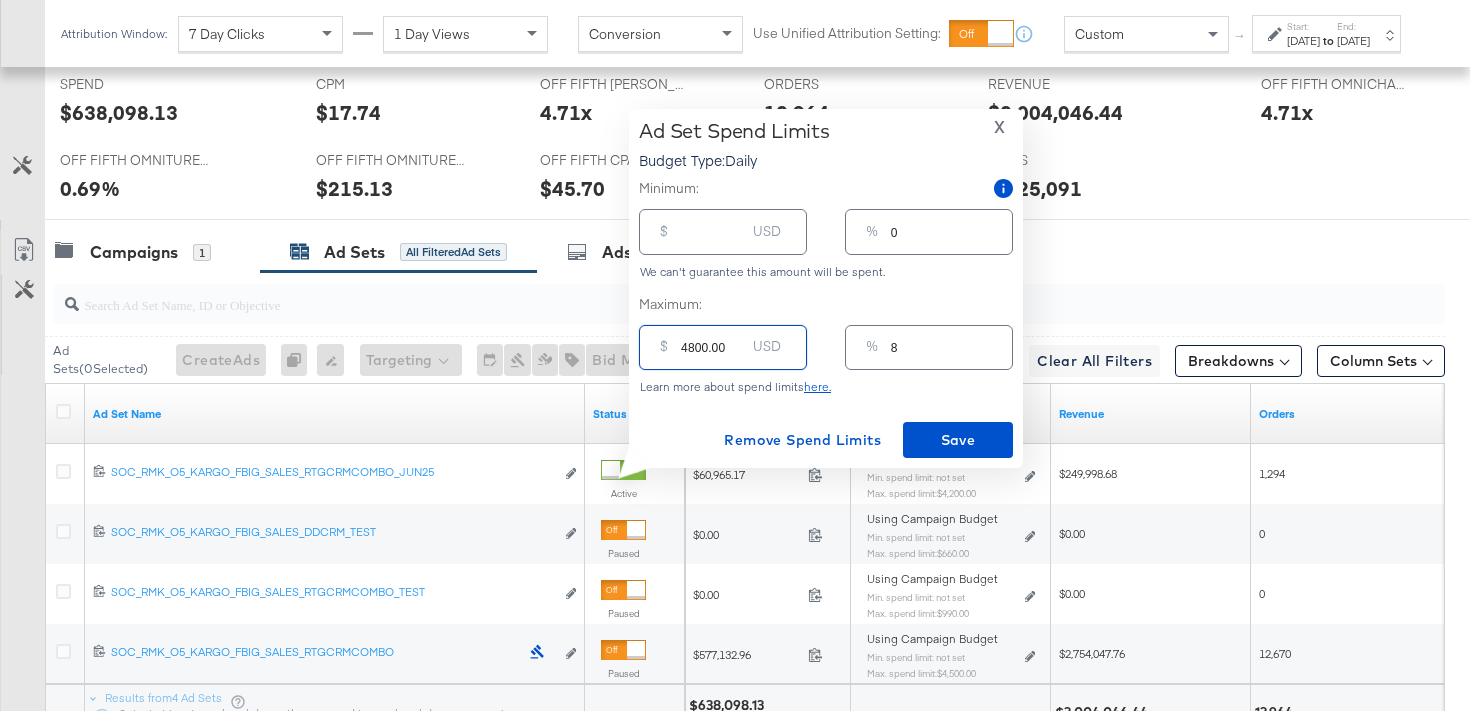 type 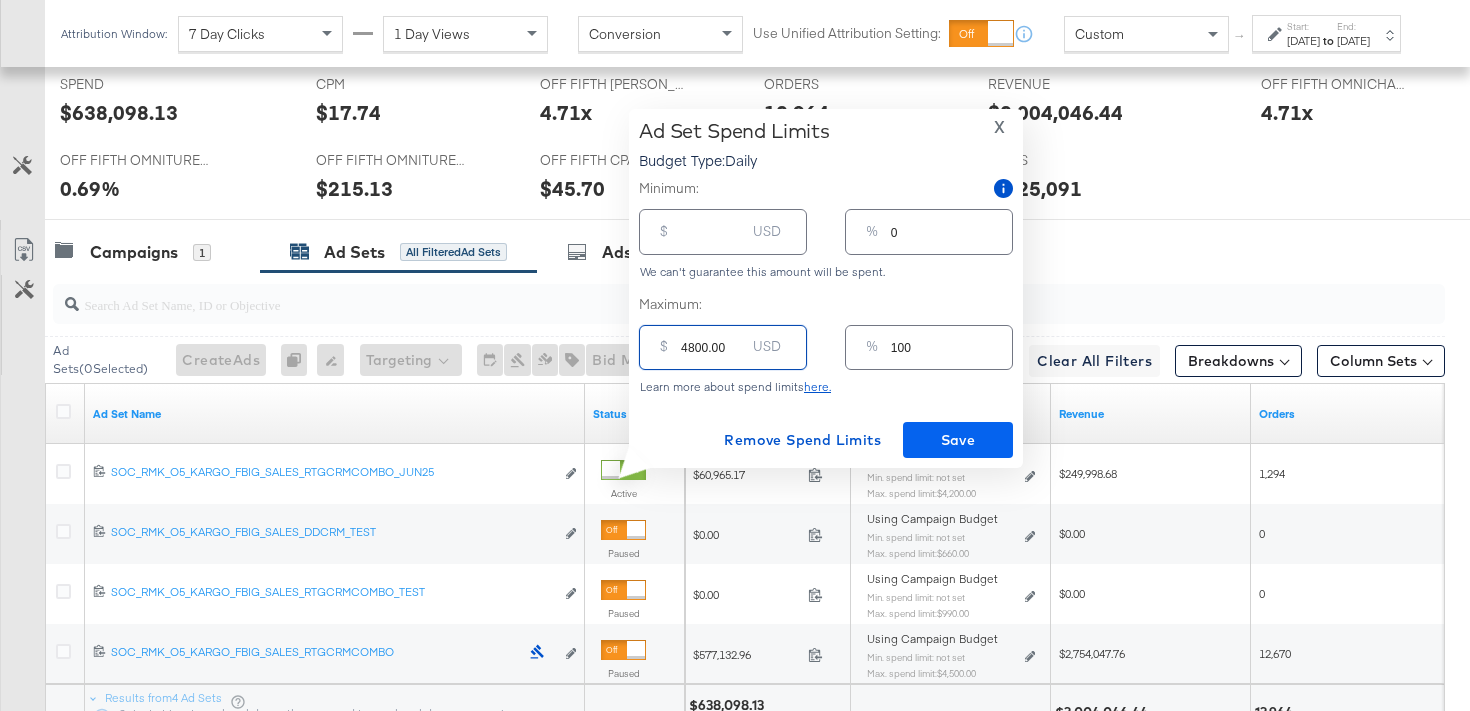type on "4800.00" 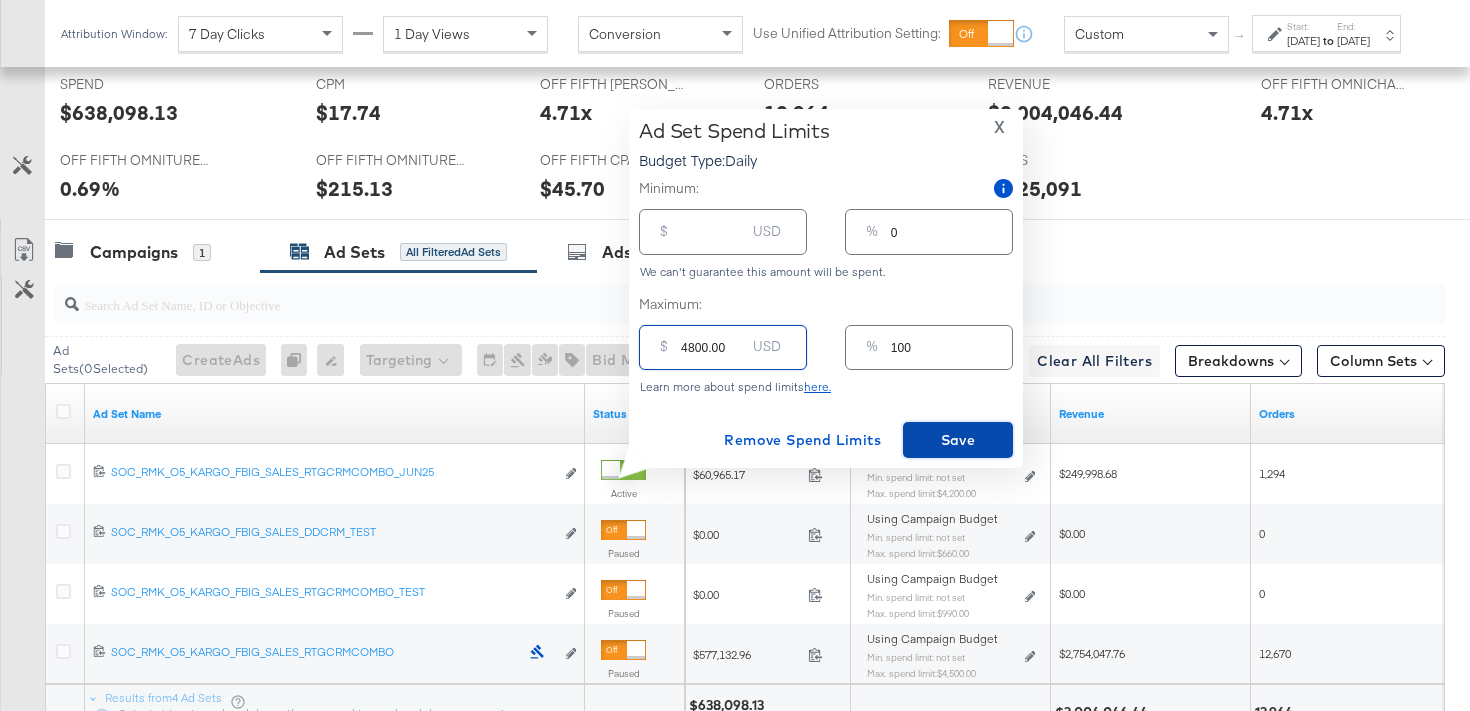 click on "Save" at bounding box center (958, 440) 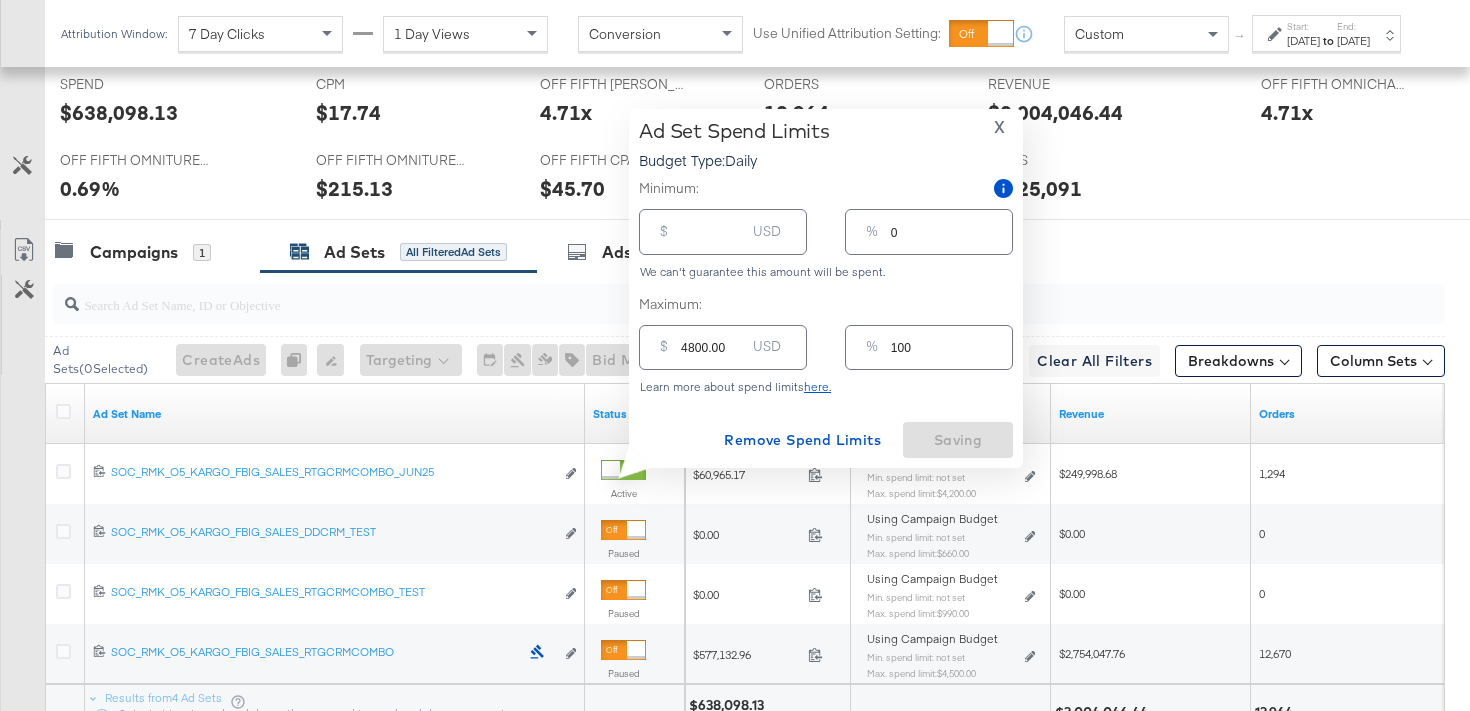 type 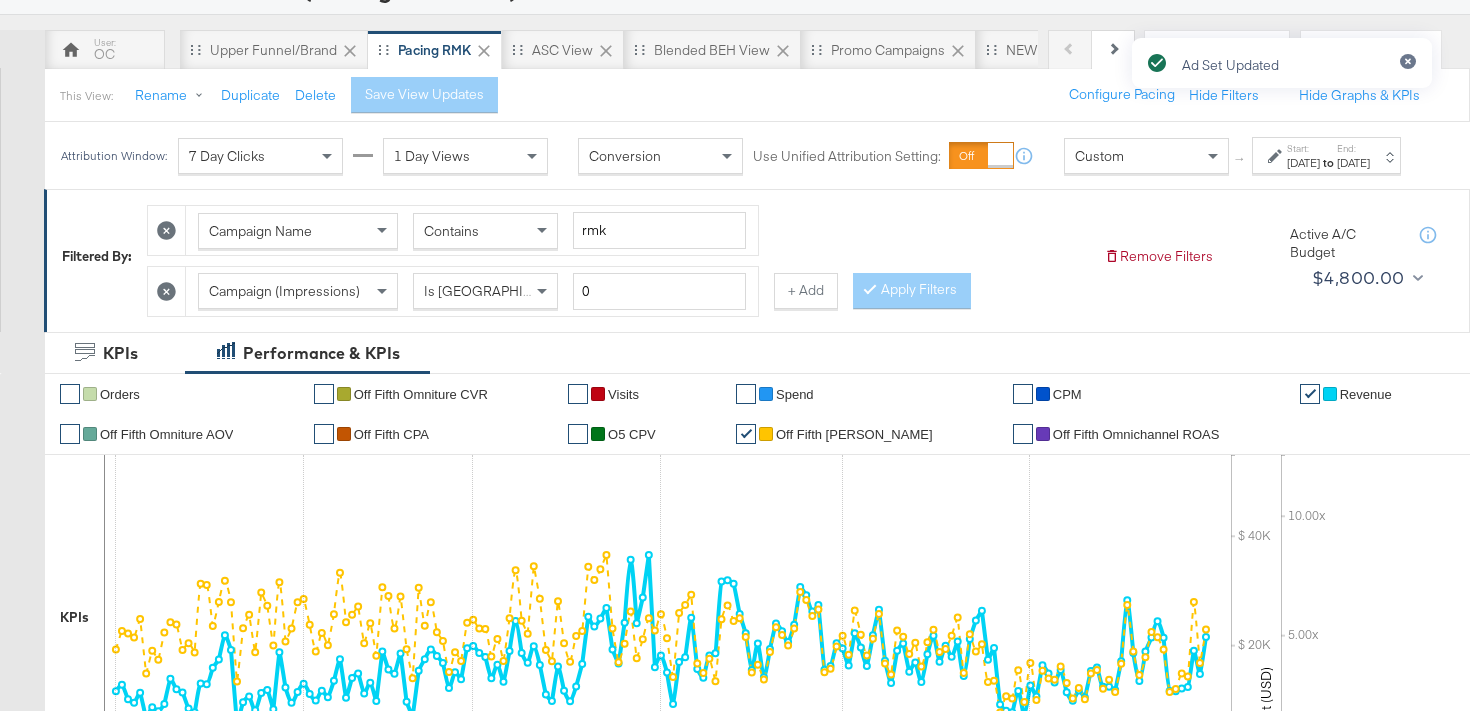scroll, scrollTop: 0, scrollLeft: 0, axis: both 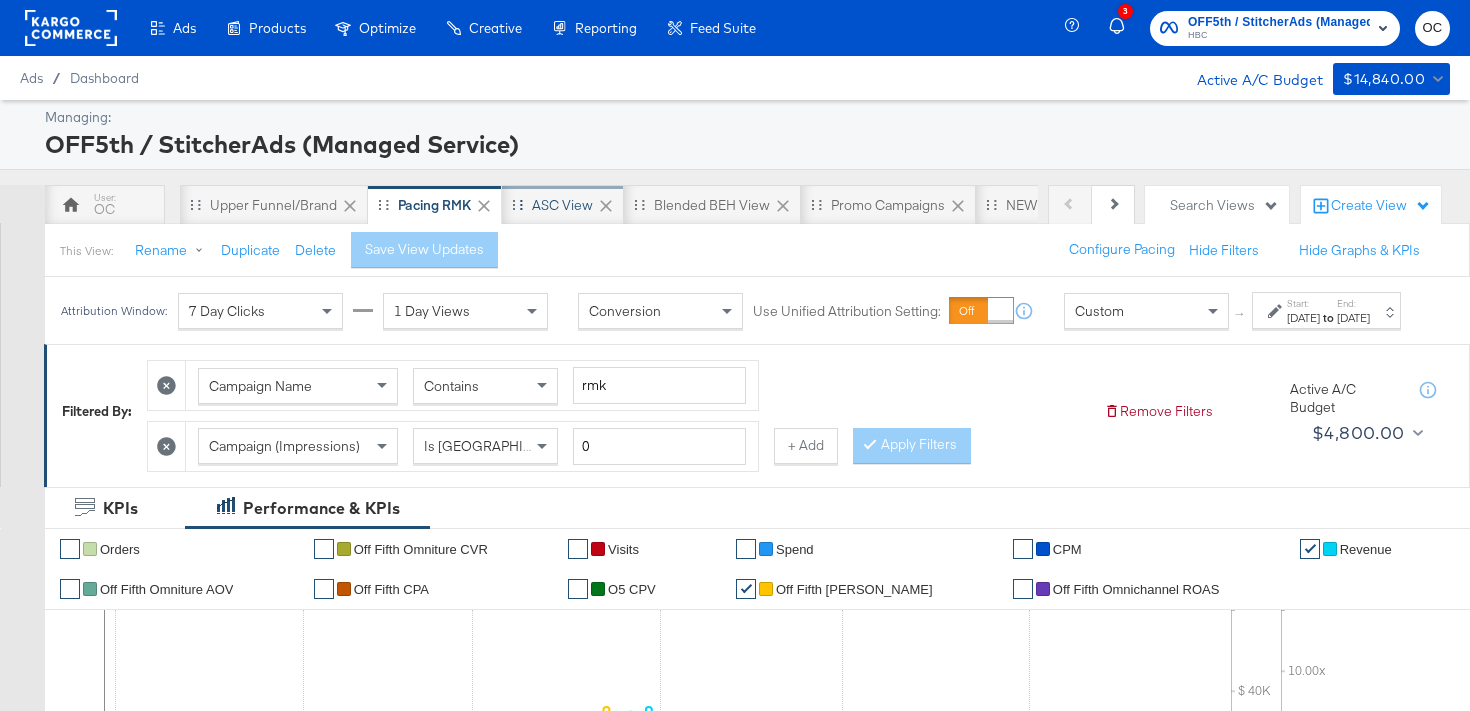 click on "ASC View" at bounding box center [562, 205] 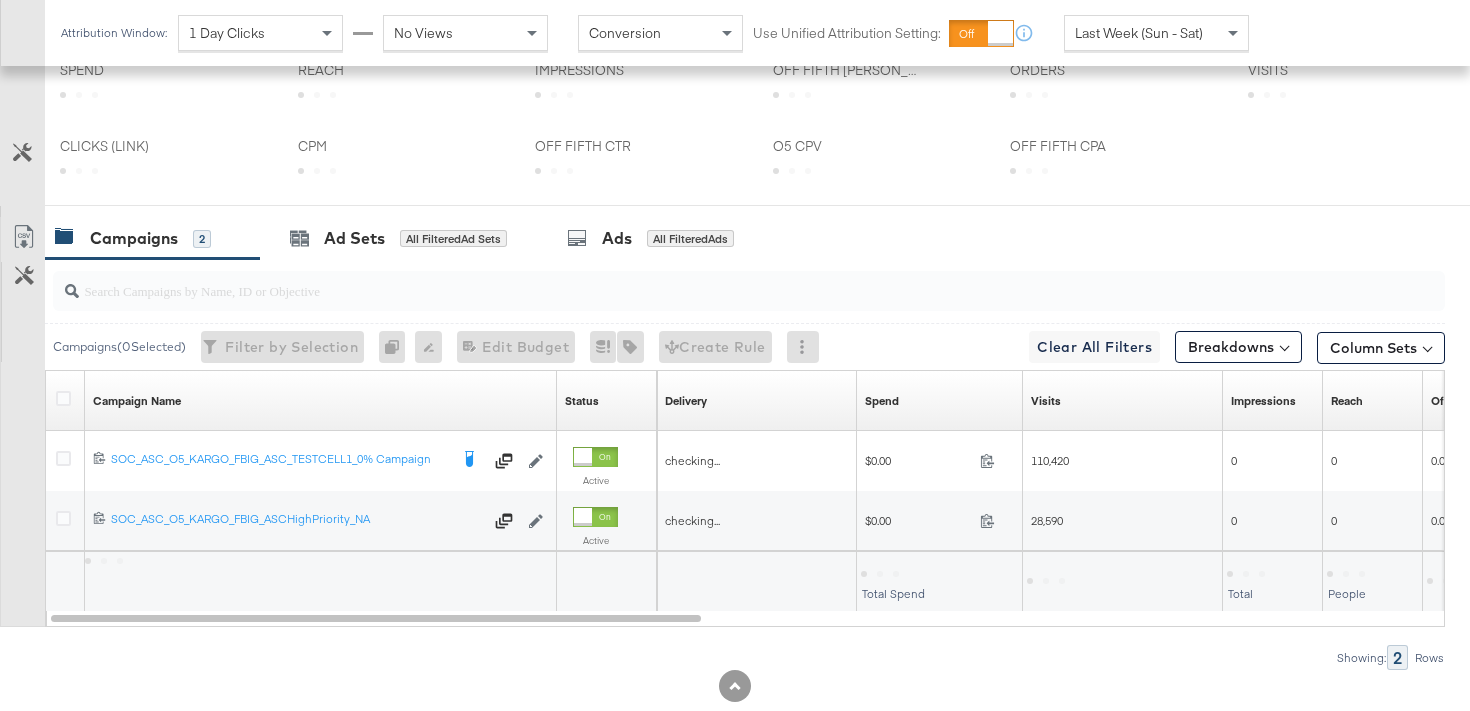 scroll, scrollTop: 818, scrollLeft: 0, axis: vertical 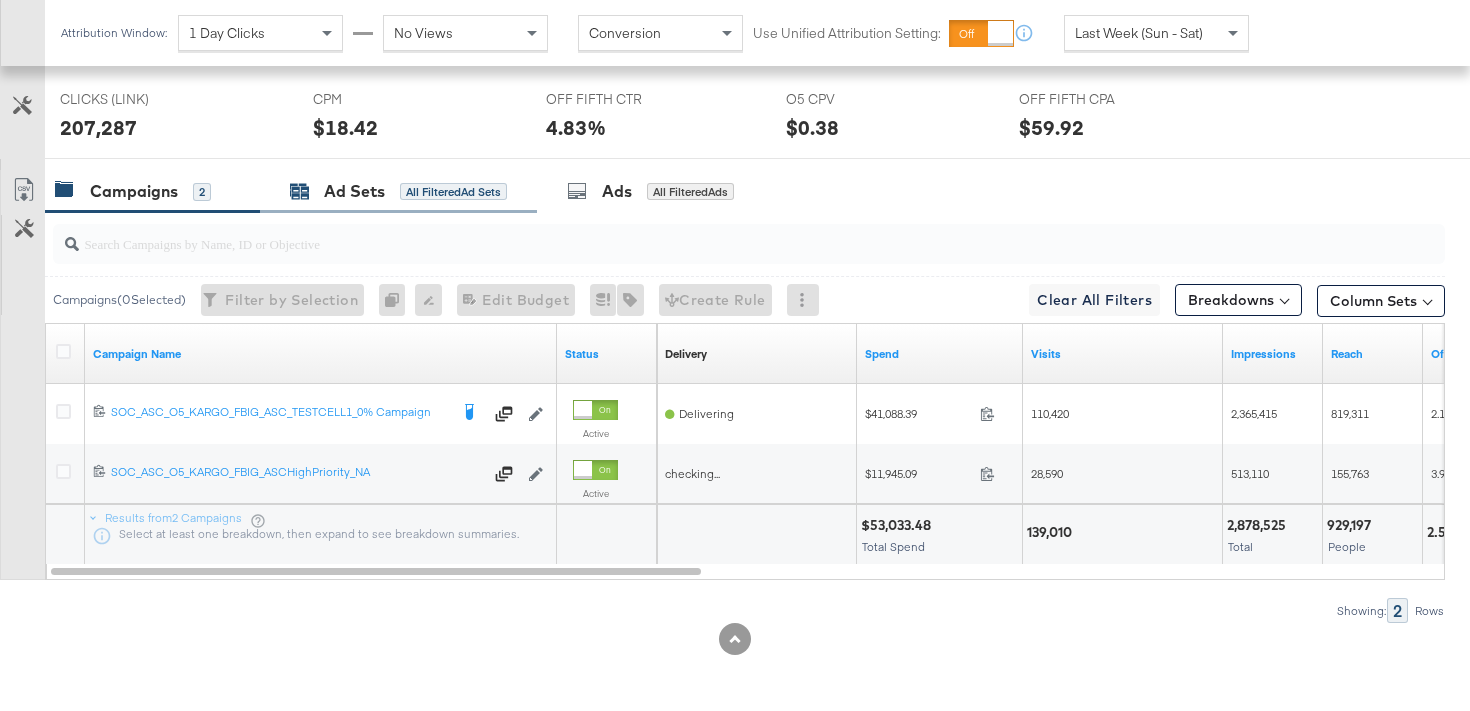 click on "All Filtered  Ad Sets" at bounding box center [453, 192] 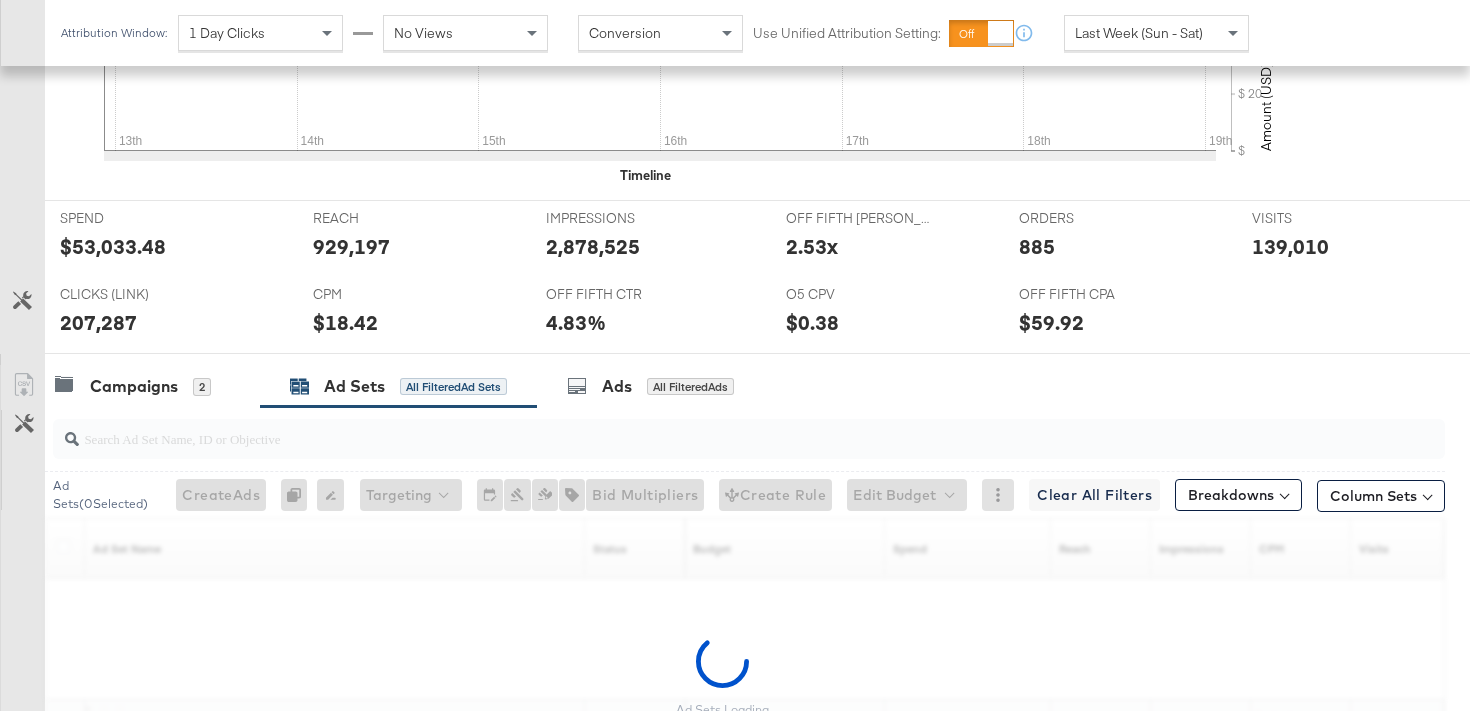 scroll, scrollTop: 1013, scrollLeft: 0, axis: vertical 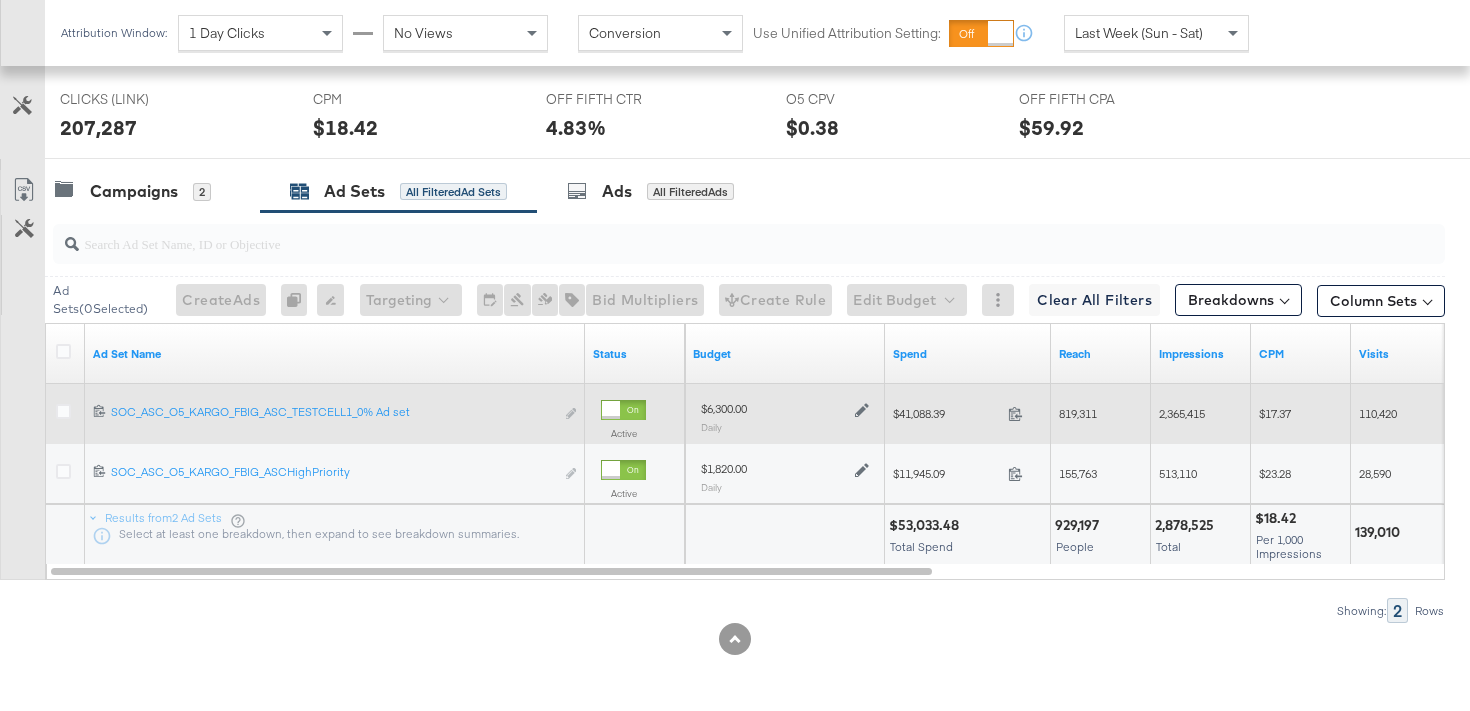 click 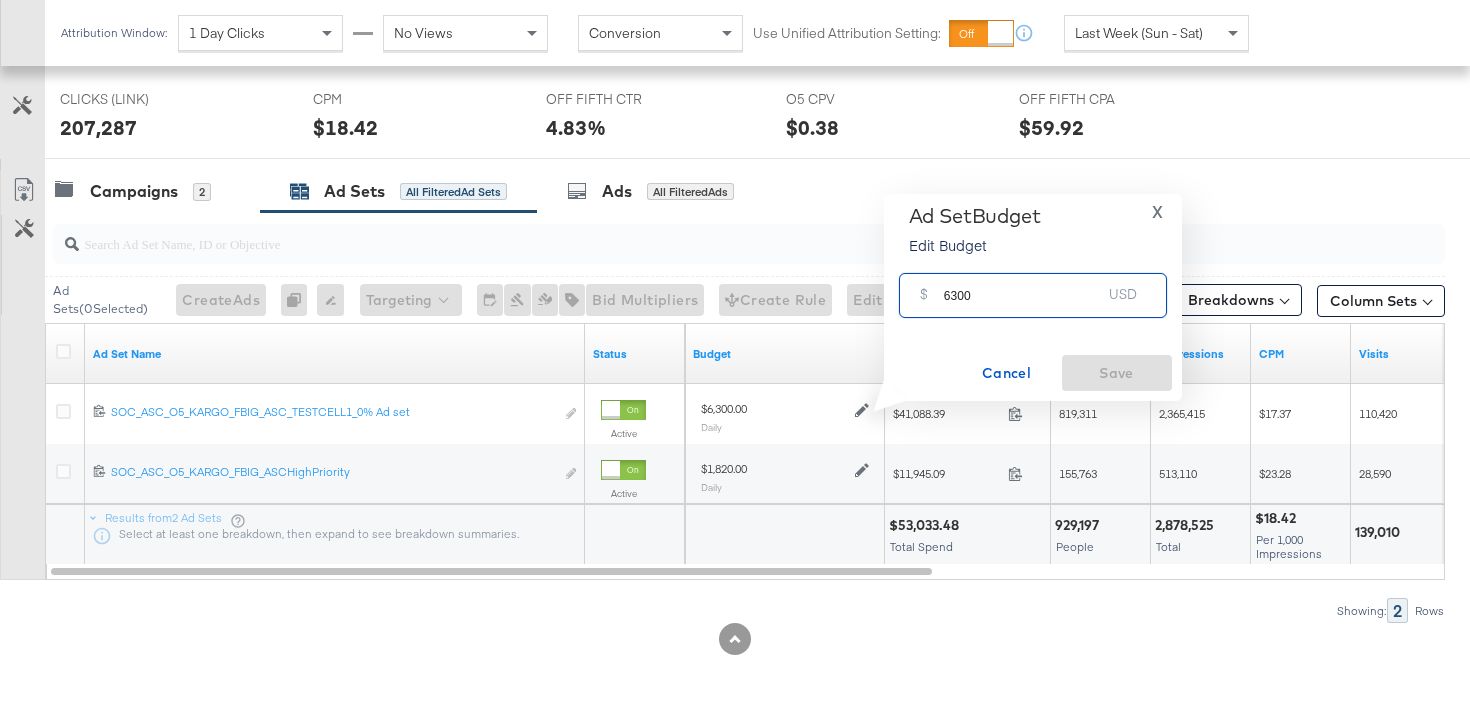 click on "6300" at bounding box center (1023, 287) 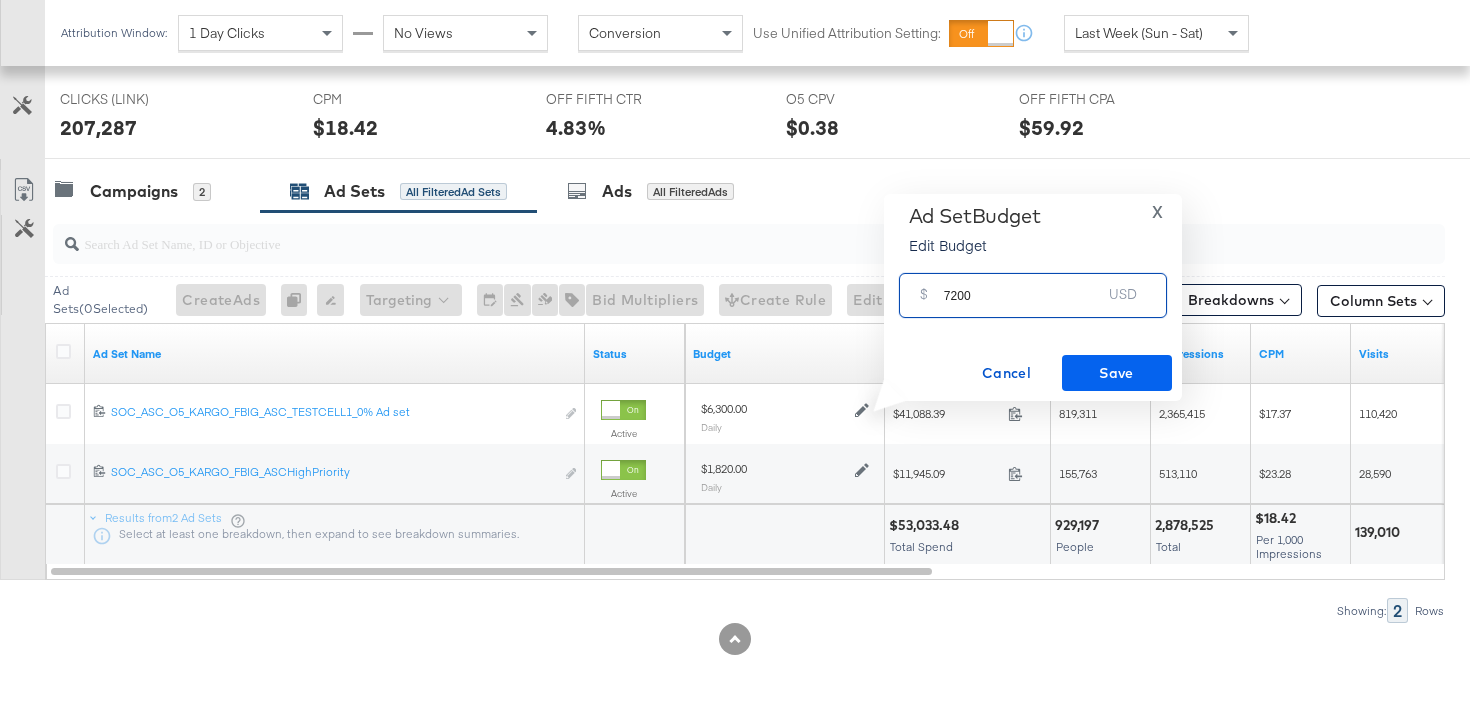 type on "7200" 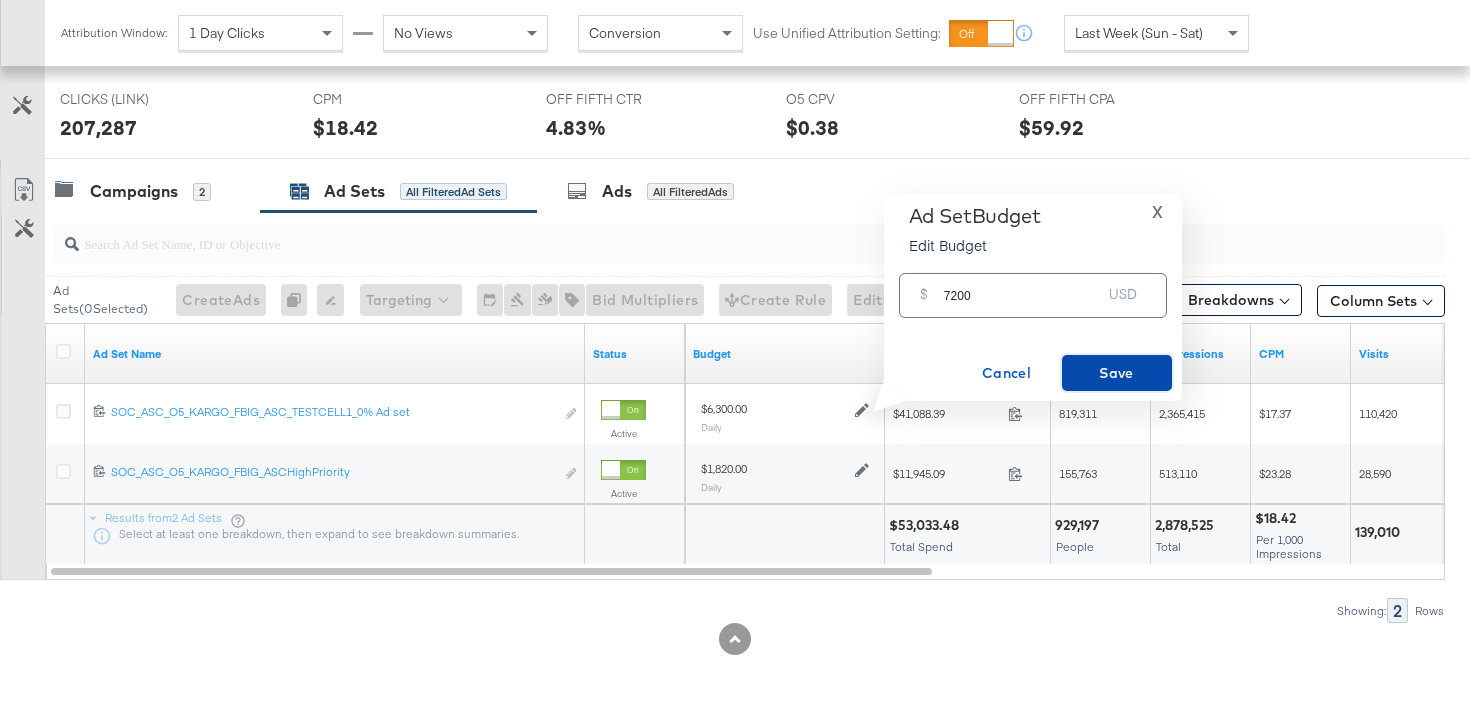 click on "Save" at bounding box center [1117, 373] 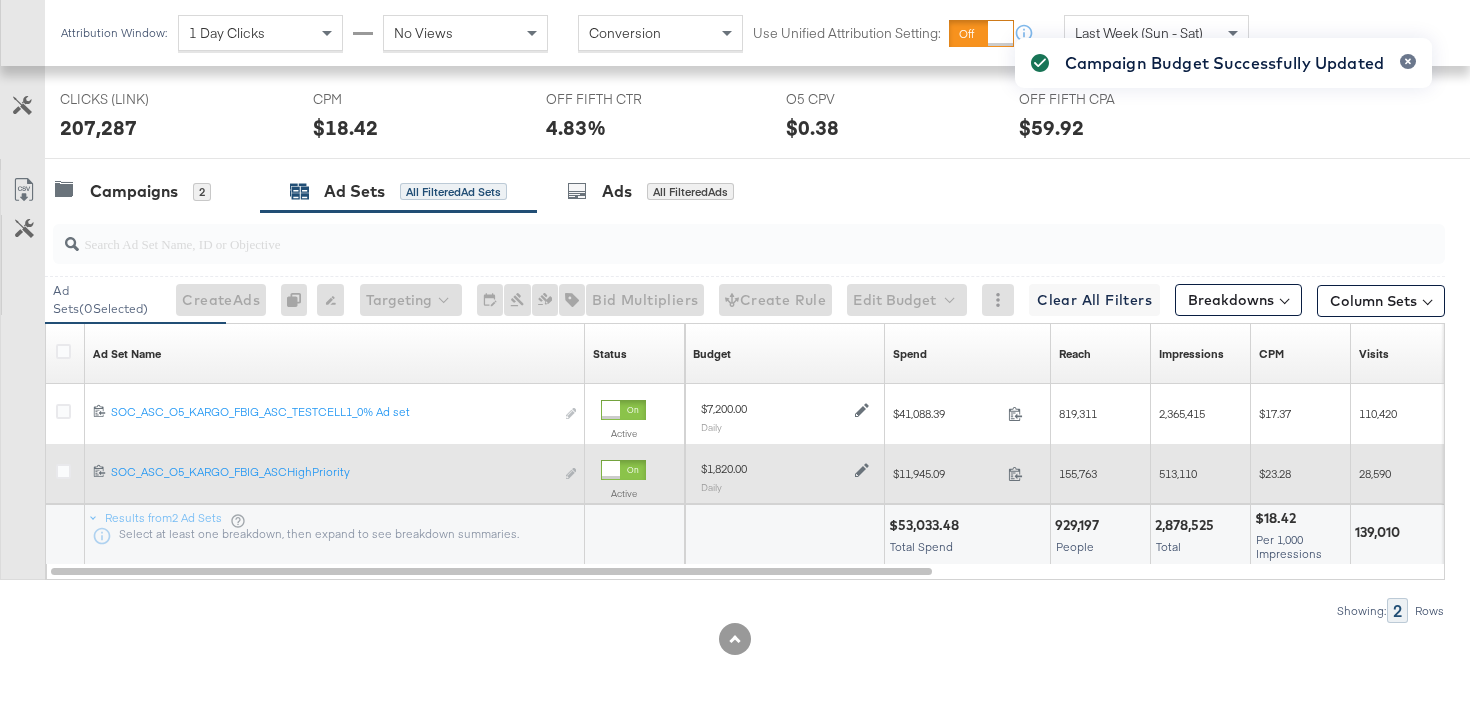 click 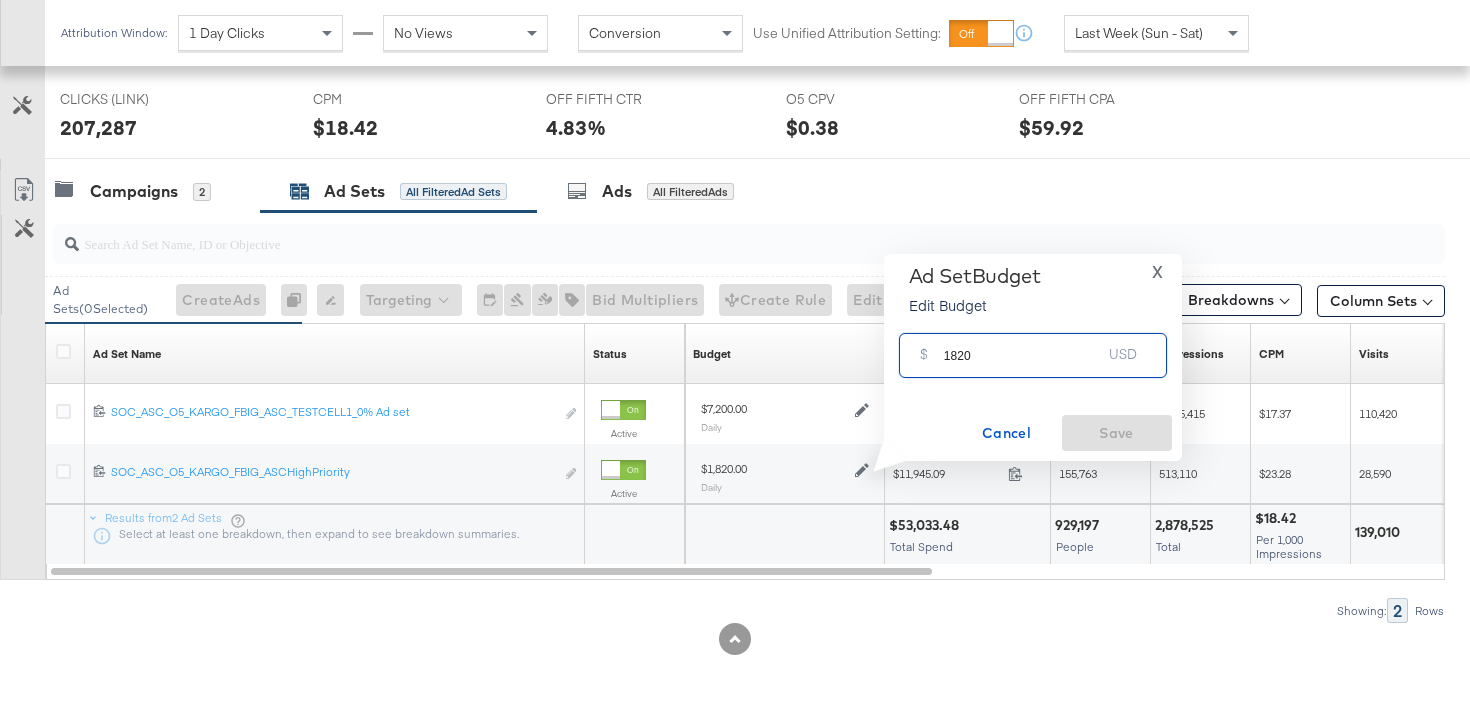 click on "1820" at bounding box center (1023, 347) 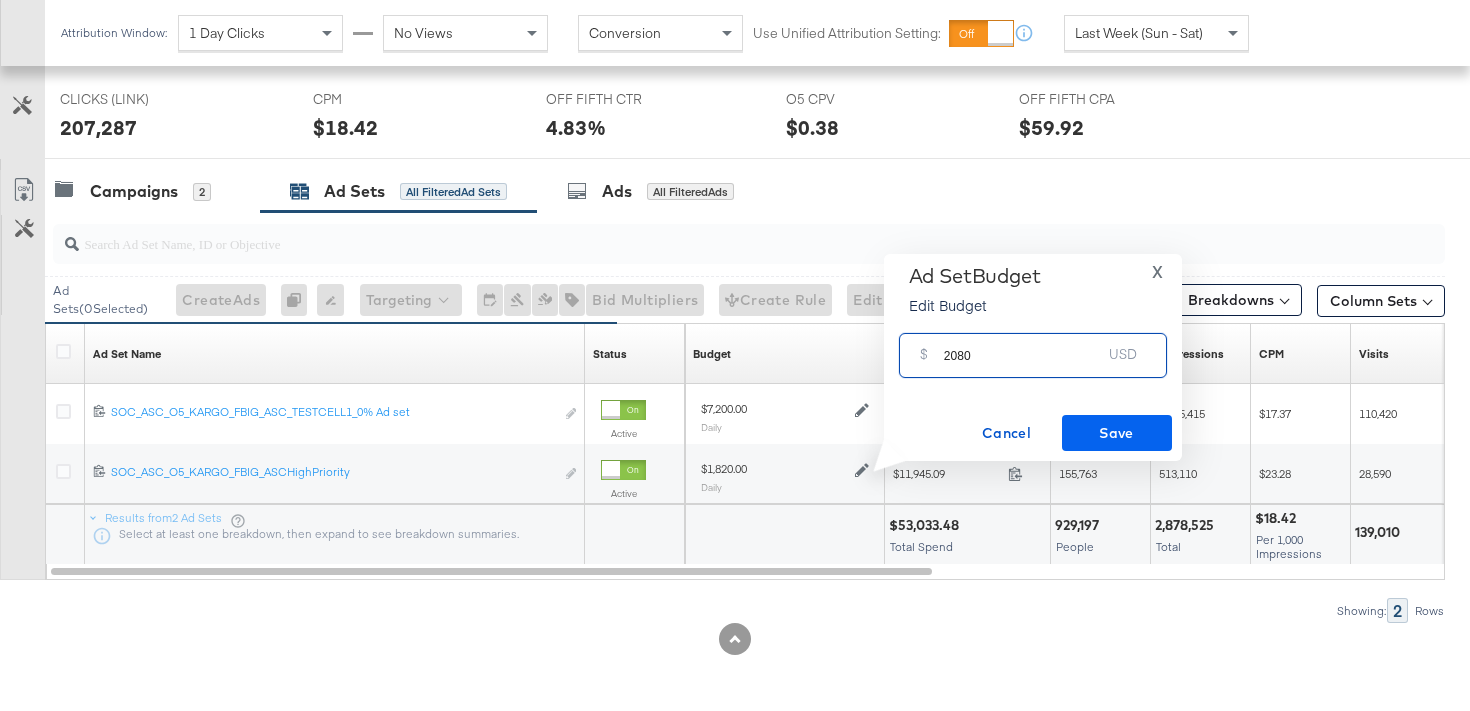 type on "2080" 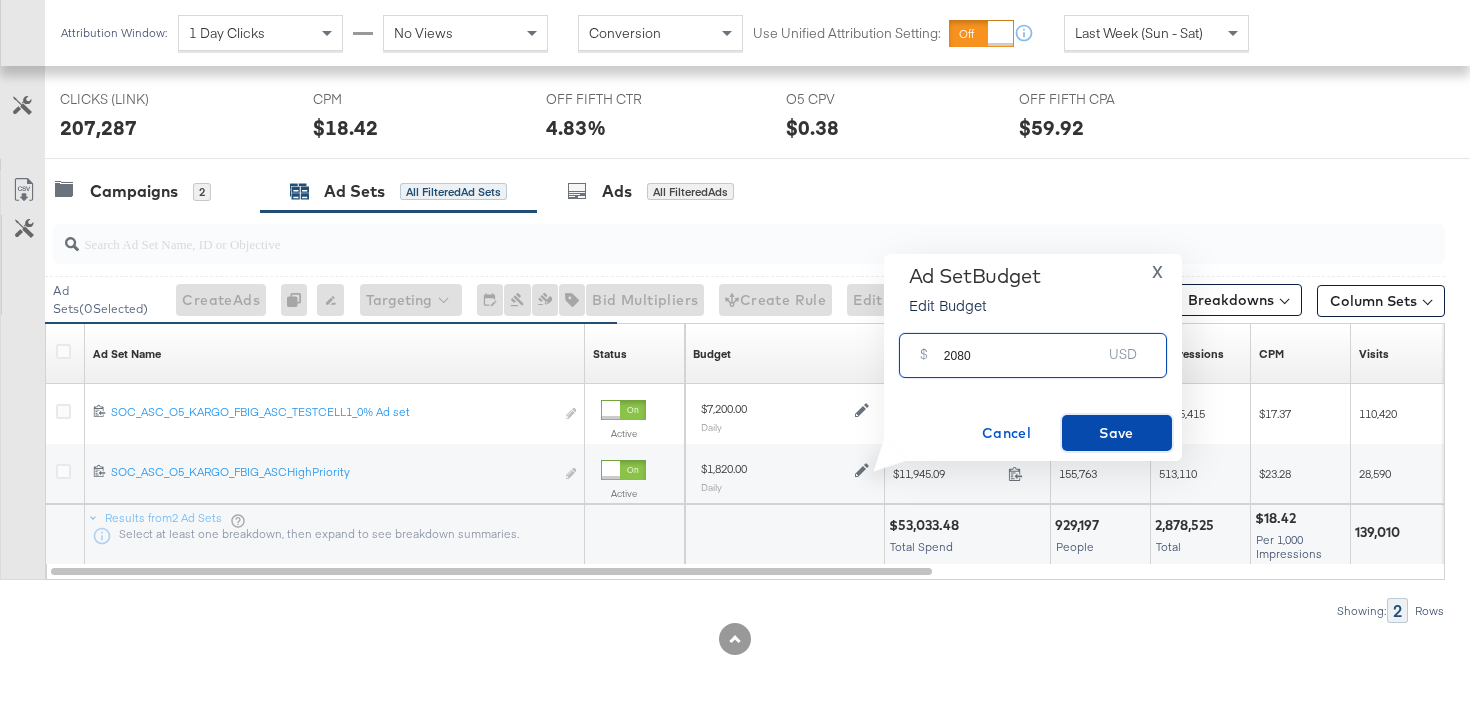 click on "Save" at bounding box center [1117, 433] 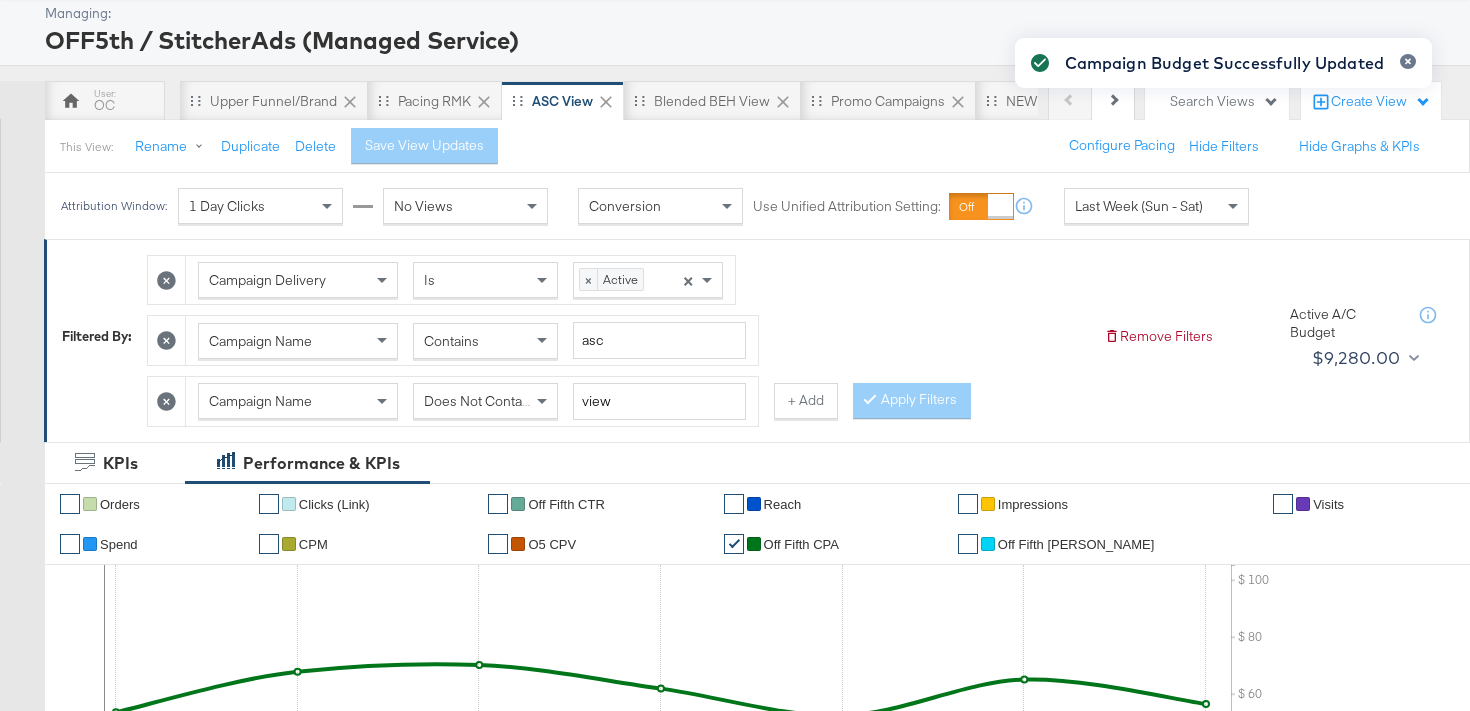 scroll, scrollTop: 0, scrollLeft: 0, axis: both 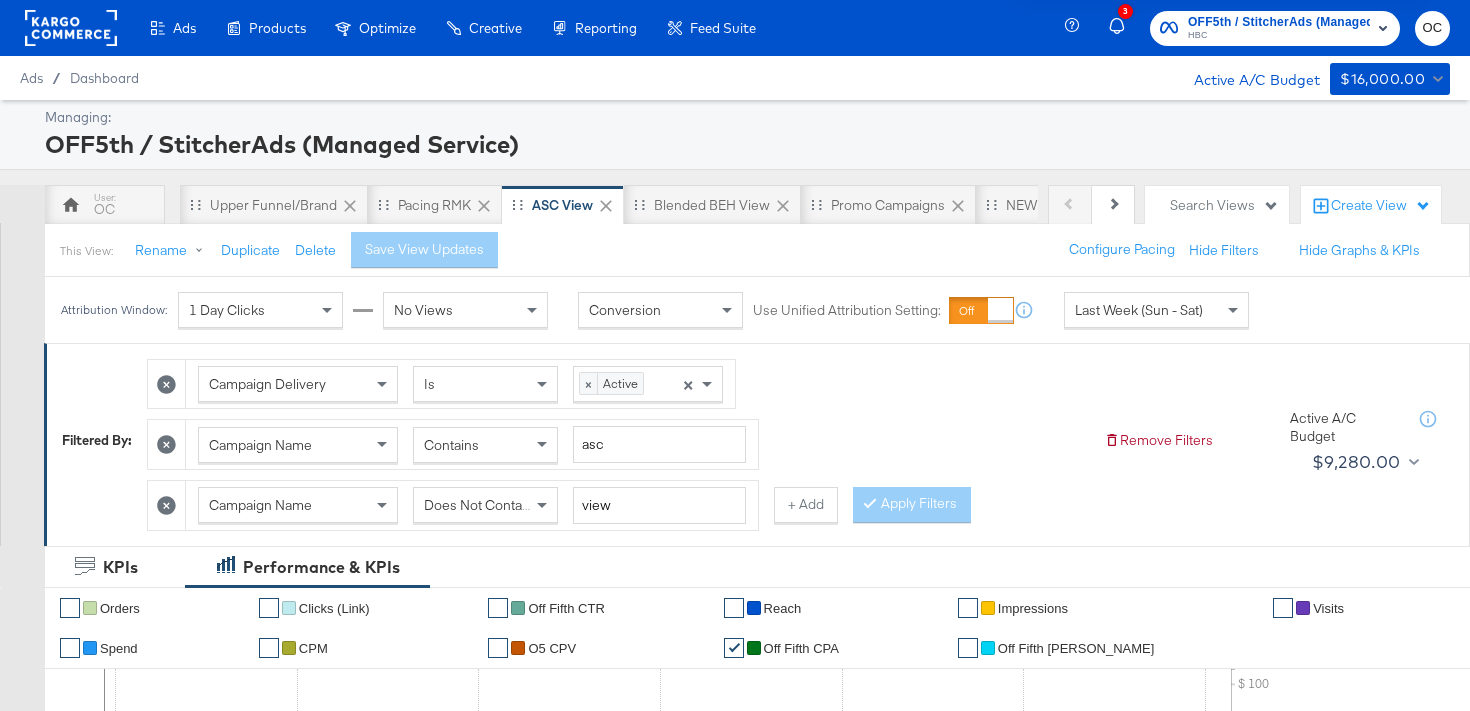 click on "Managing: OFF5th / StitcherAds (Managed Service) Previous Next OC Upper Funnel/Brand Pacing RMK ASC View Blended BEH View Promo Campaigns NEW O5 Weekly Report NEW O5 L3D Report NEW O5 Daily ROAS Active - Last 30 Days Search Views   Create View This View: Rename Duplicate Delete Save View Updates Configure Pacing Hide Filters Hide Graphs & KPIs Attribution Window:  1 Day Clicks No Views Conversion Use Unified Attribution Setting: If you set use unified attribution setting, your query's conversion metric attribution and campaign optimization will use the attribution setting of the ad object(s) being queried — a single period of time during which conversions are credited to ads and used to inform campaign optimization. Last Week (Sun - Sat) Filtered By: Campaign Delivery Is × Active   × Campaign Name Contains asc Campaign Name Does Not Contain view + Add   Apply Filters Remove Filters Active A/C Budget $9,280.00 KPIs Performance & KPIs Customize KPIs ✔ Orders ✔ Clicks (Link) ✔ Off Fifth CTR ✔ ✔" at bounding box center (735, 912) 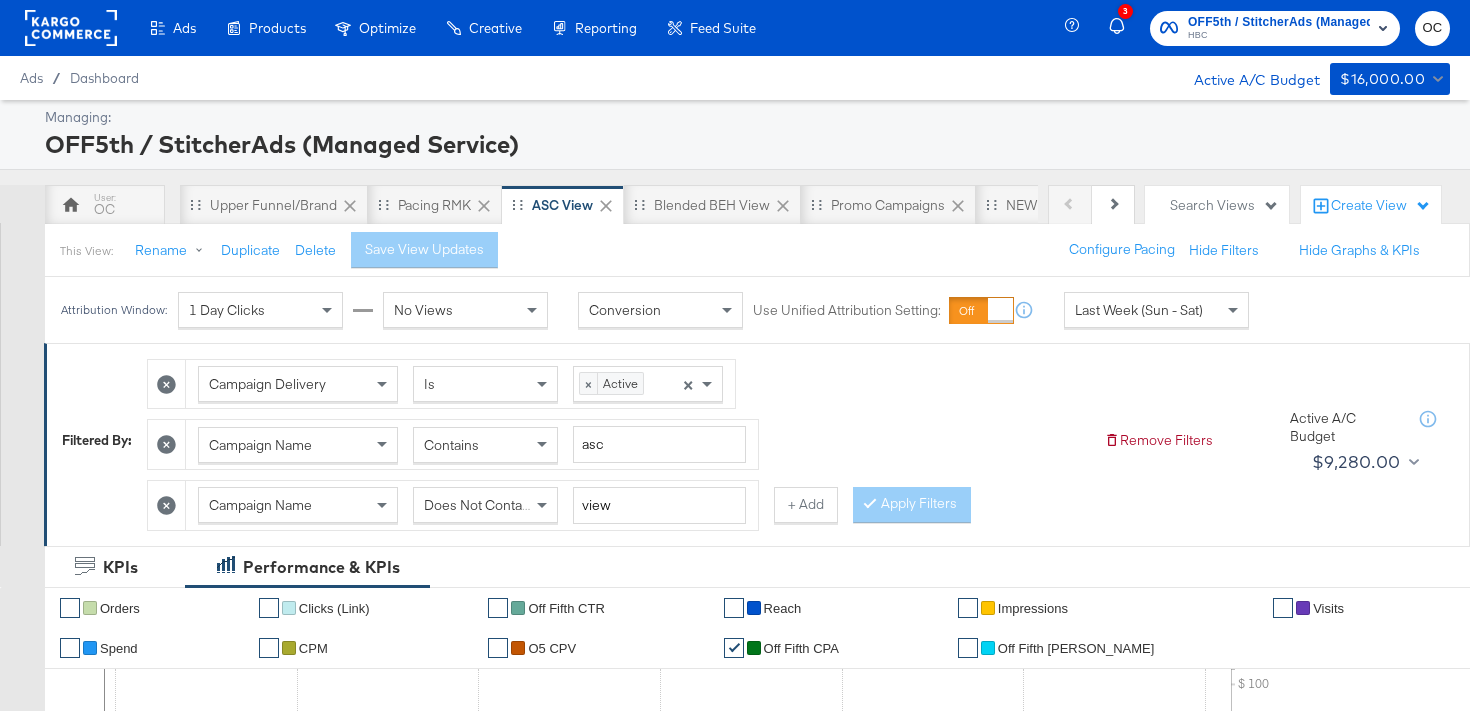 click on "Next" at bounding box center [1113, 205] 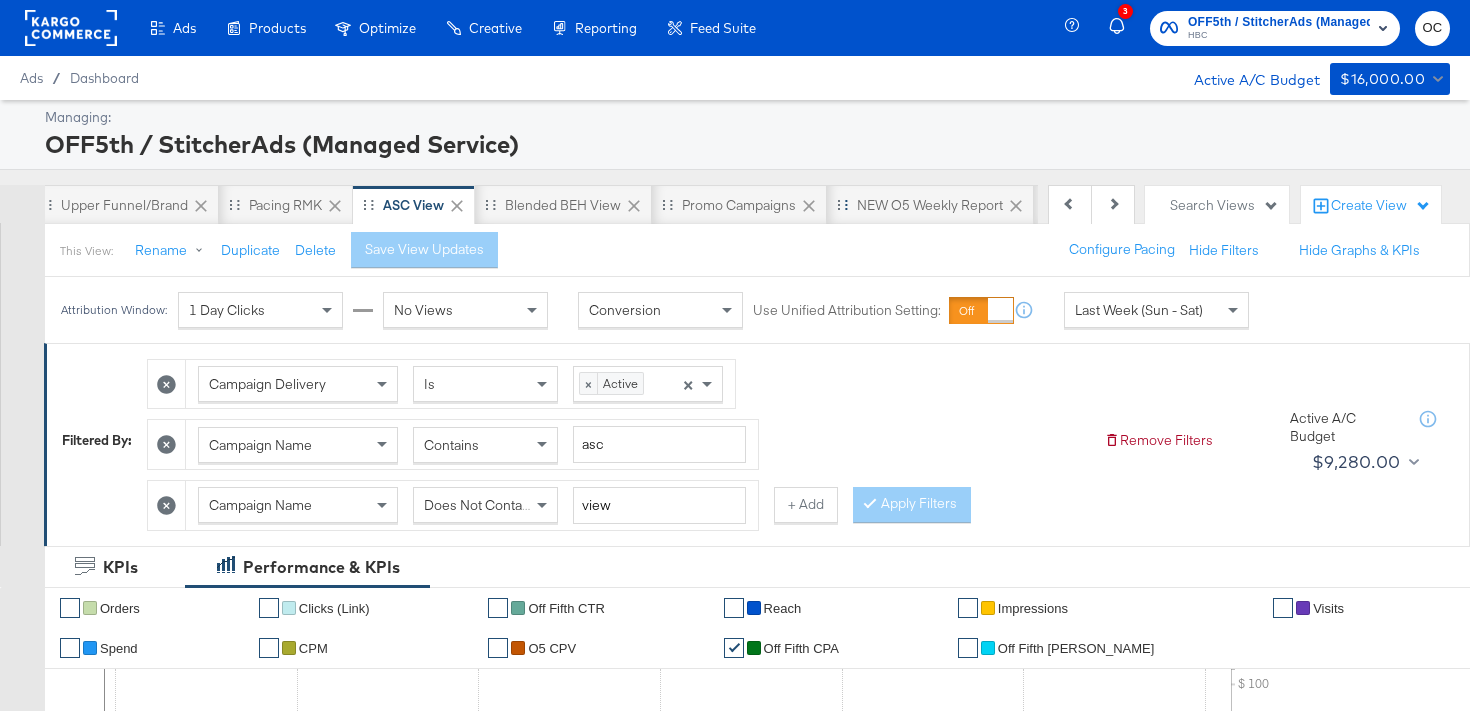 scroll, scrollTop: 0, scrollLeft: 200, axis: horizontal 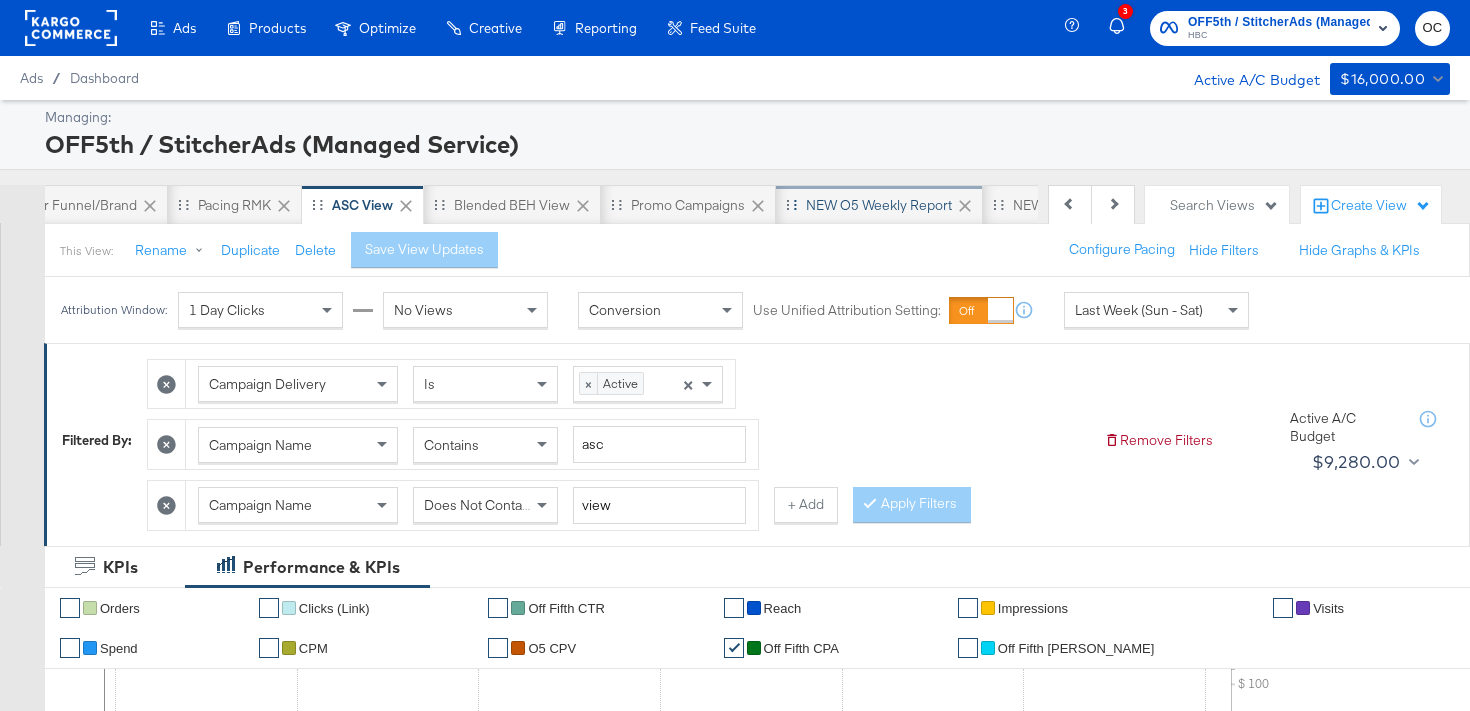 click on "NEW O5 Weekly Report" at bounding box center [879, 205] 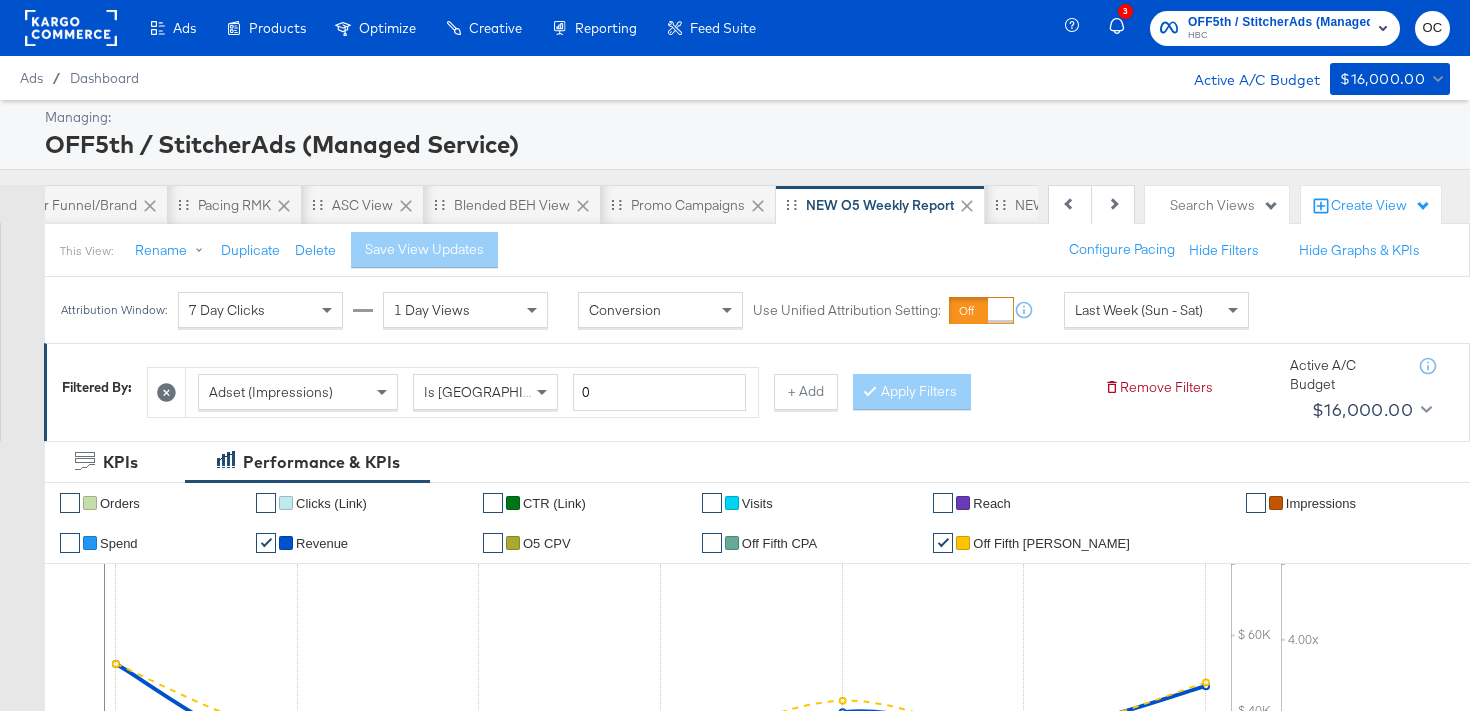 click on "Ads Products Optimize Creative Reporting Feed Suite" at bounding box center (385, 28) 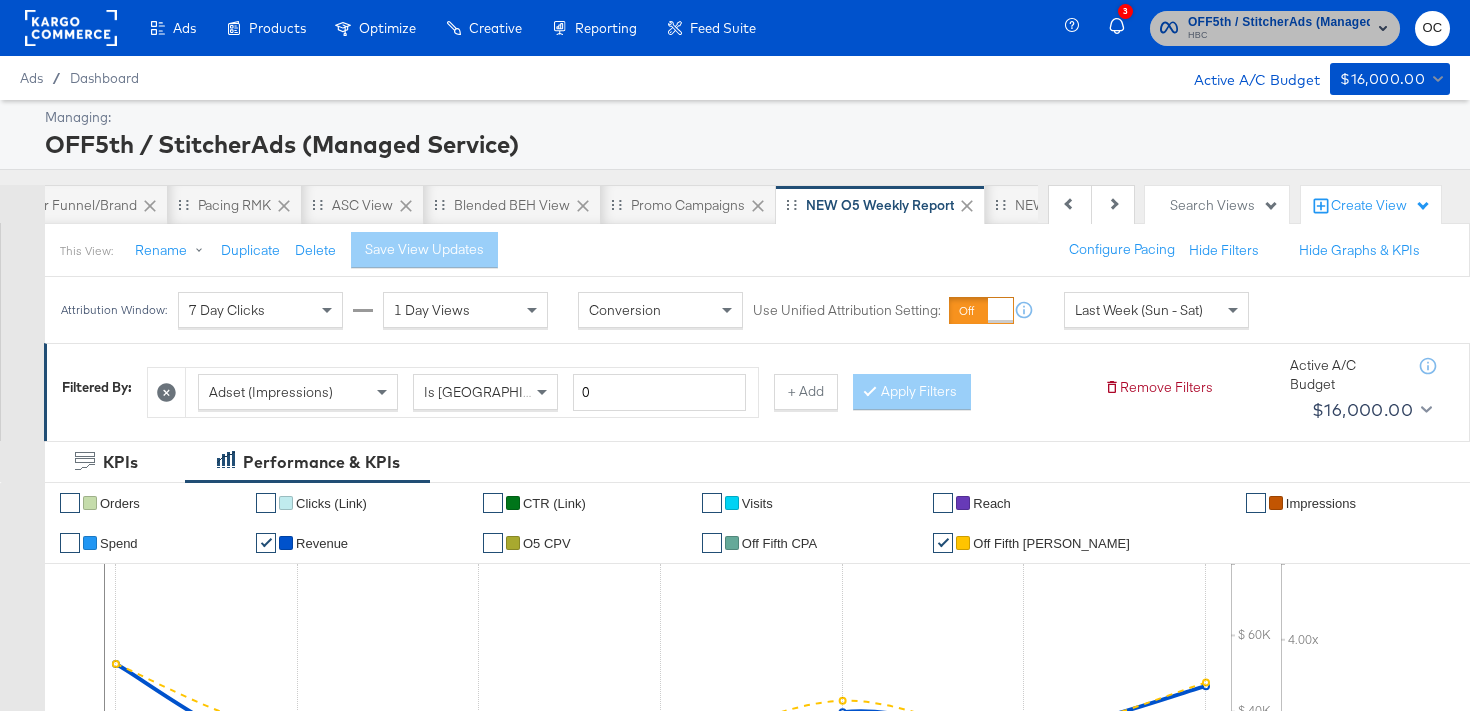 click on "OFF5th / StitcherAds (Managed Service)" at bounding box center (1279, 22) 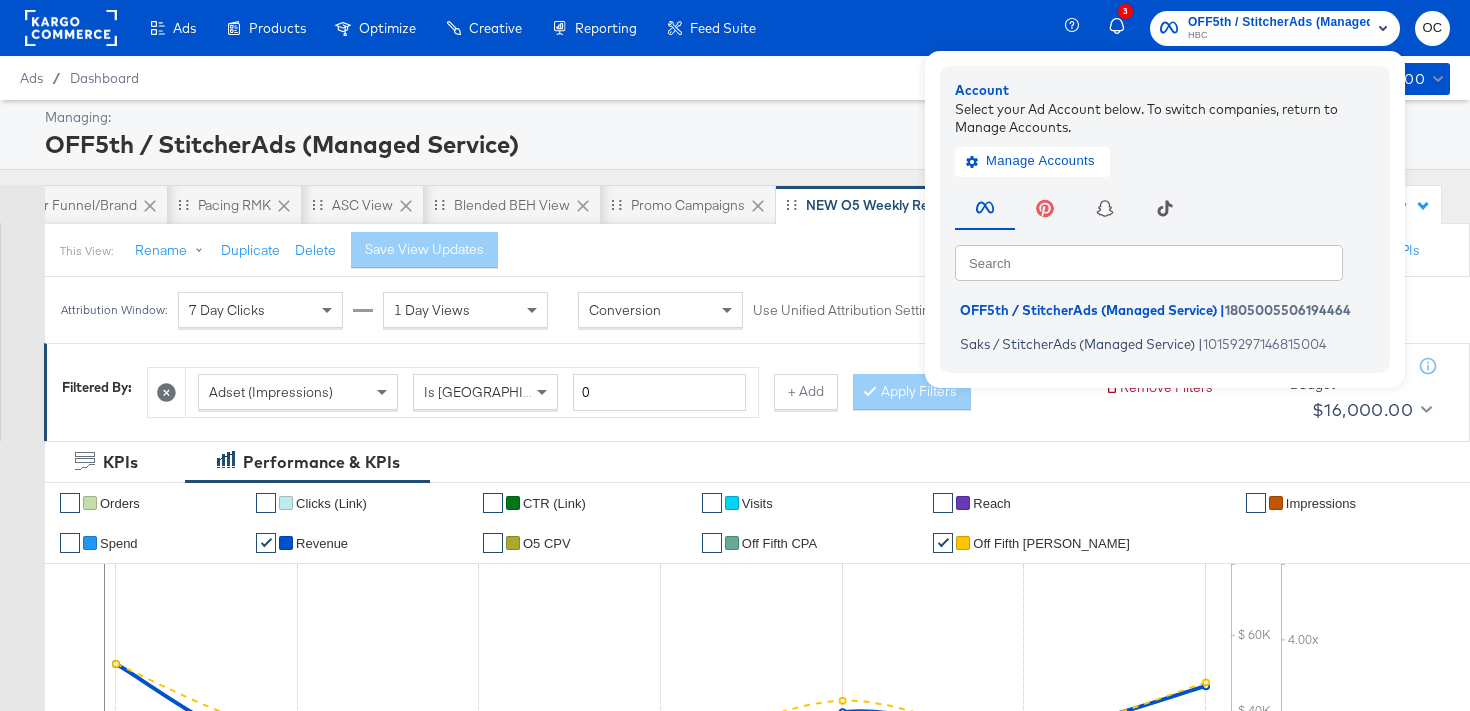 click 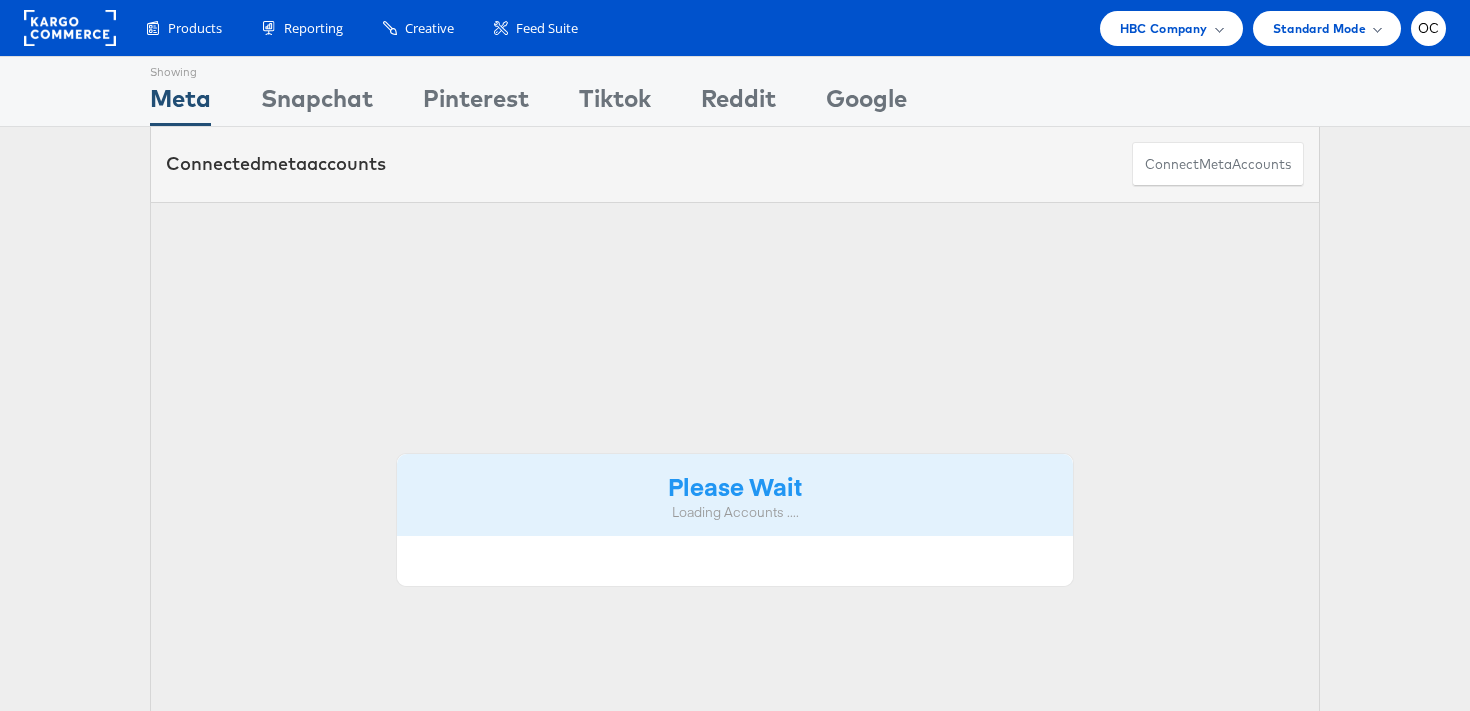 scroll, scrollTop: 0, scrollLeft: 0, axis: both 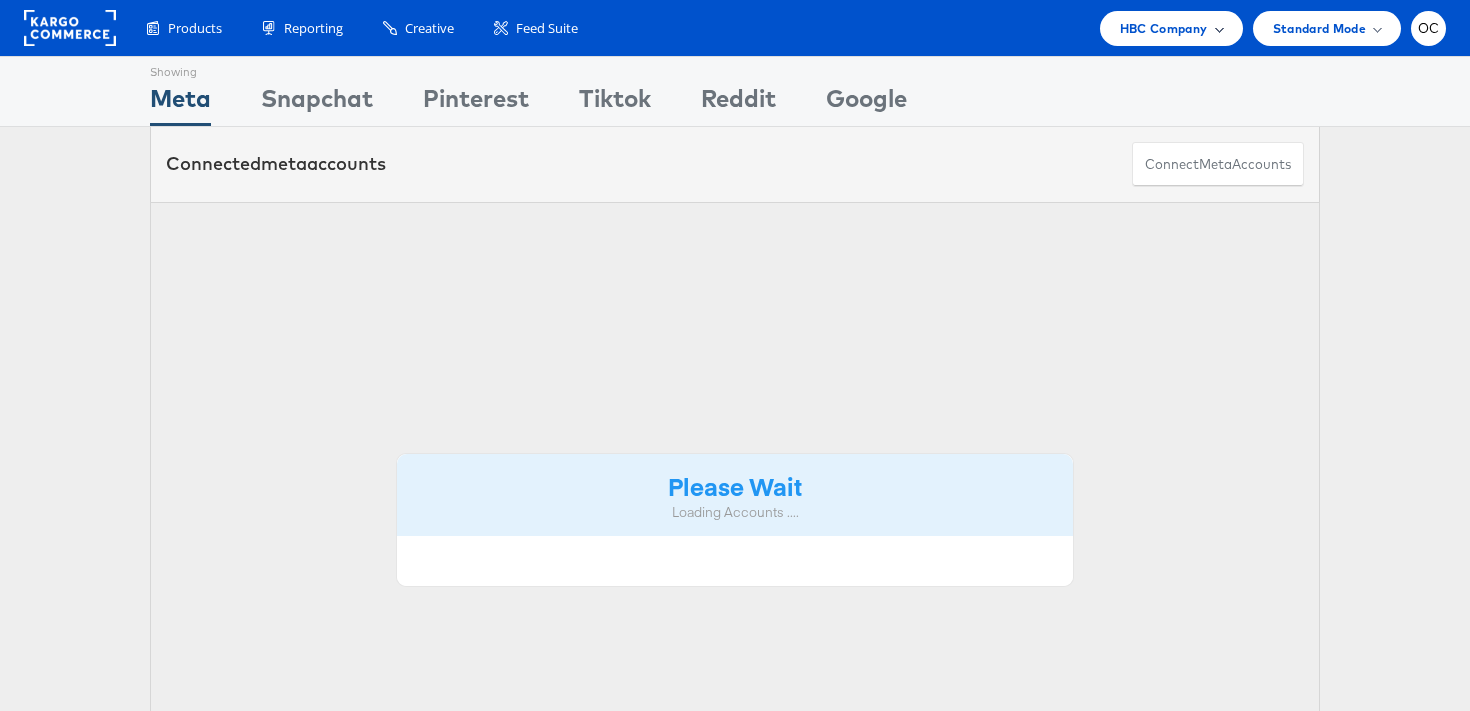click on "HBC Company" at bounding box center (1164, 28) 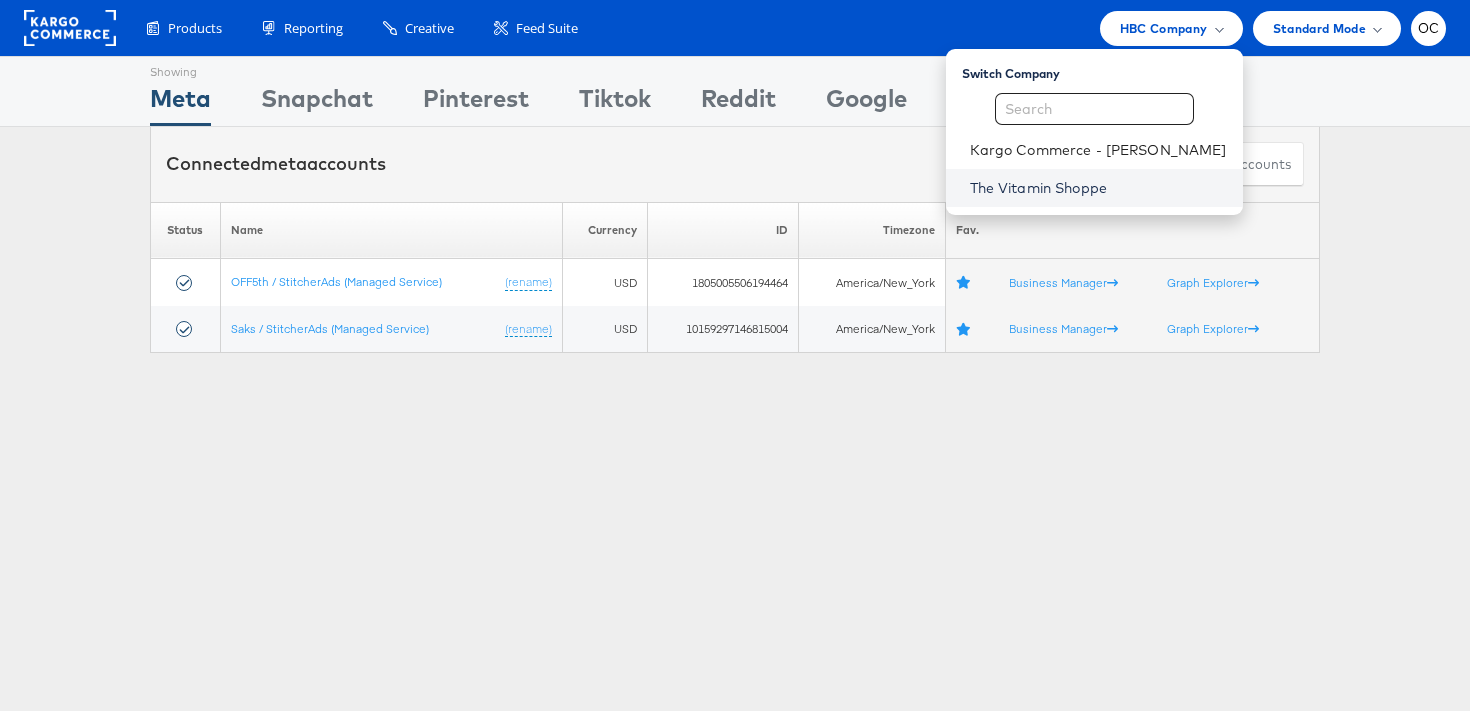 click on "The Vitamin Shoppe" at bounding box center [1098, 188] 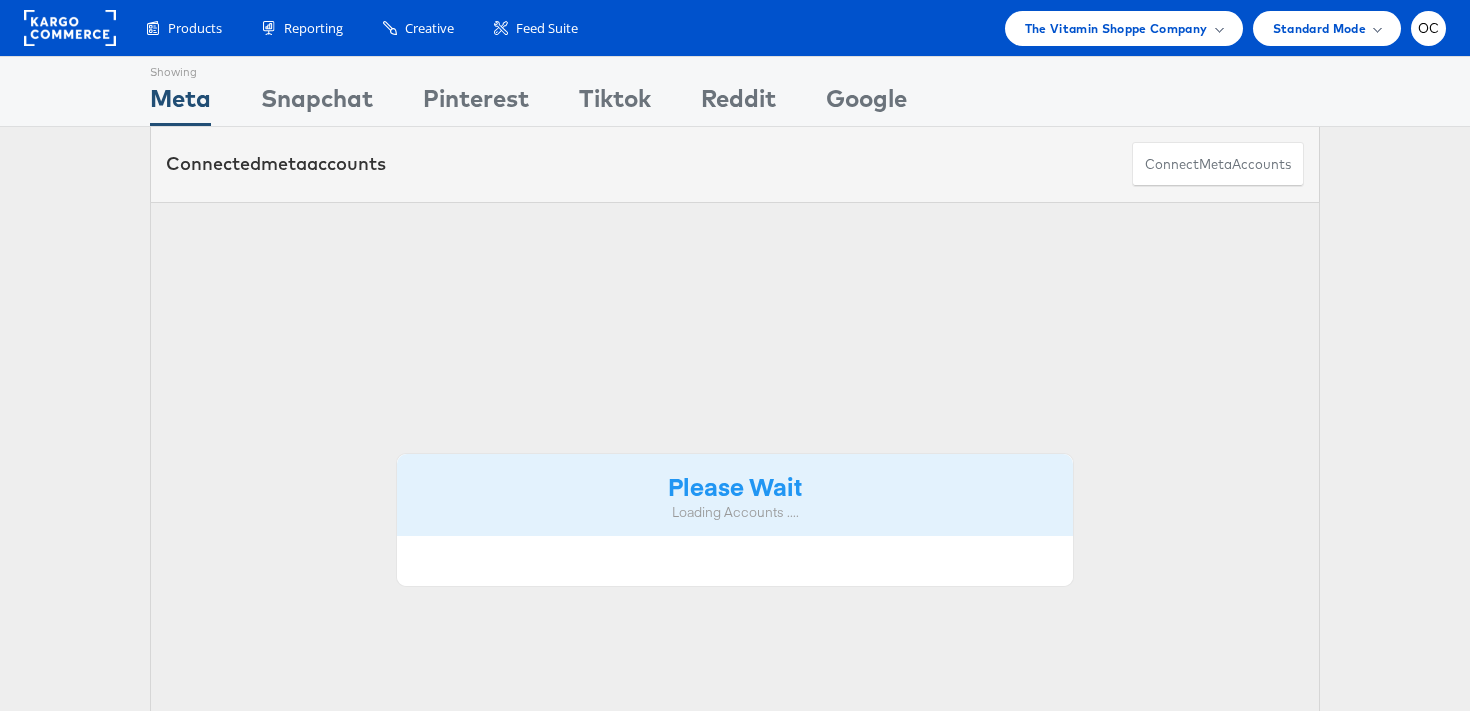 scroll, scrollTop: 0, scrollLeft: 0, axis: both 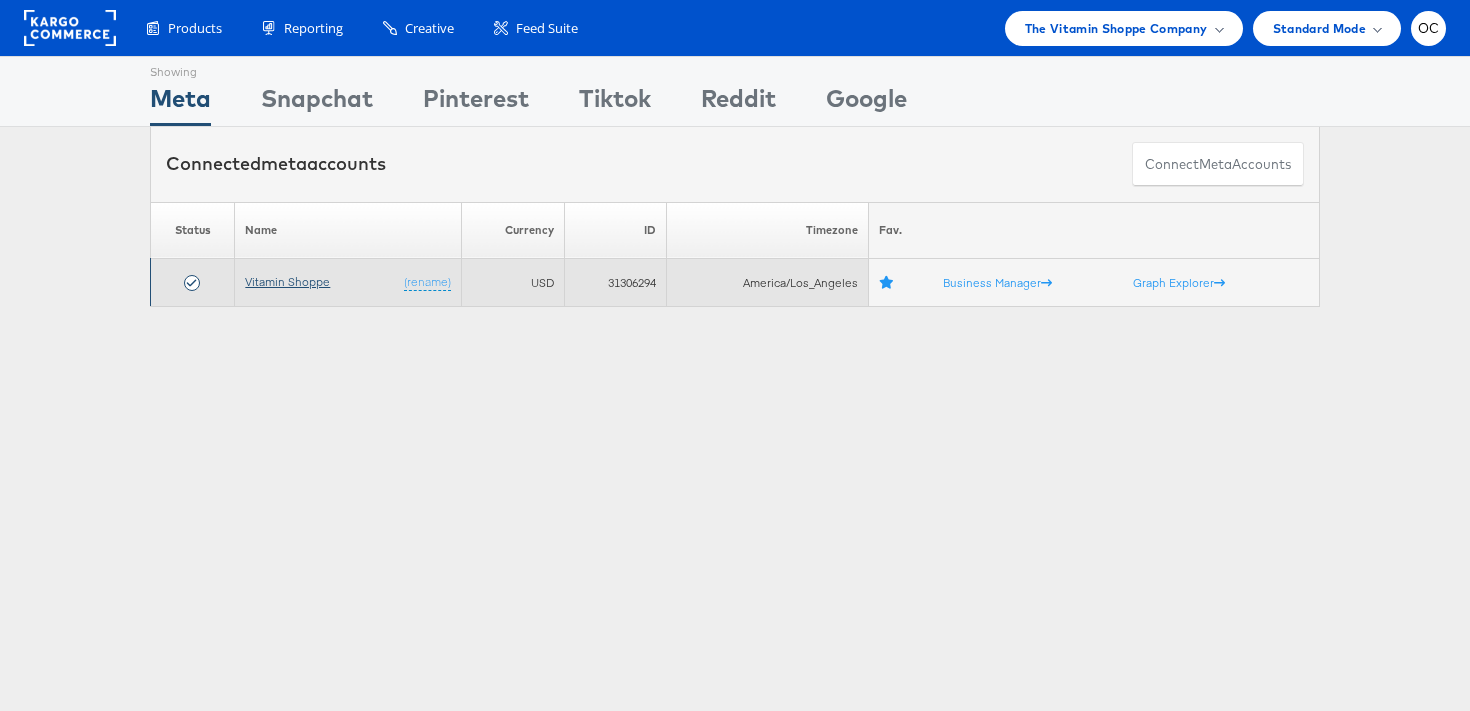 click on "Vitamin Shoppe" at bounding box center [287, 281] 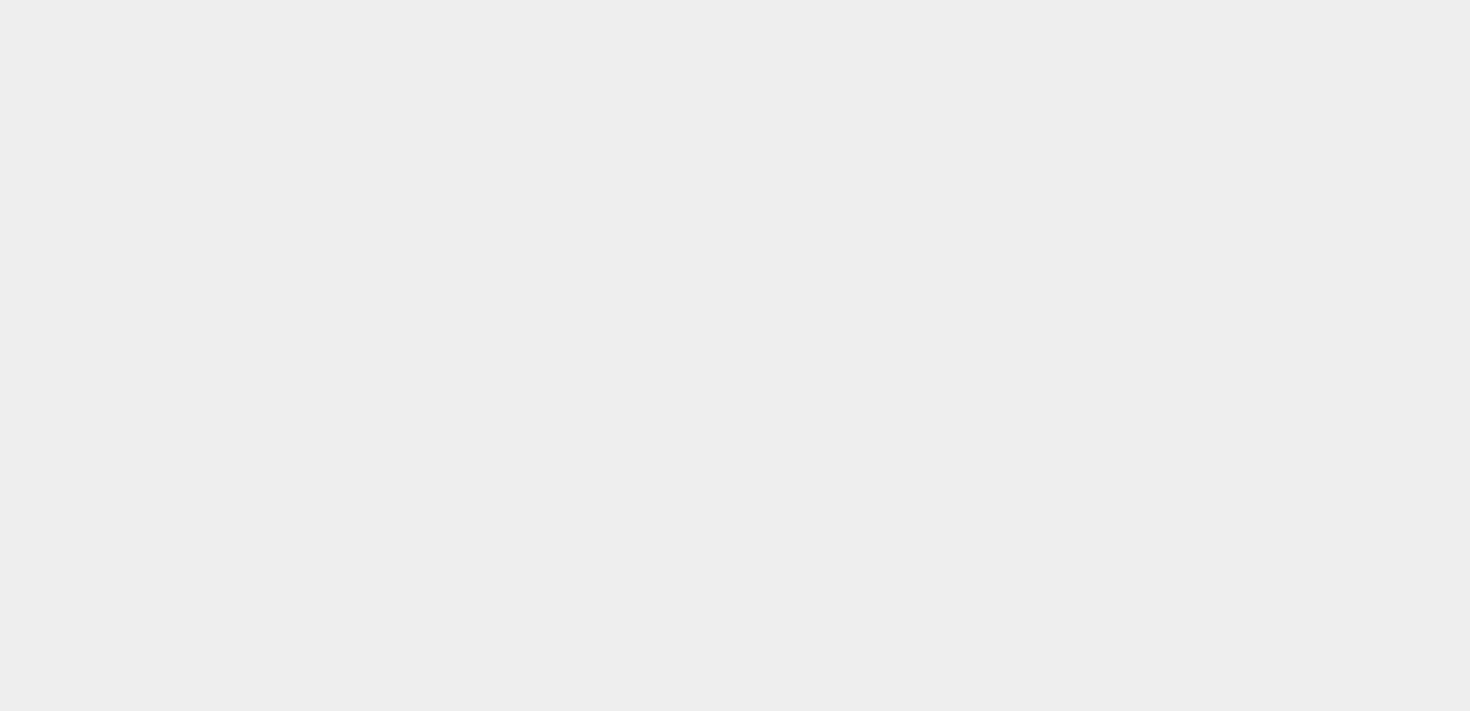 scroll, scrollTop: 0, scrollLeft: 0, axis: both 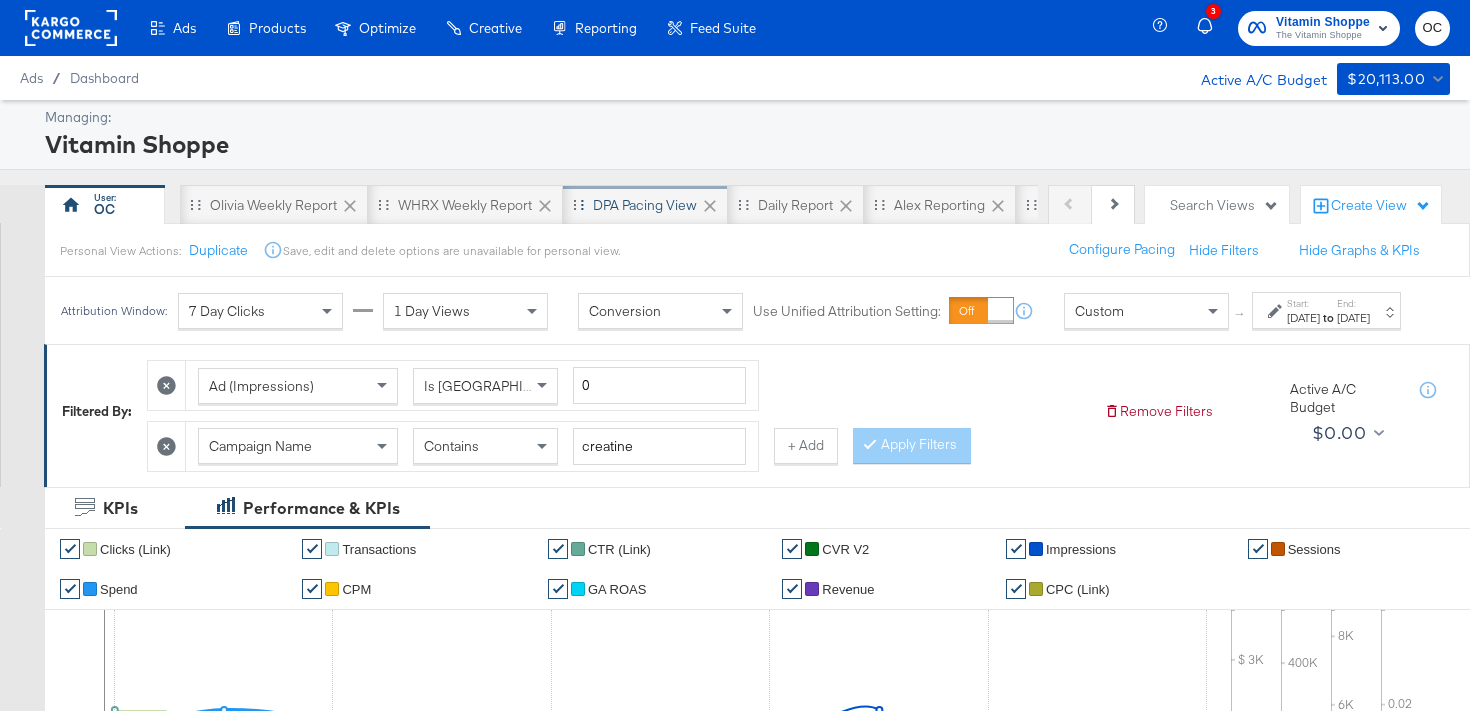 click on "DPA Pacing View" at bounding box center (645, 205) 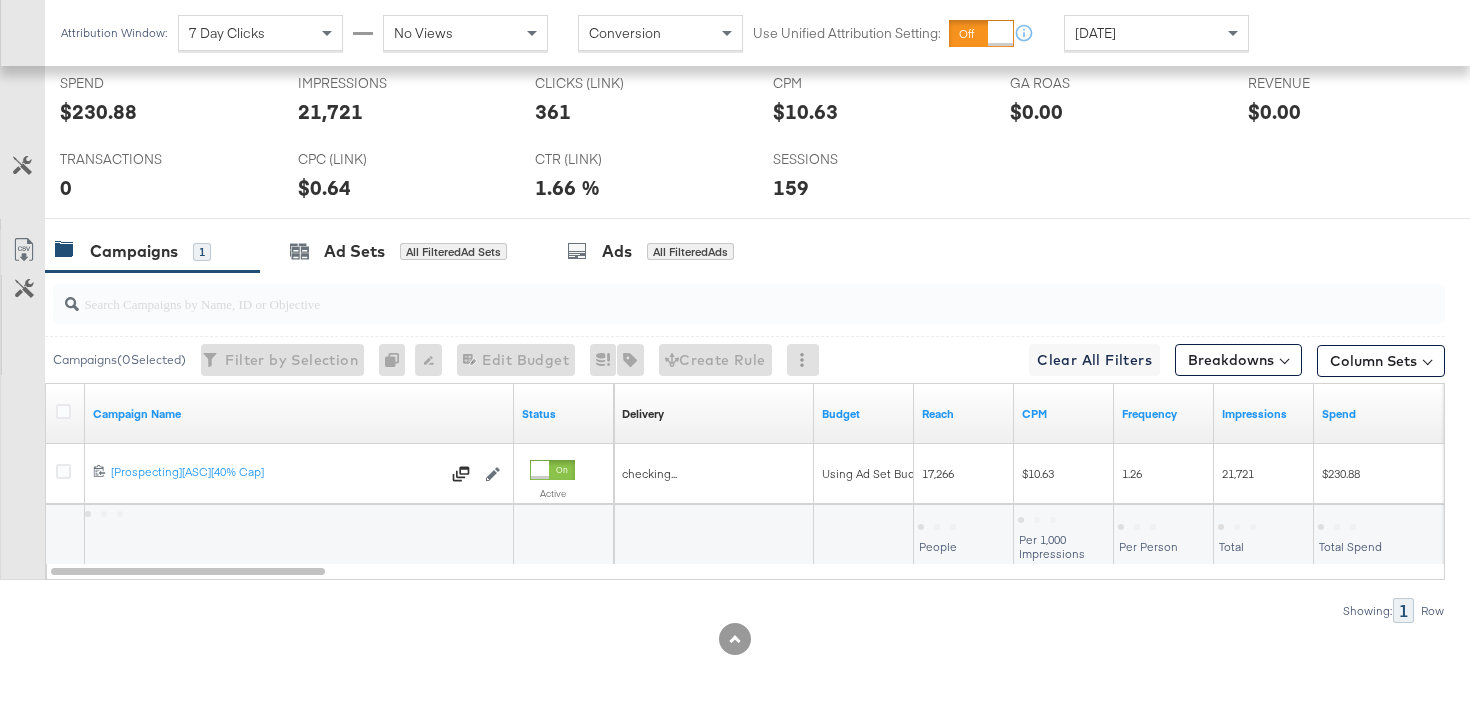 scroll, scrollTop: 893, scrollLeft: 0, axis: vertical 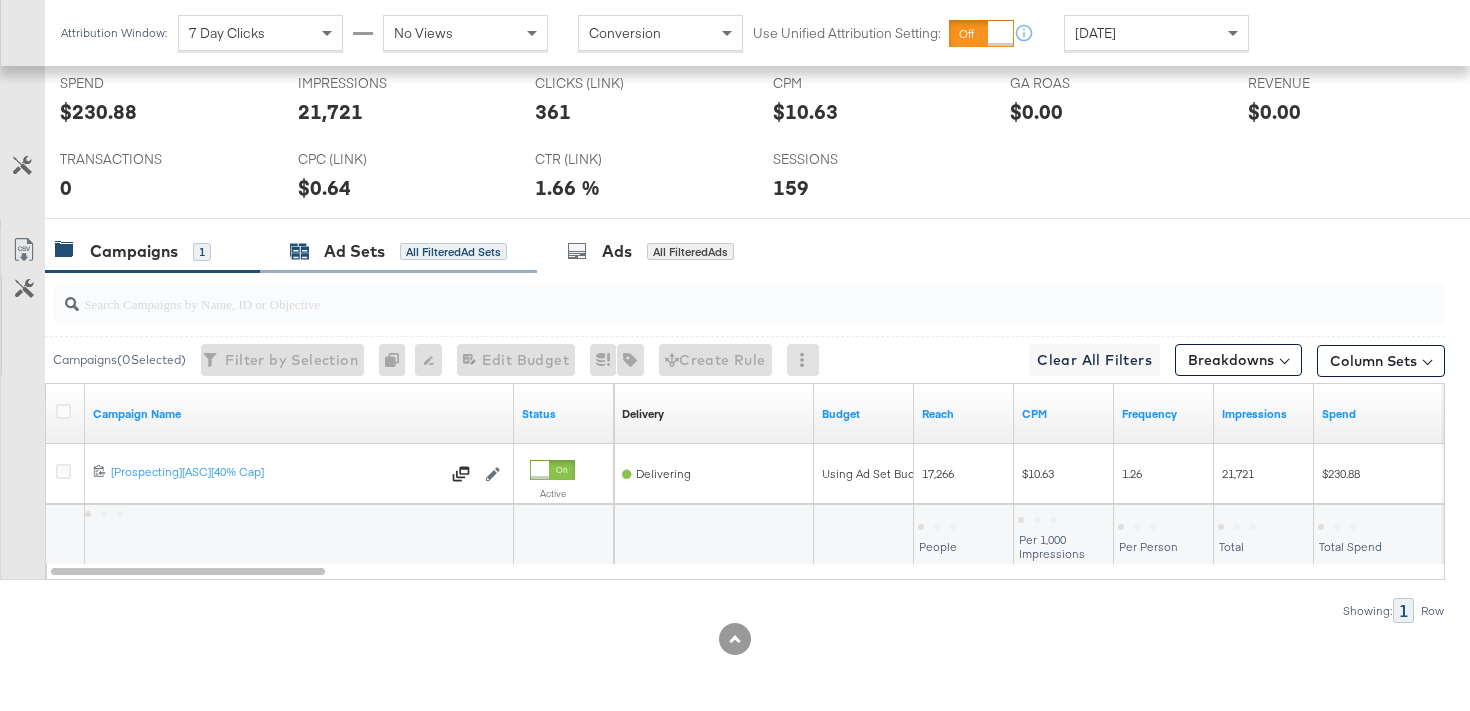 click on "Ad Sets All Filtered  Ad Sets" at bounding box center (398, 251) 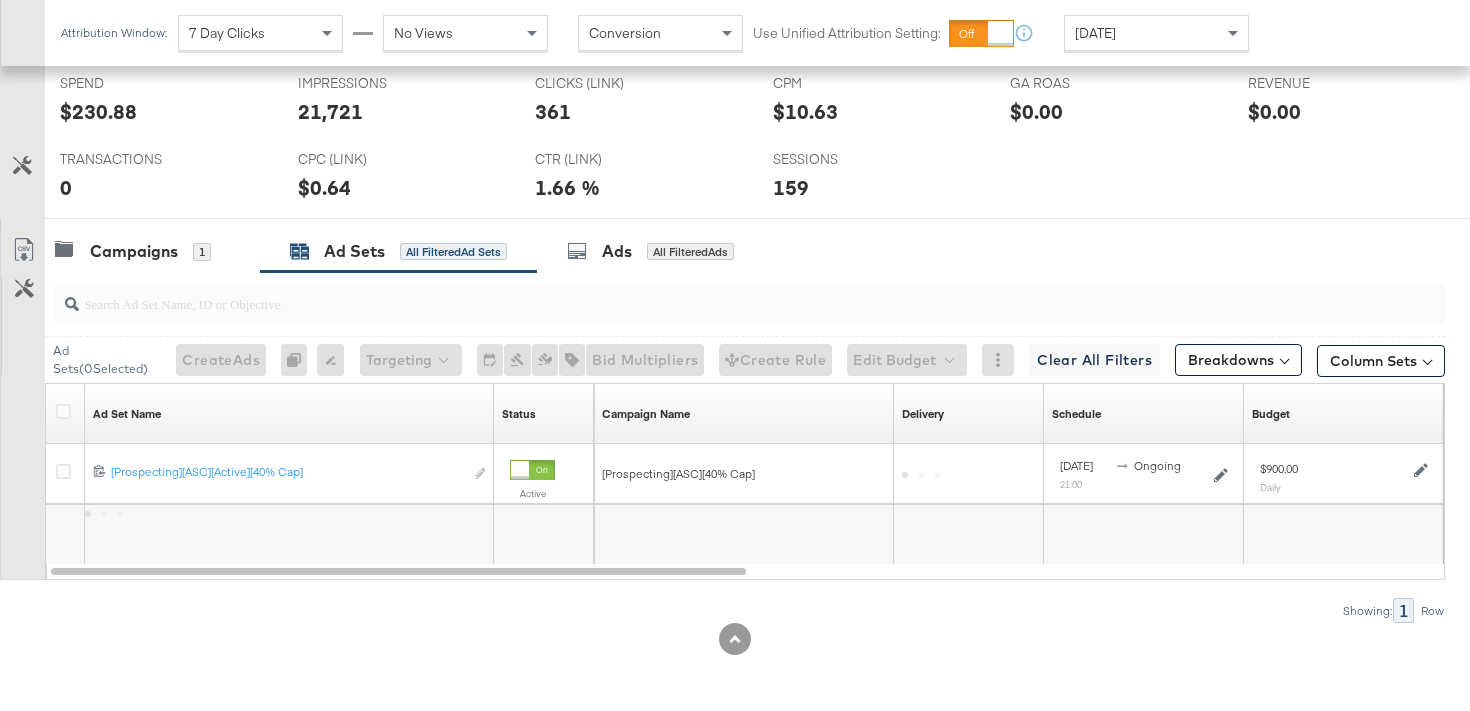 scroll, scrollTop: 893, scrollLeft: 0, axis: vertical 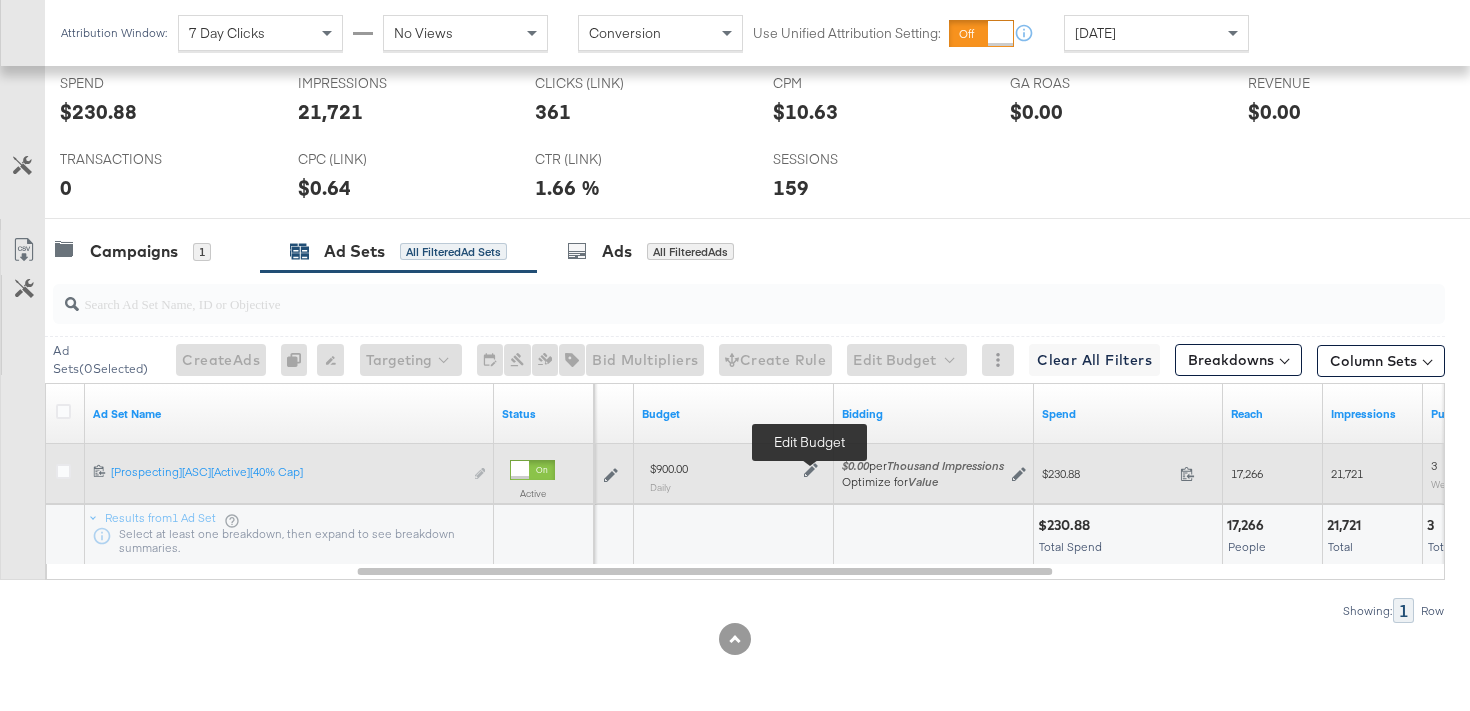 click 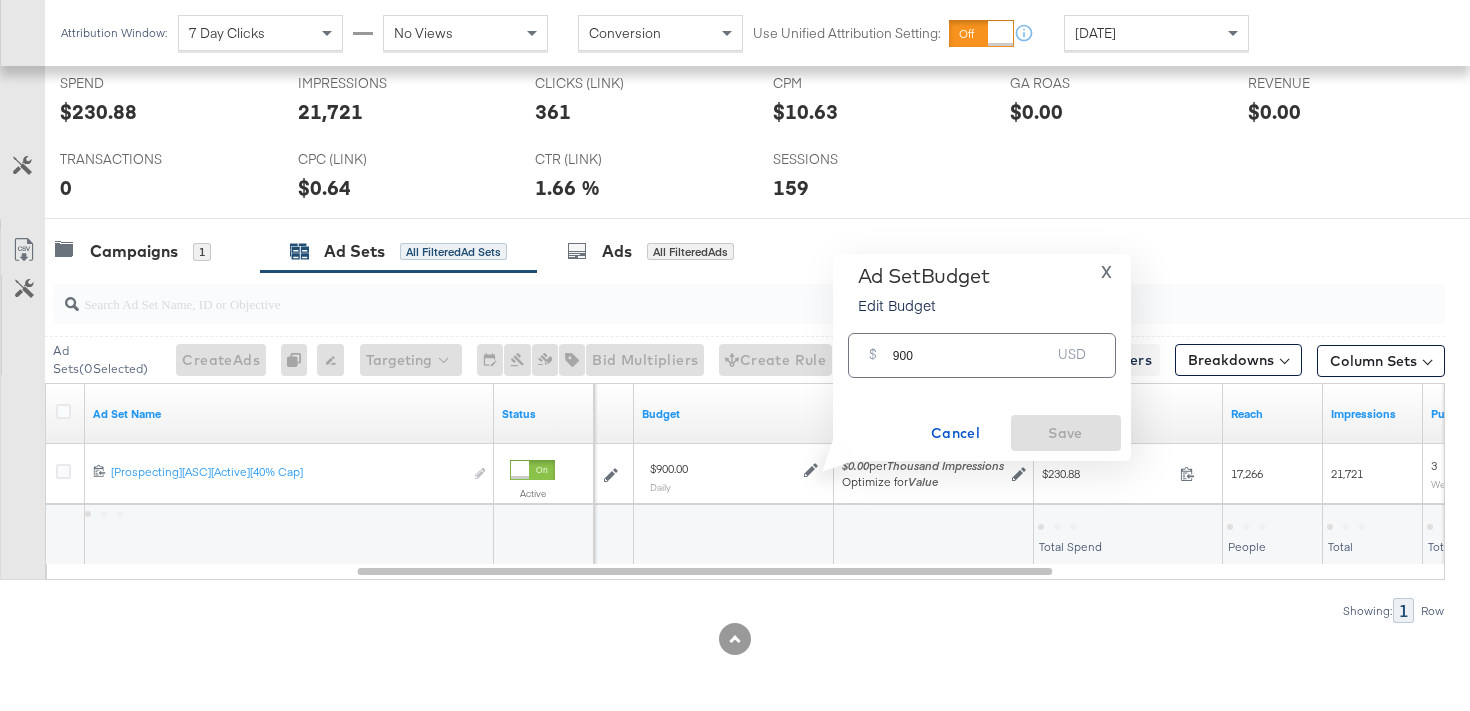 click on "900" at bounding box center [972, 347] 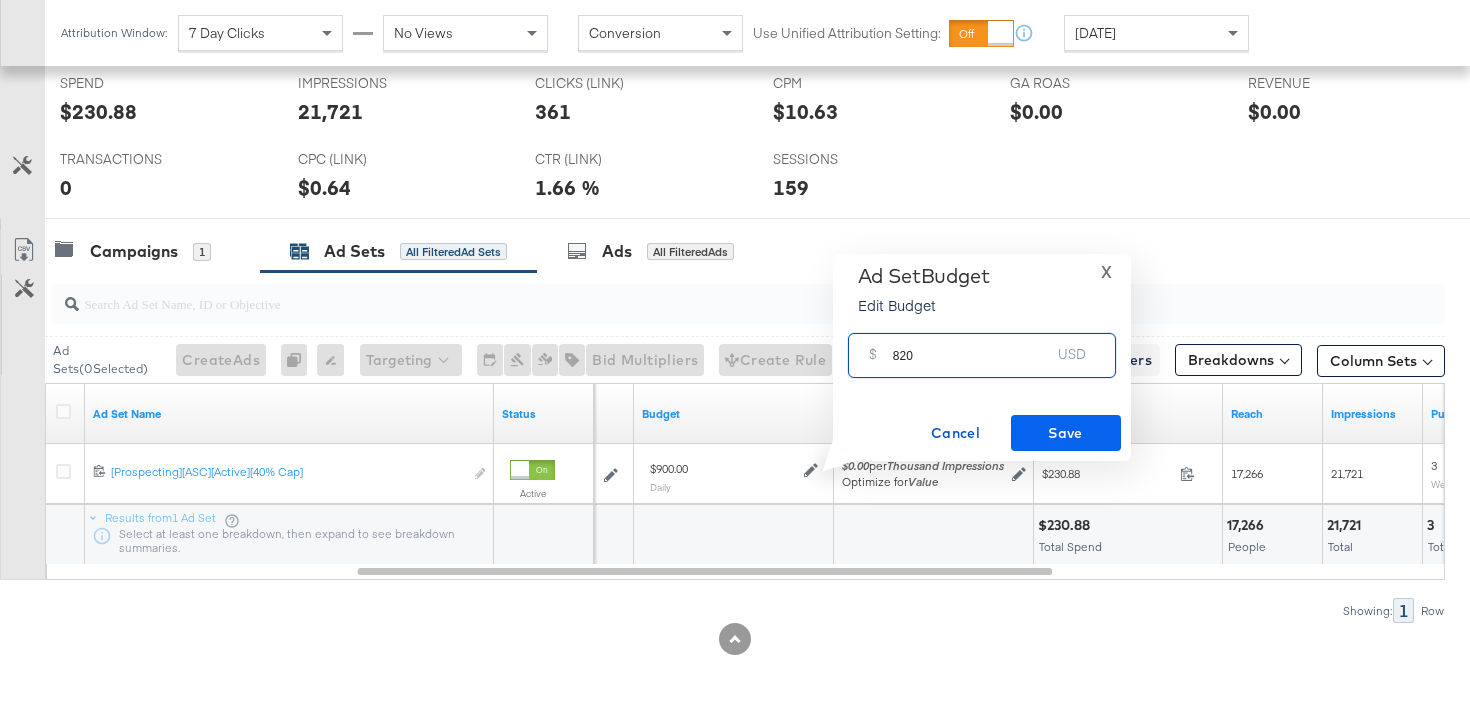 type on "820" 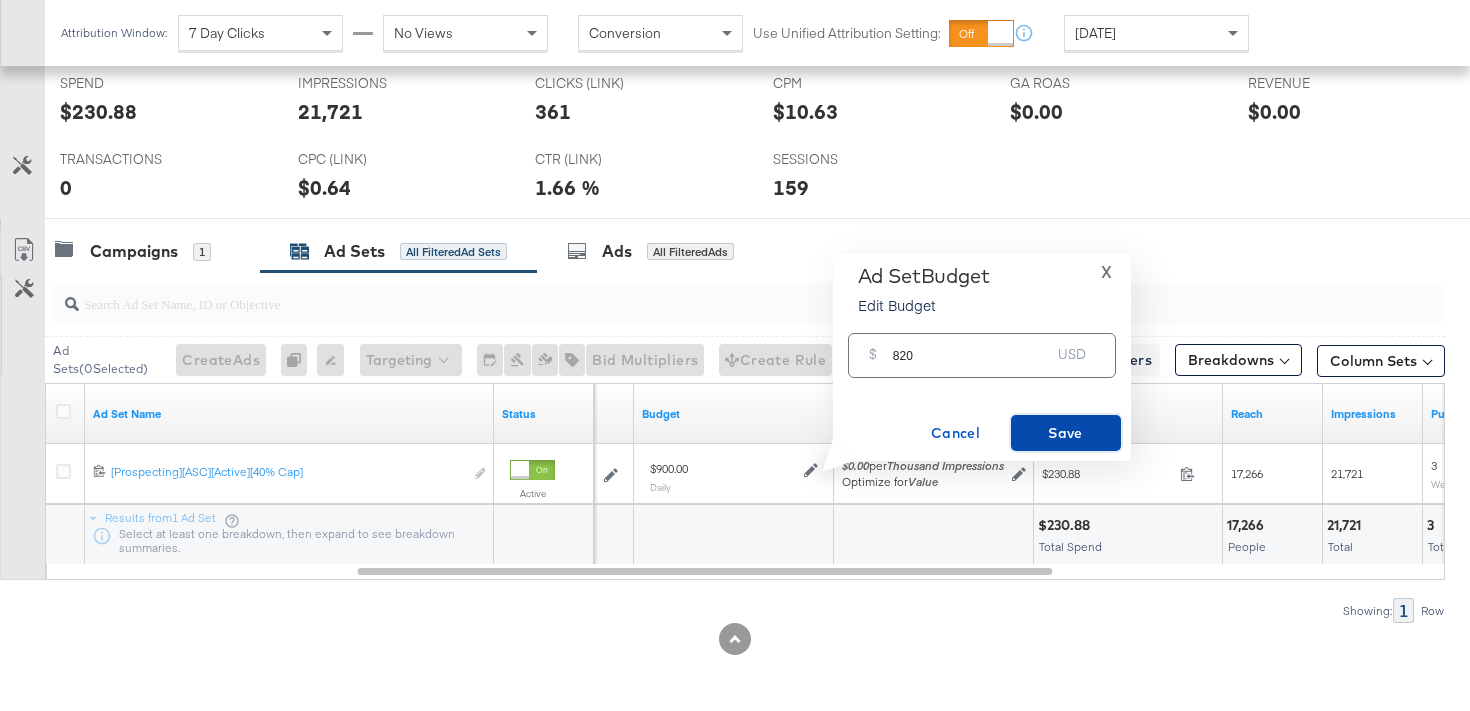 click on "Save" at bounding box center [1066, 433] 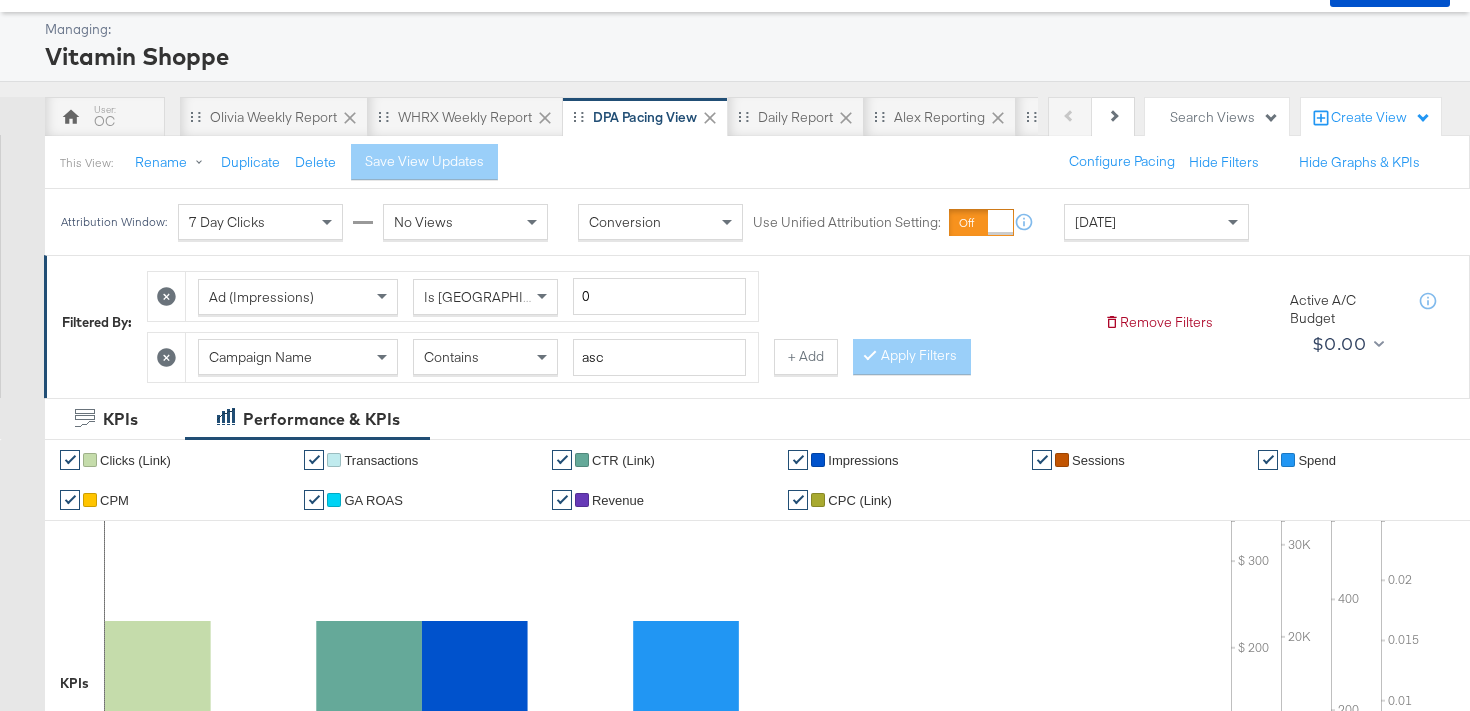 scroll, scrollTop: 25, scrollLeft: 0, axis: vertical 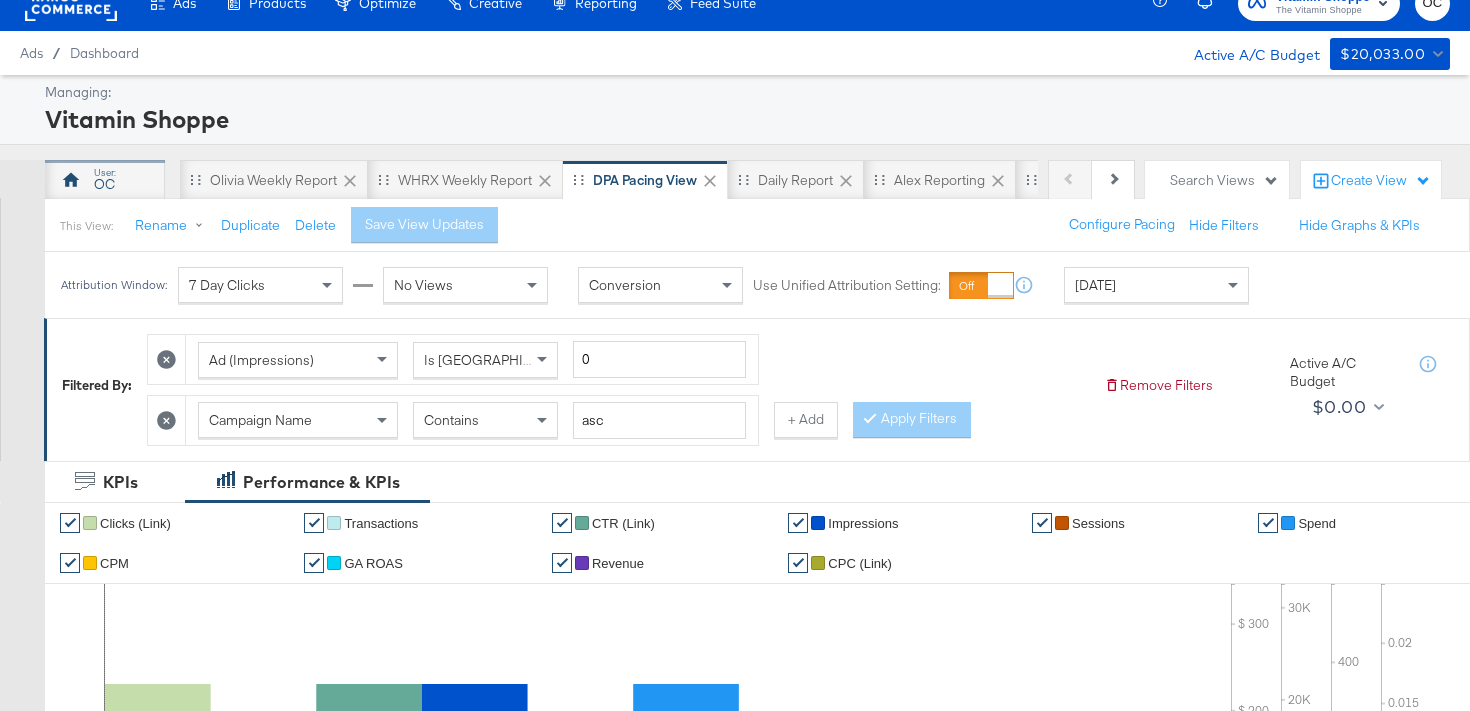 click on "OC" at bounding box center (105, 180) 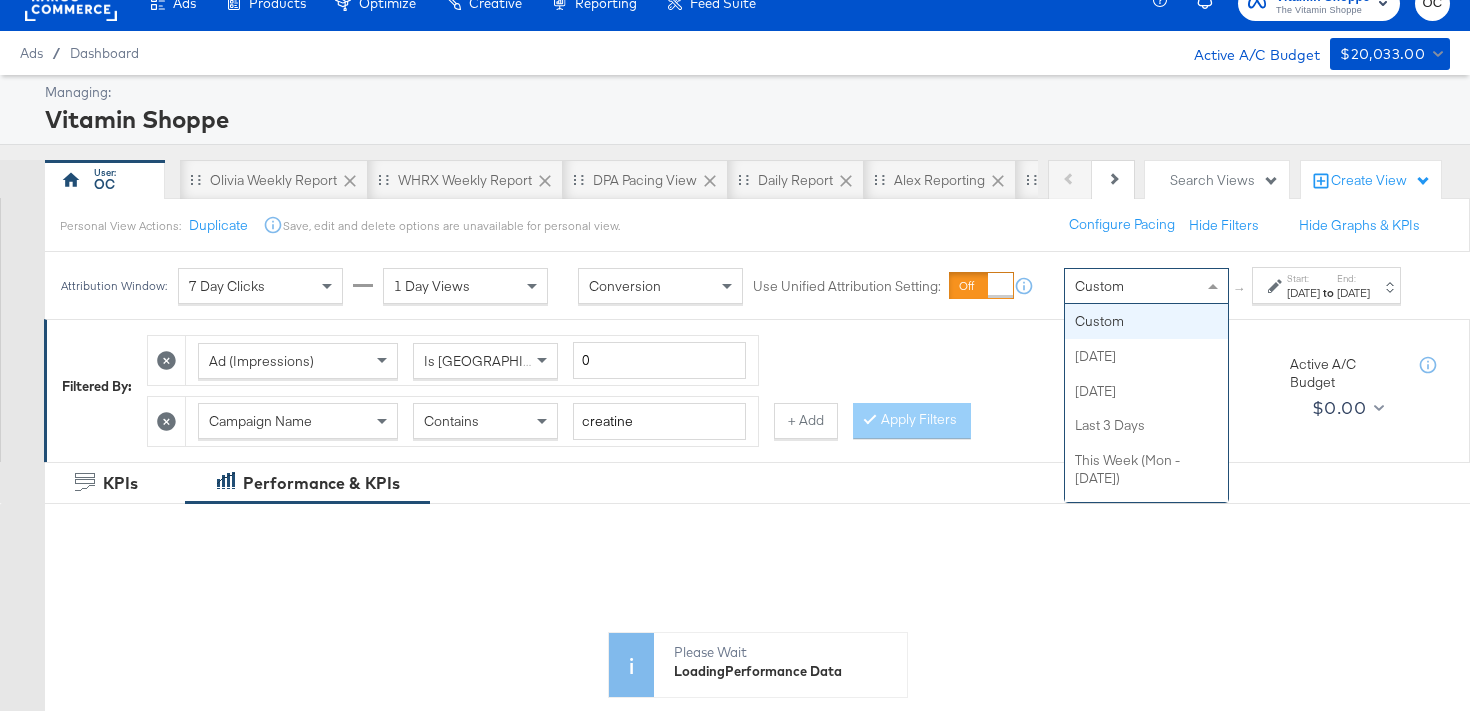 click on "Custom" at bounding box center (1099, 286) 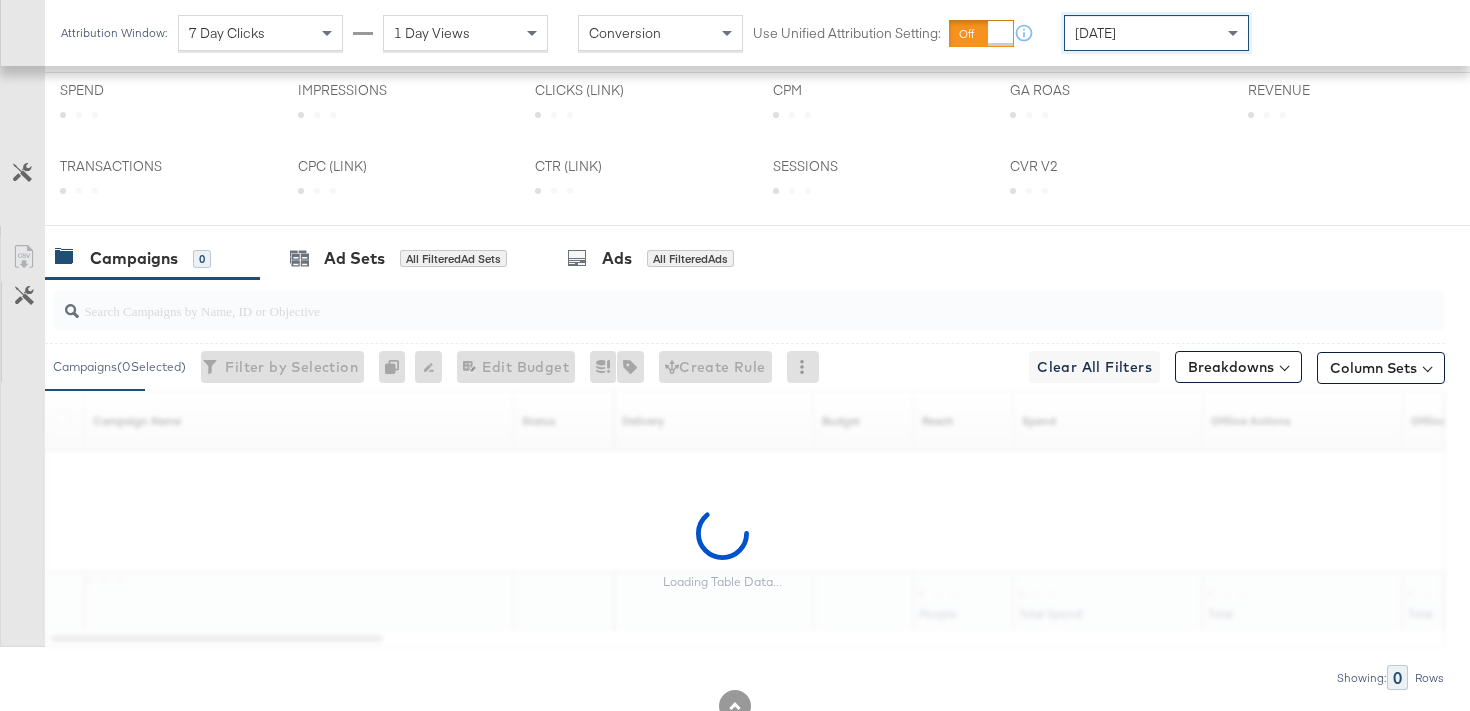 scroll, scrollTop: 953, scrollLeft: 0, axis: vertical 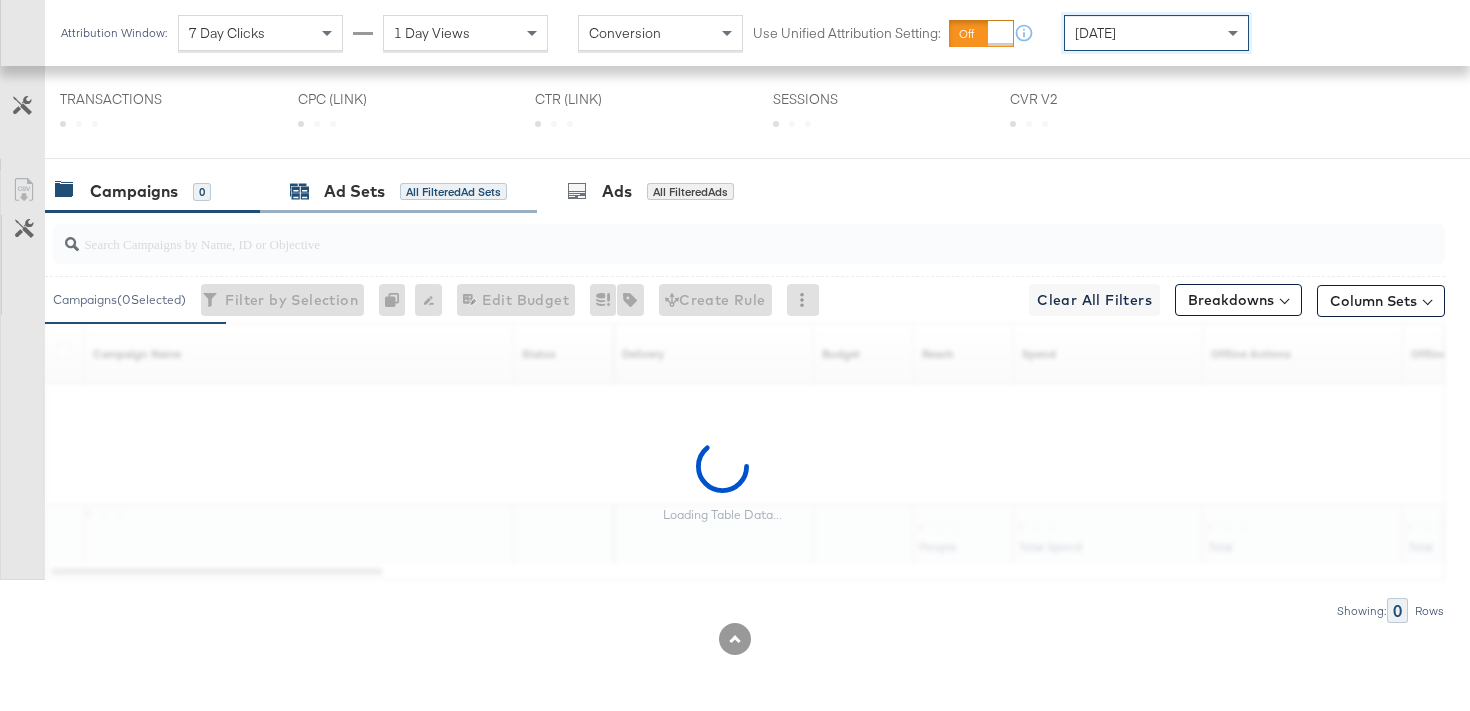 click on "Ad Sets All Filtered  Ad Sets" at bounding box center [398, 191] 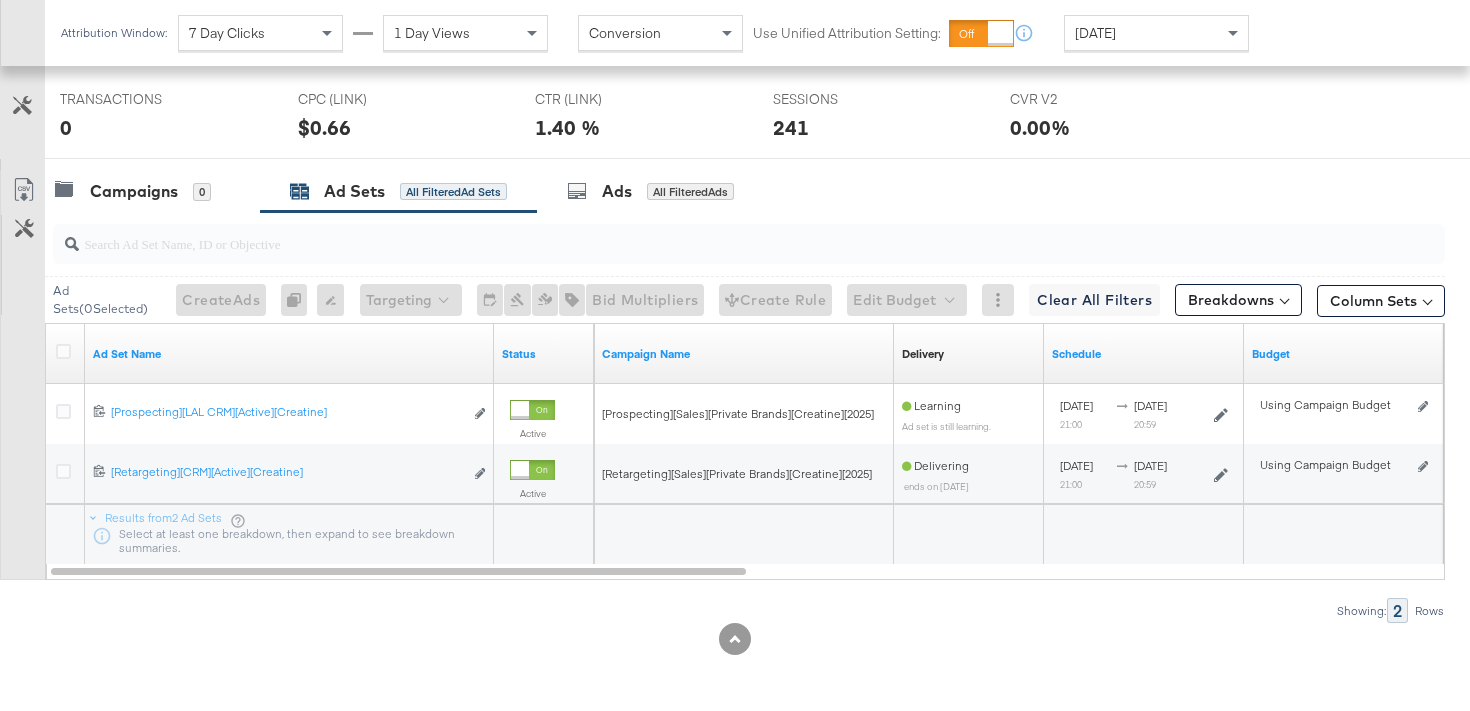 click at bounding box center [745, 244] 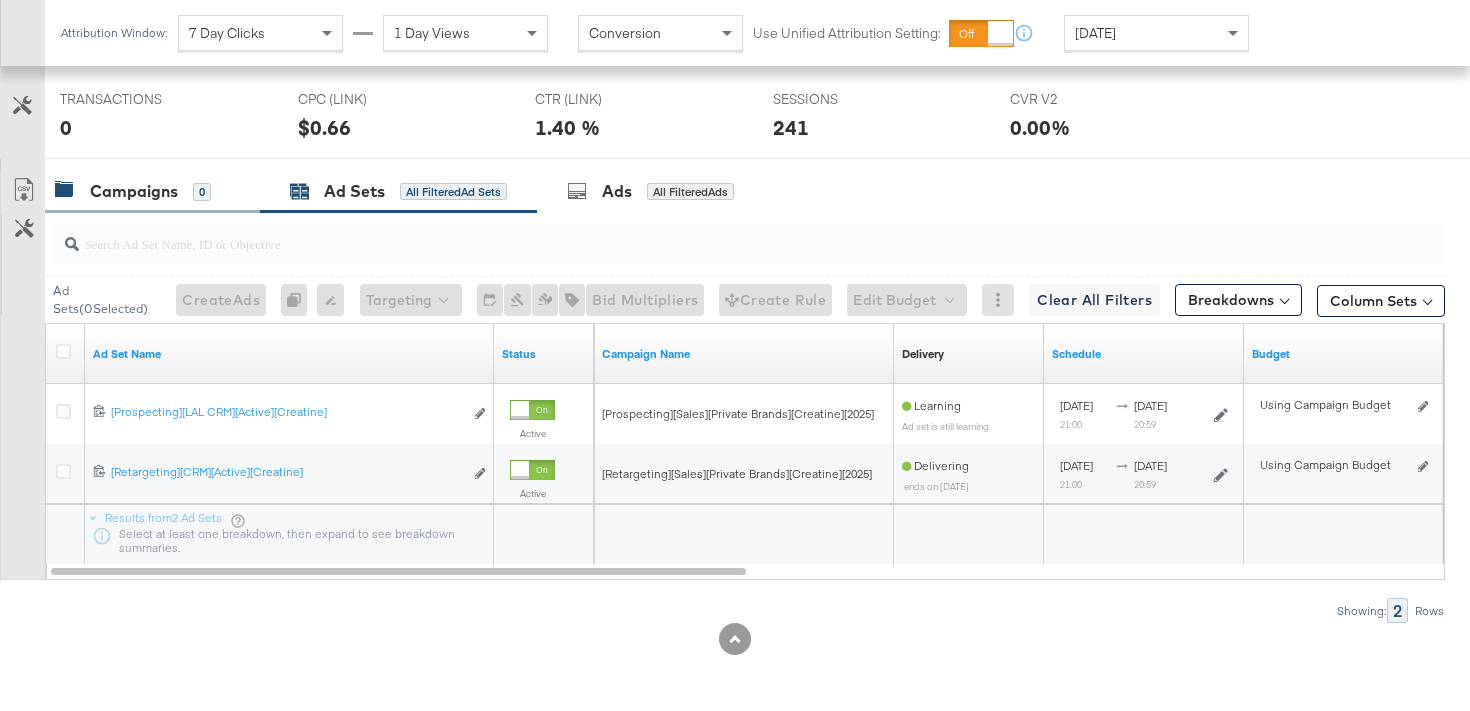 click on "Campaigns 0" at bounding box center (152, 191) 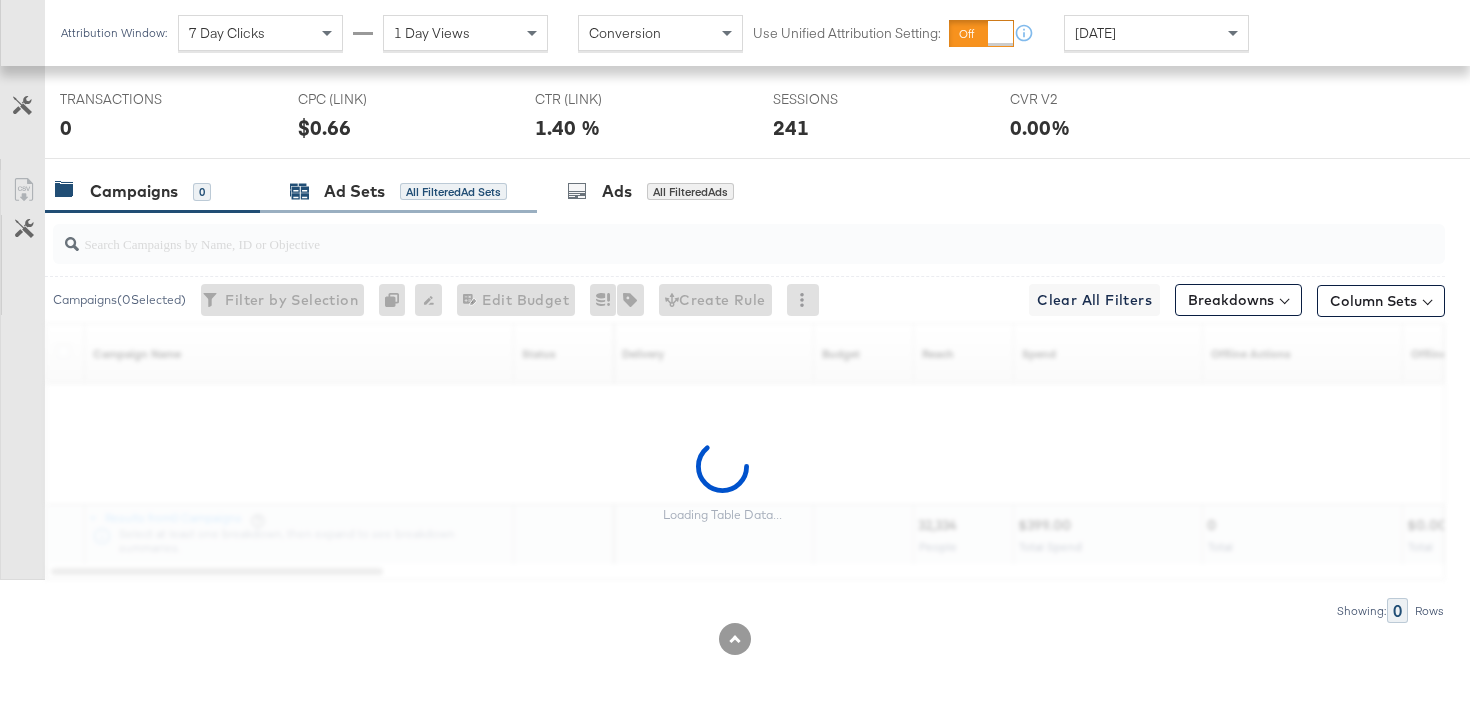 click on "All Filtered  Ad Sets" at bounding box center (453, 192) 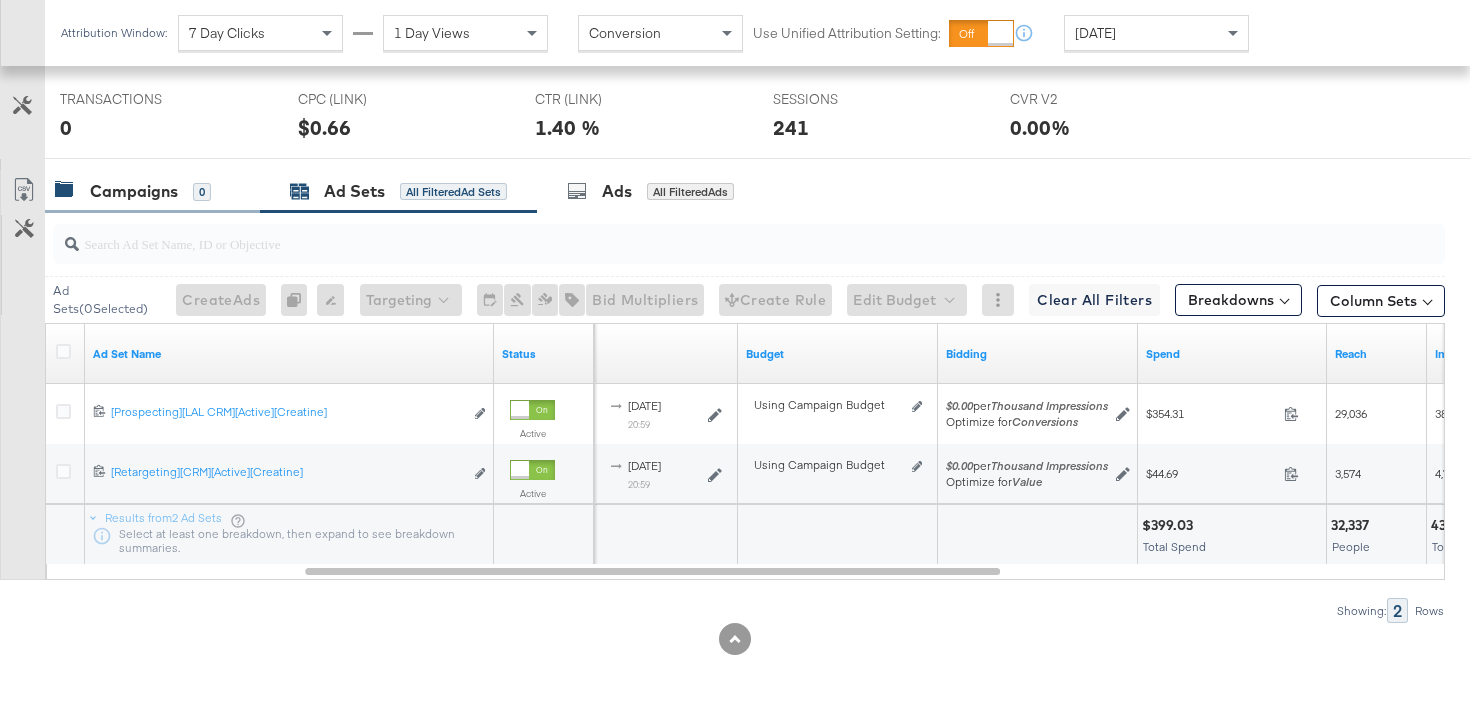 click on "Campaigns 0" at bounding box center (152, 191) 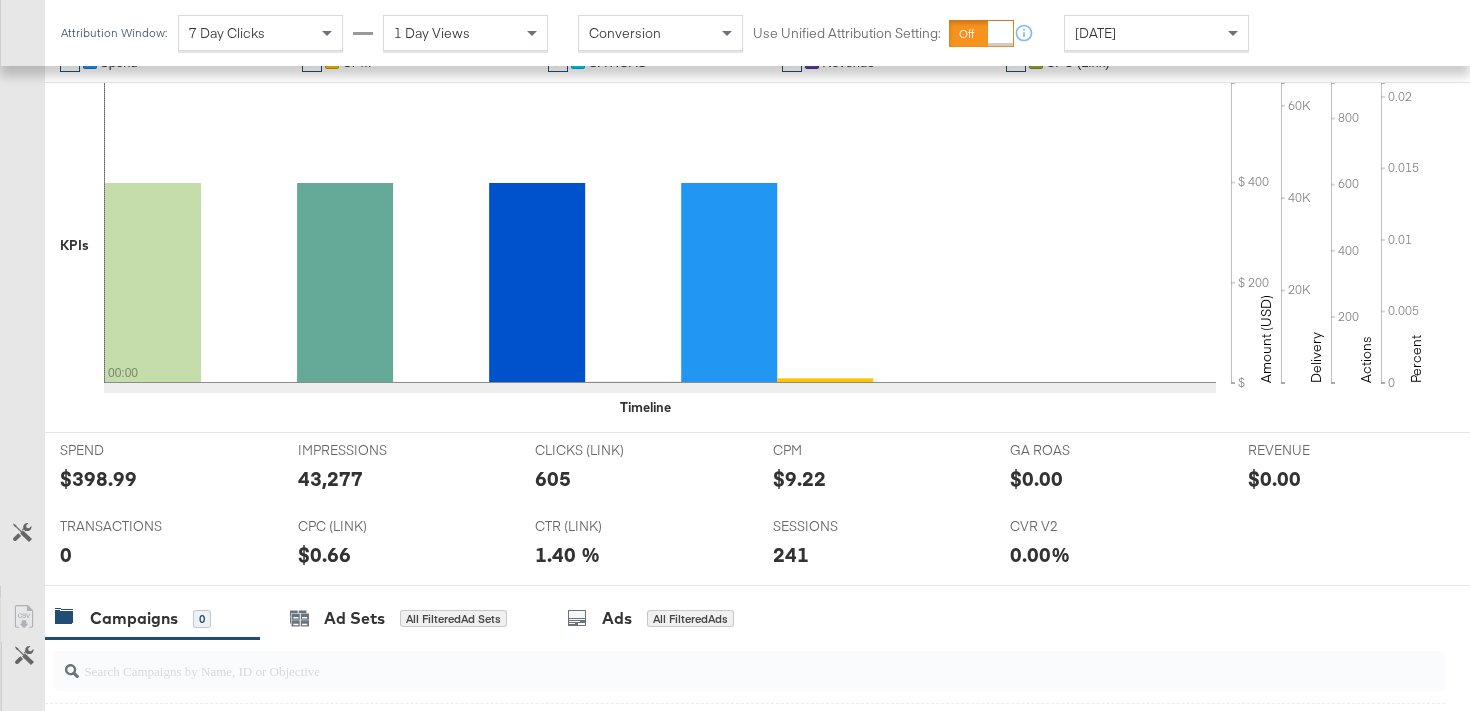 scroll, scrollTop: 953, scrollLeft: 0, axis: vertical 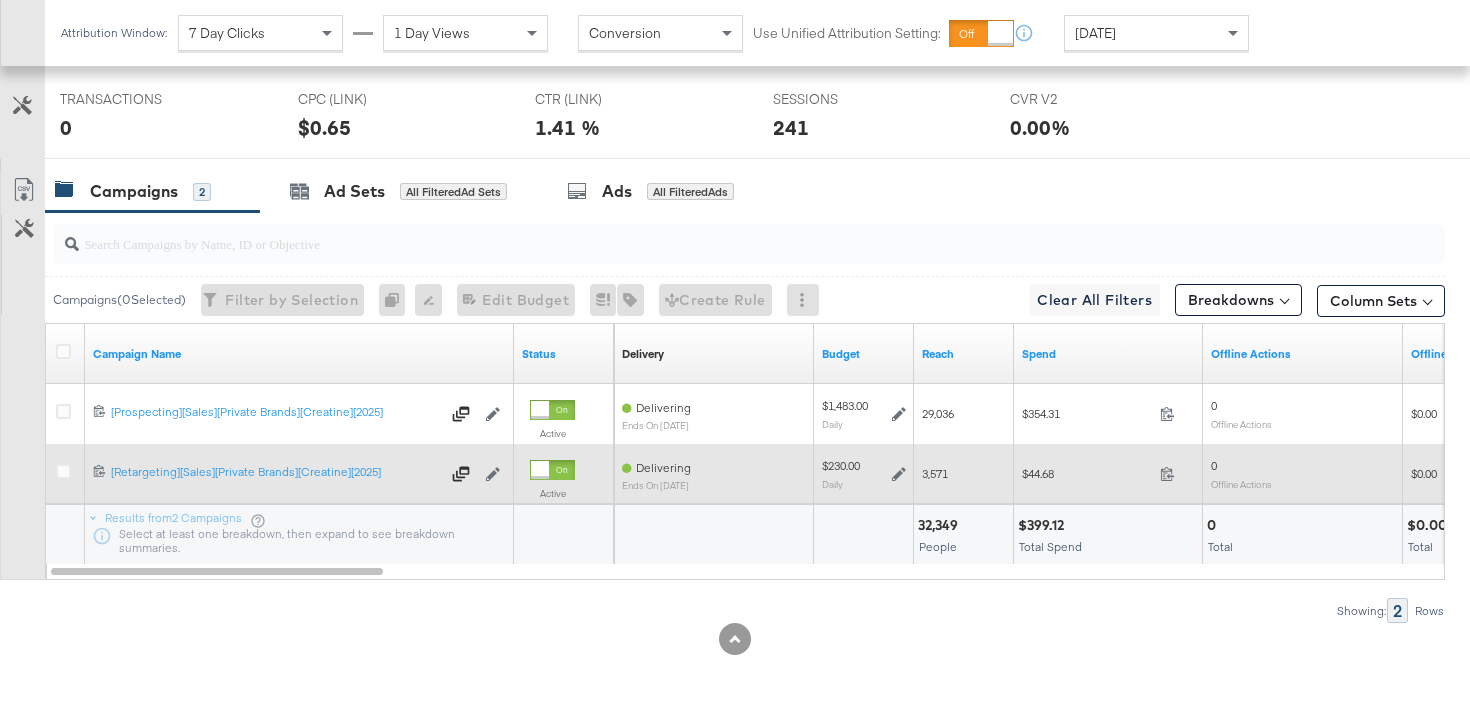 click 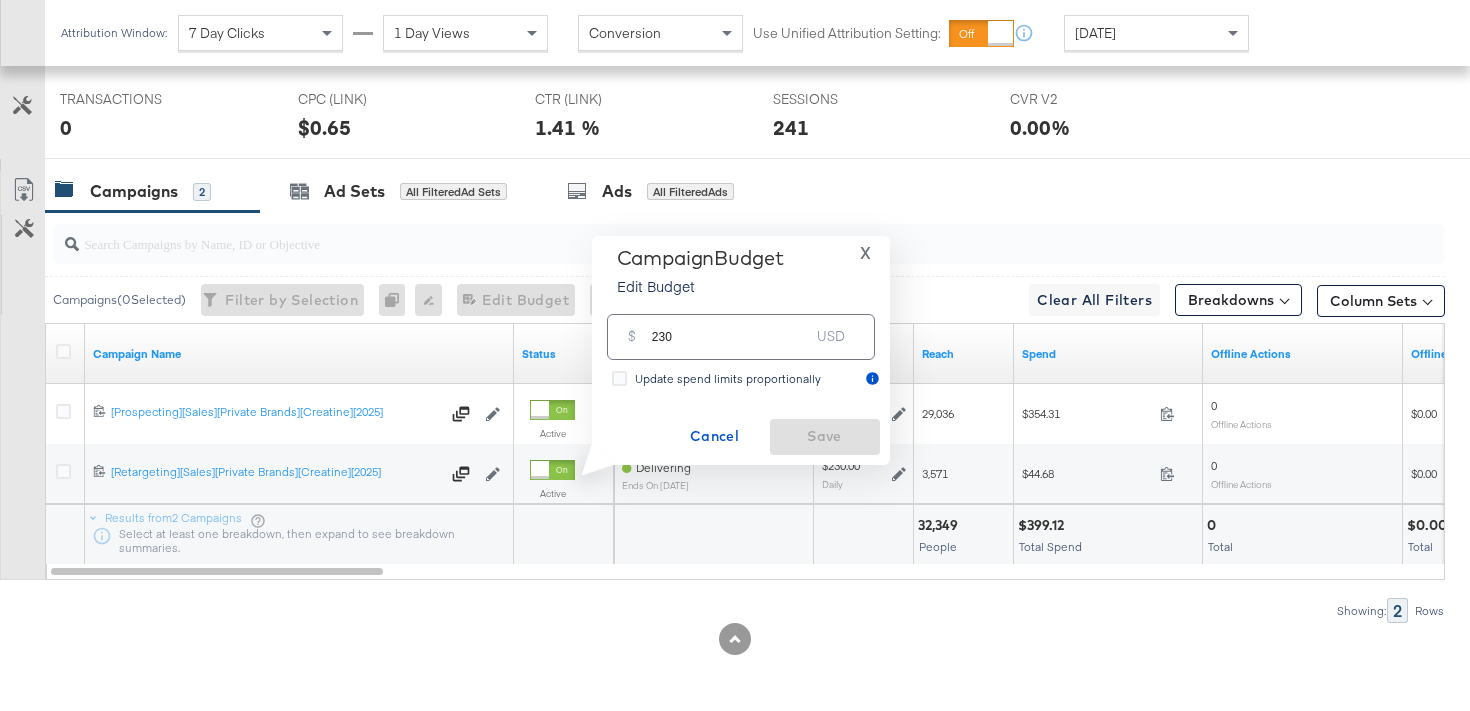 click on "230" at bounding box center (731, 328) 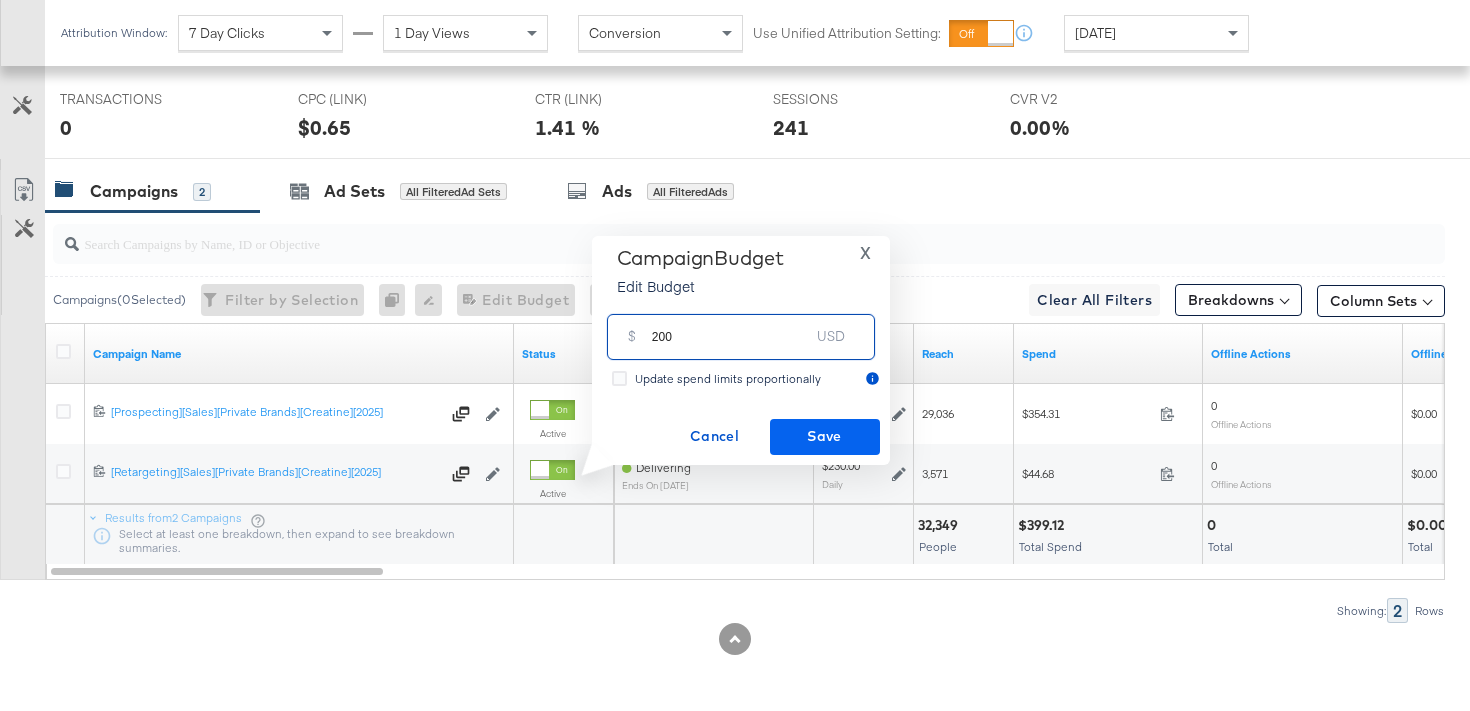 type on "200" 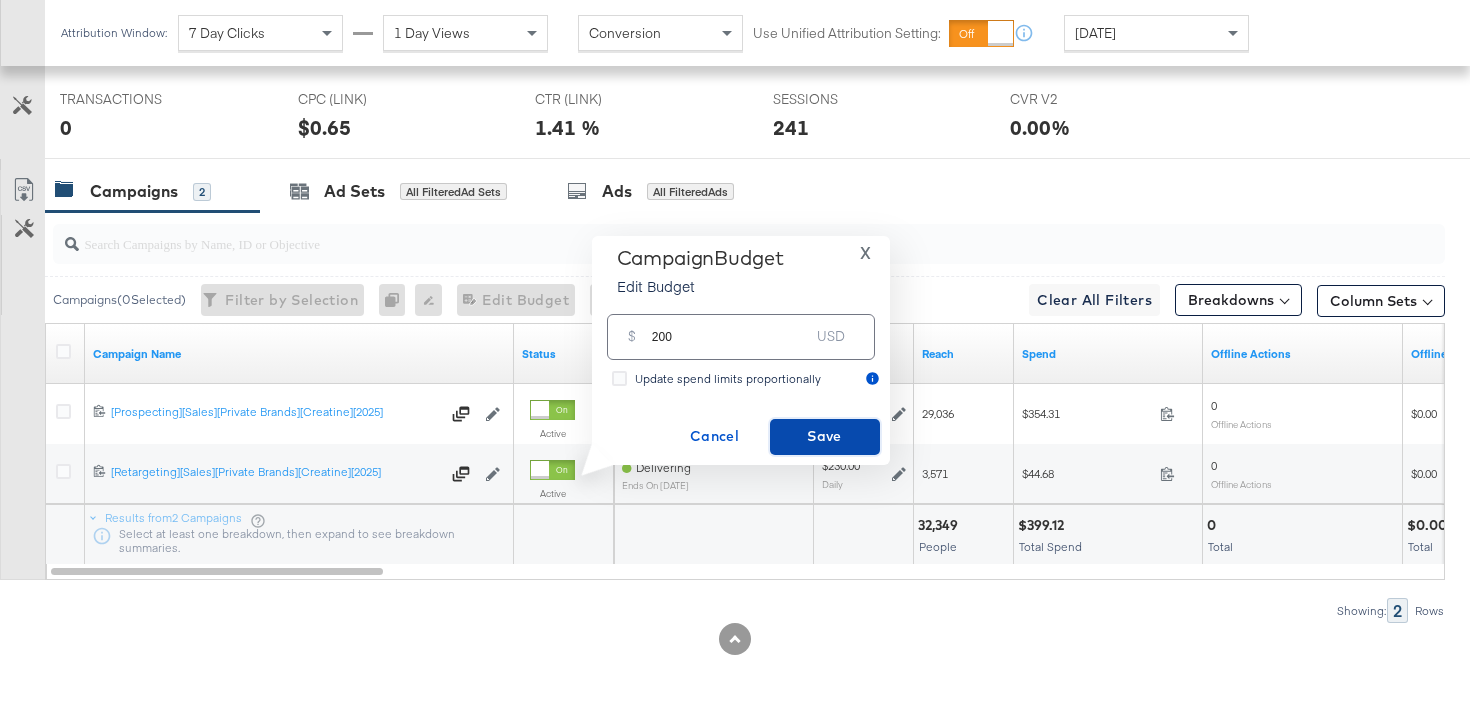 click on "Save" at bounding box center [825, 436] 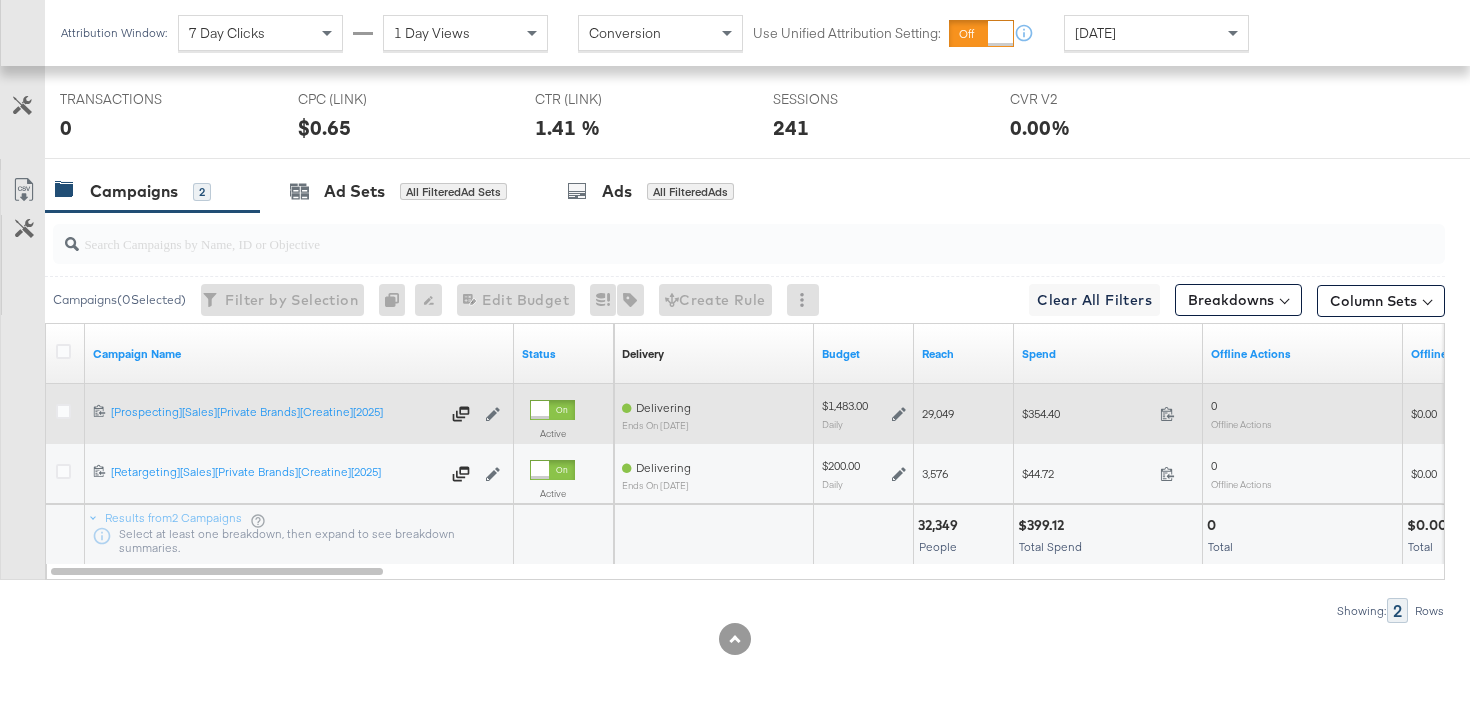 click 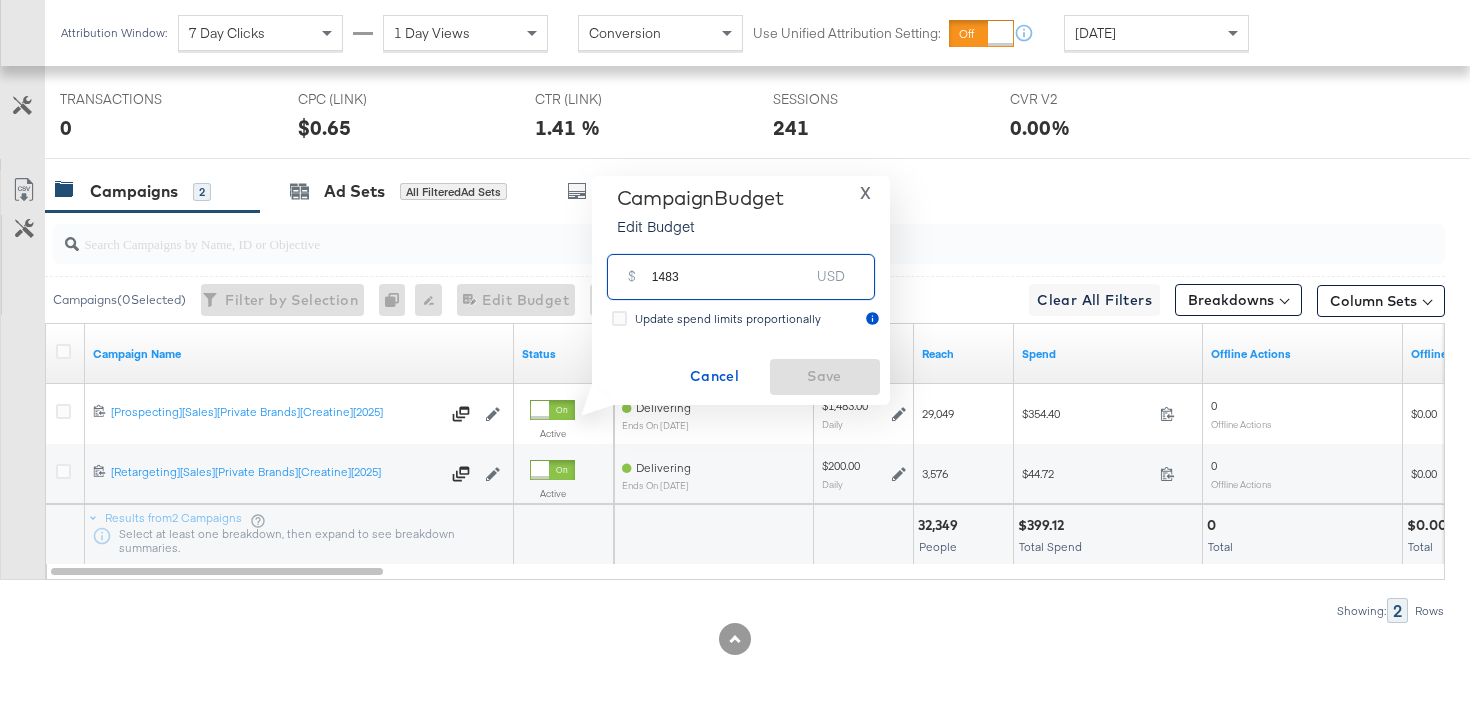 drag, startPoint x: 659, startPoint y: 275, endPoint x: 718, endPoint y: 276, distance: 59.008472 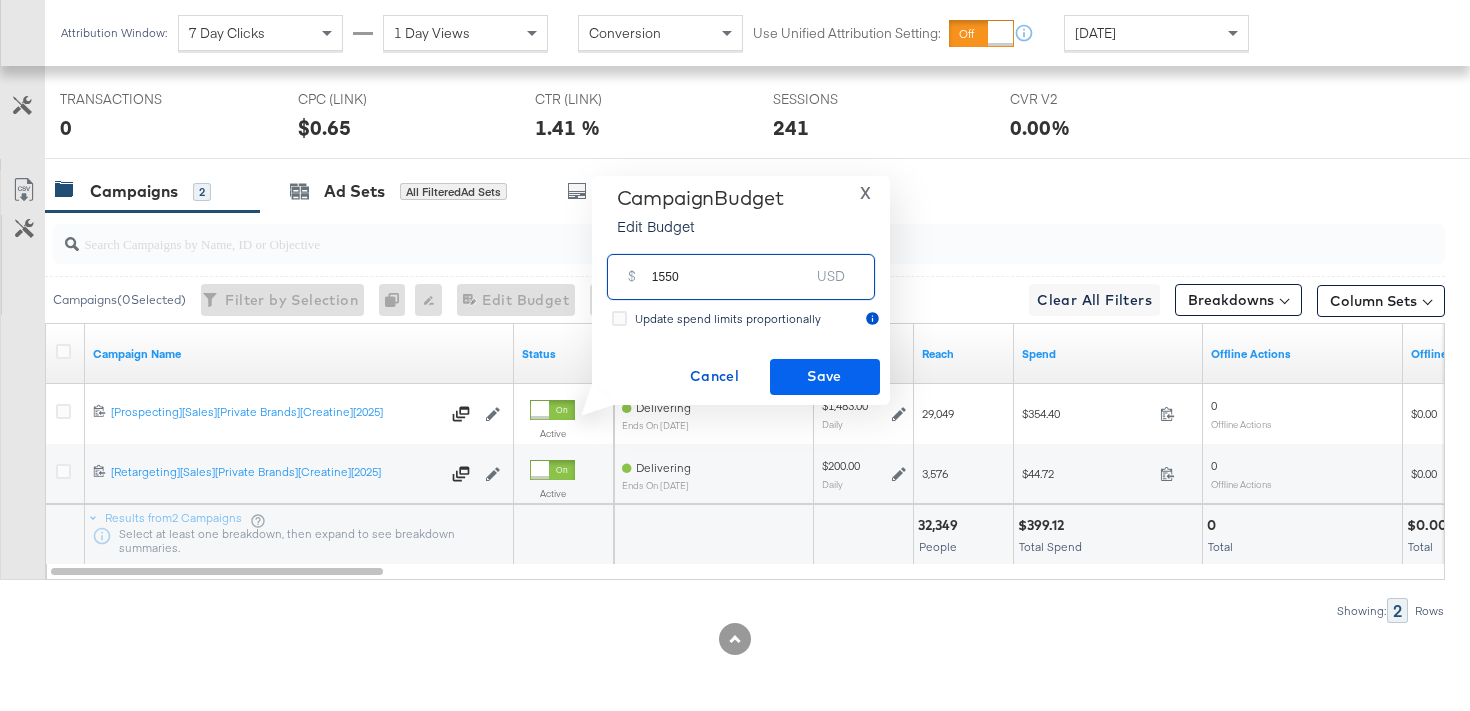 type on "1550" 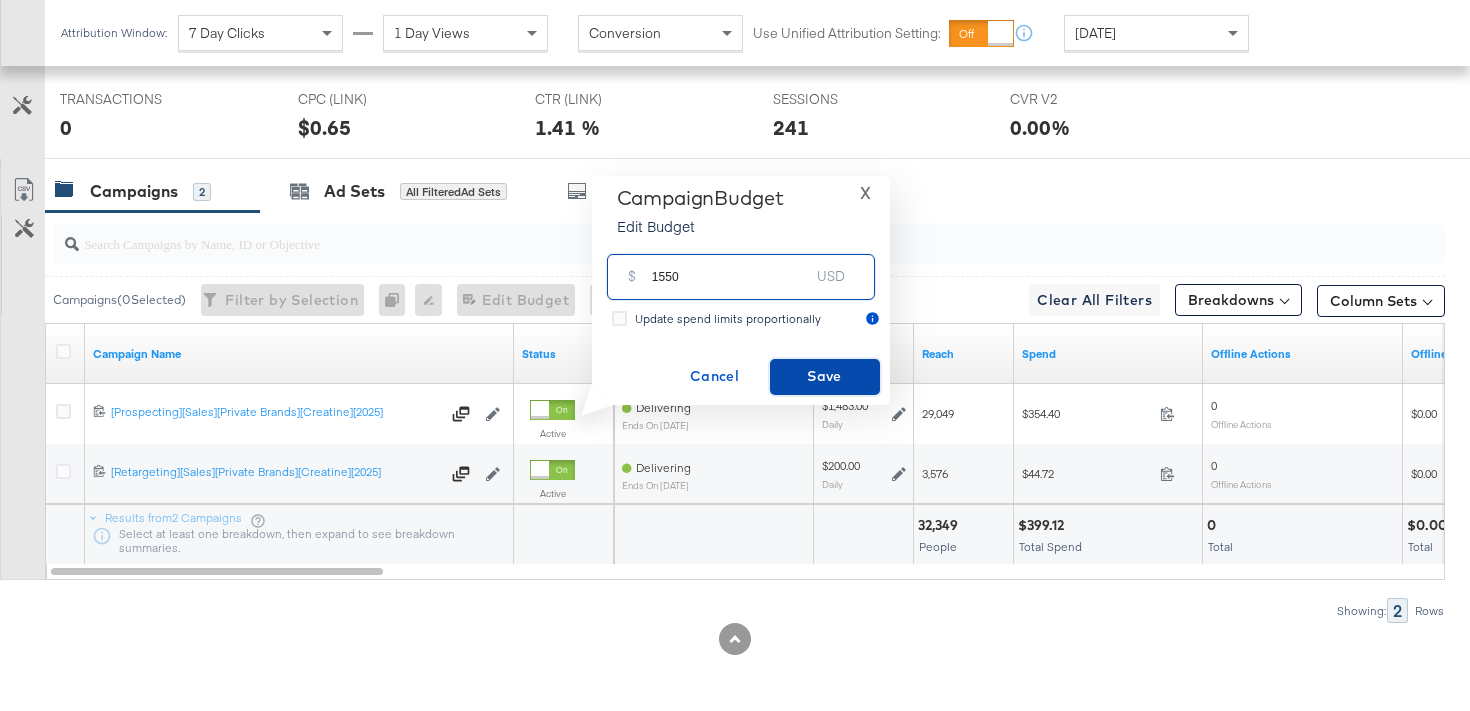 click on "Save" at bounding box center [825, 376] 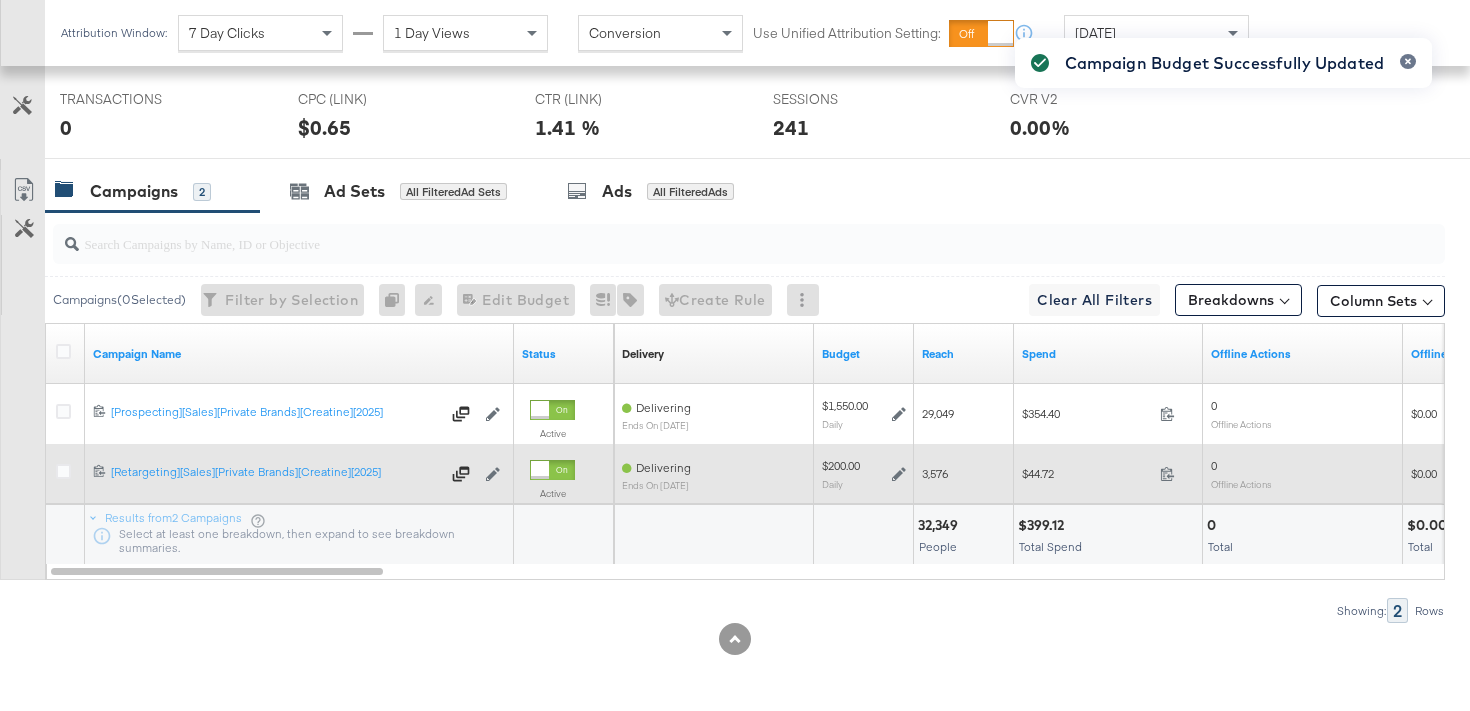 click 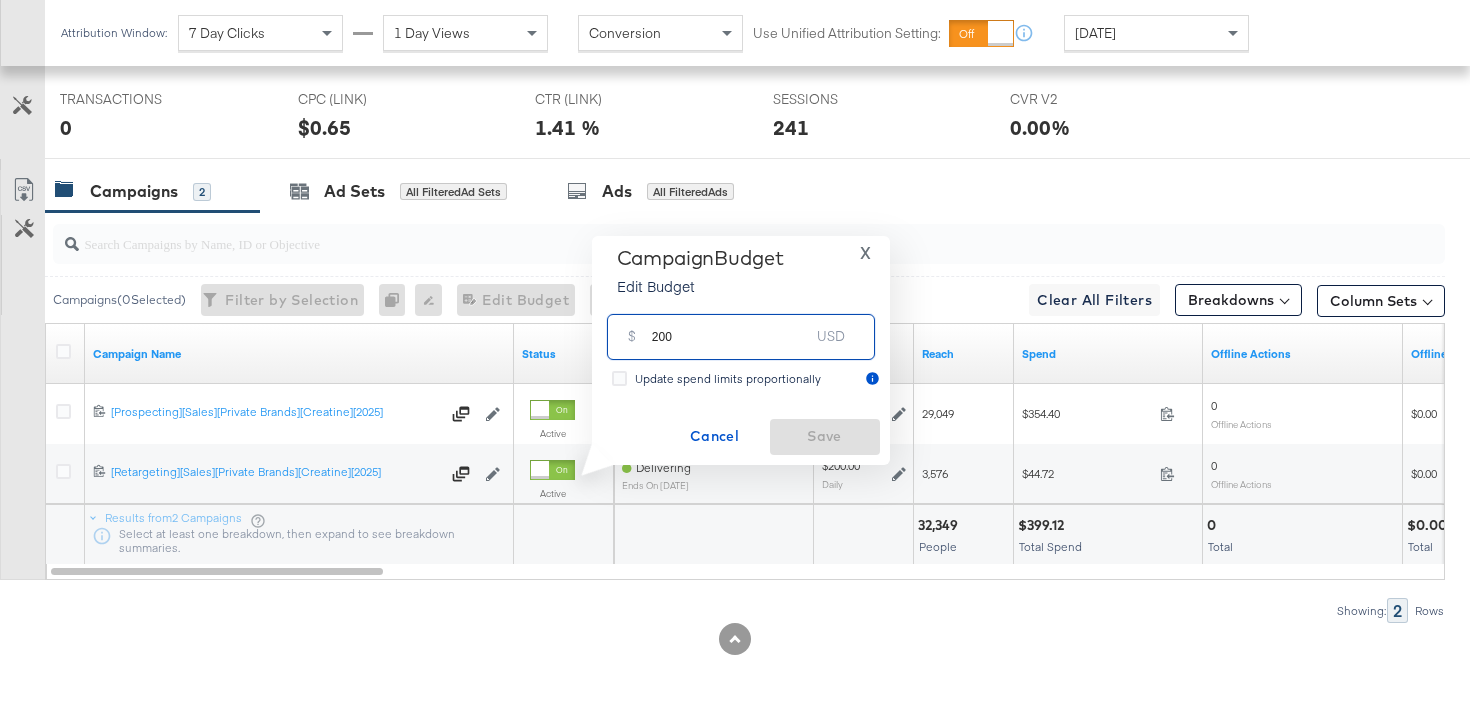 drag, startPoint x: 687, startPoint y: 337, endPoint x: 601, endPoint y: 330, distance: 86.28442 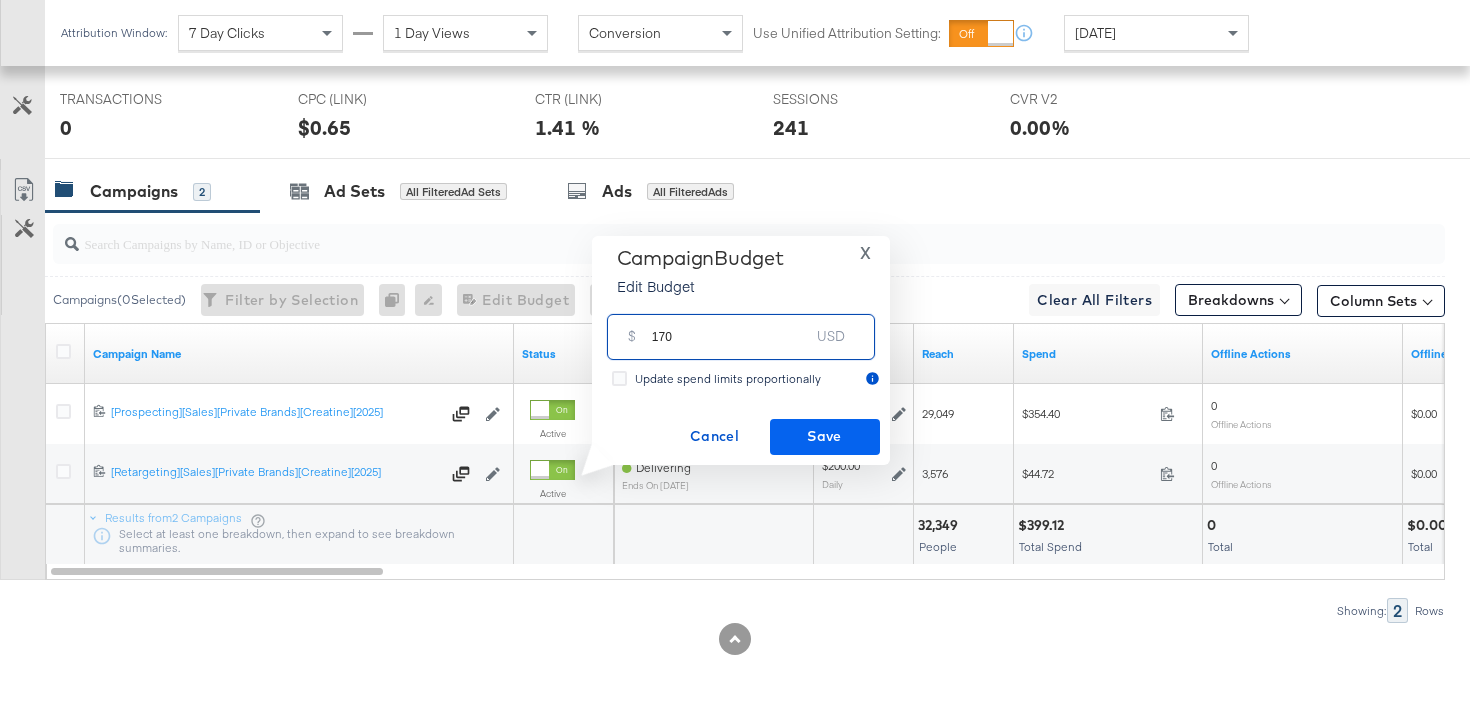 type on "170" 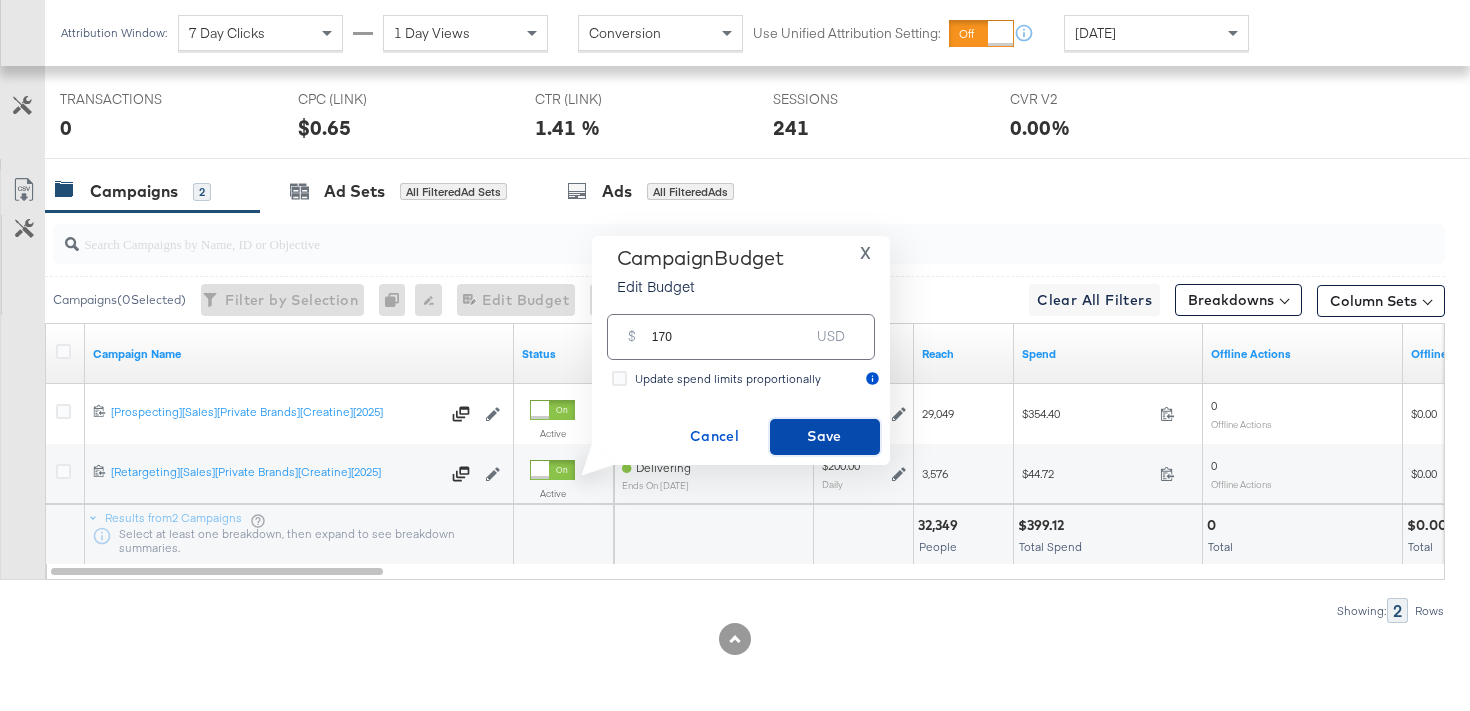 click on "Save" at bounding box center [825, 436] 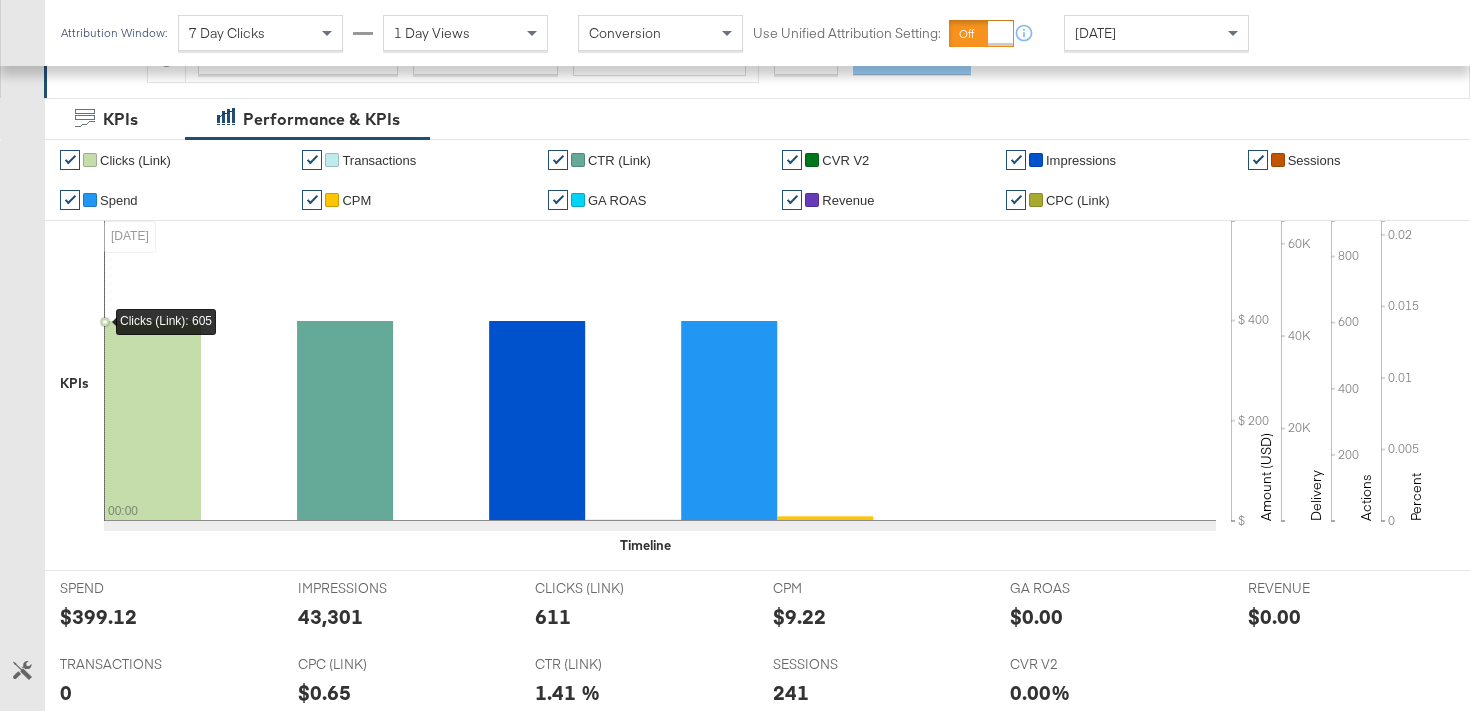 scroll, scrollTop: 953, scrollLeft: 0, axis: vertical 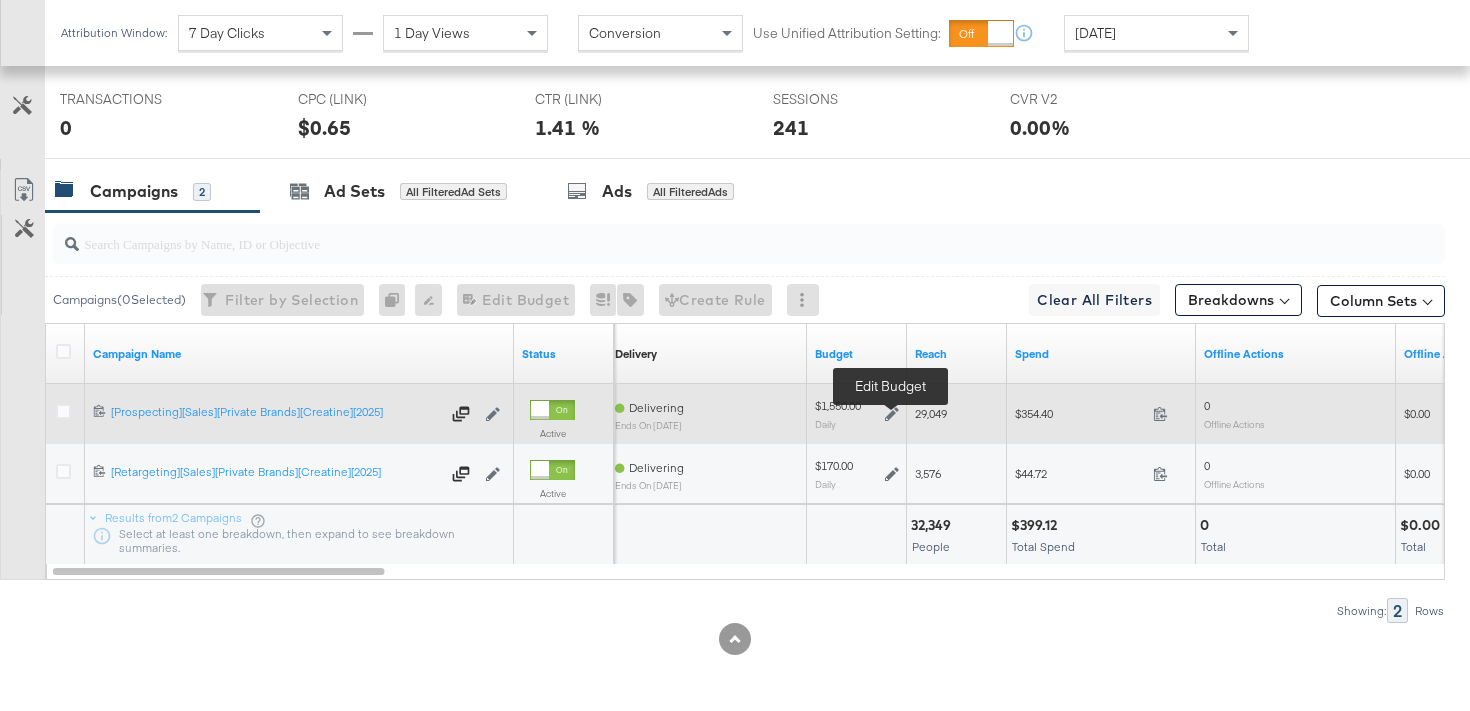 click 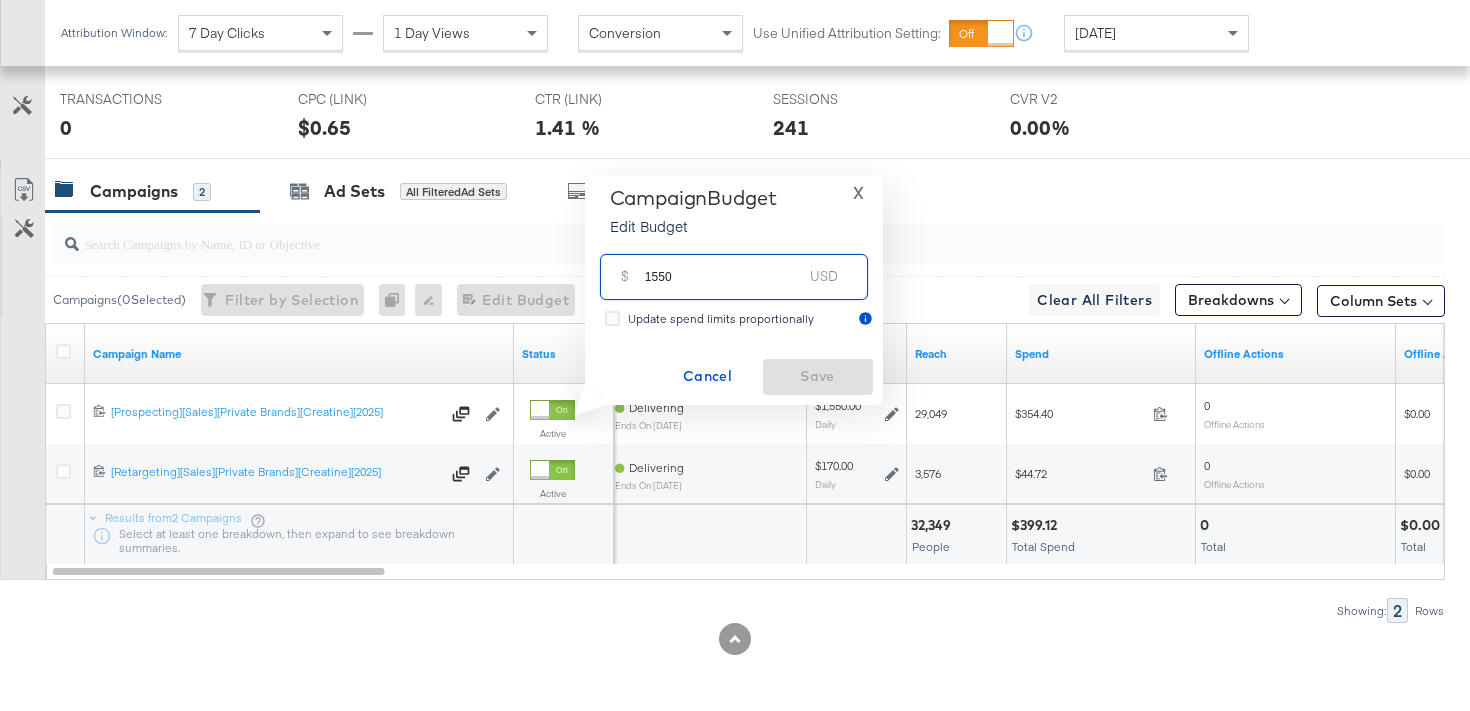 drag, startPoint x: 651, startPoint y: 279, endPoint x: 751, endPoint y: 278, distance: 100.005 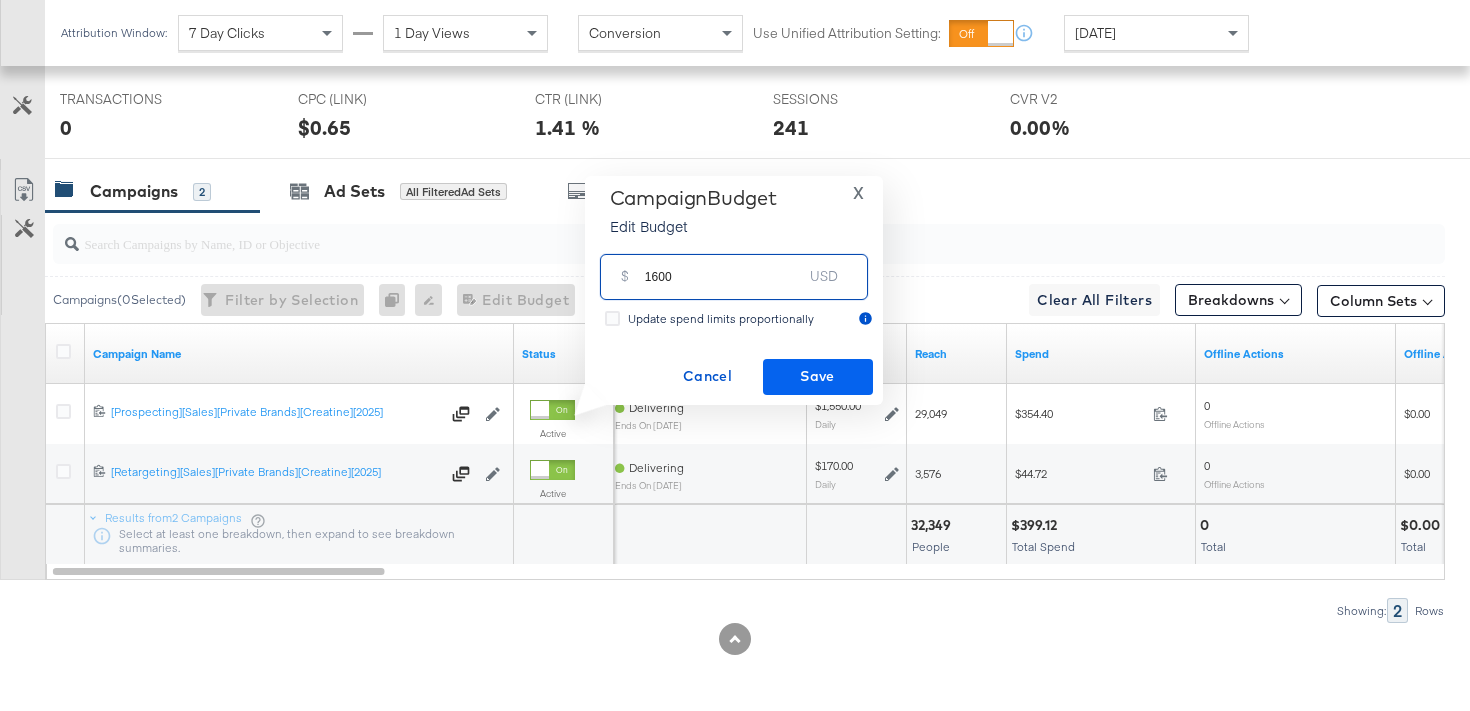 type on "1600" 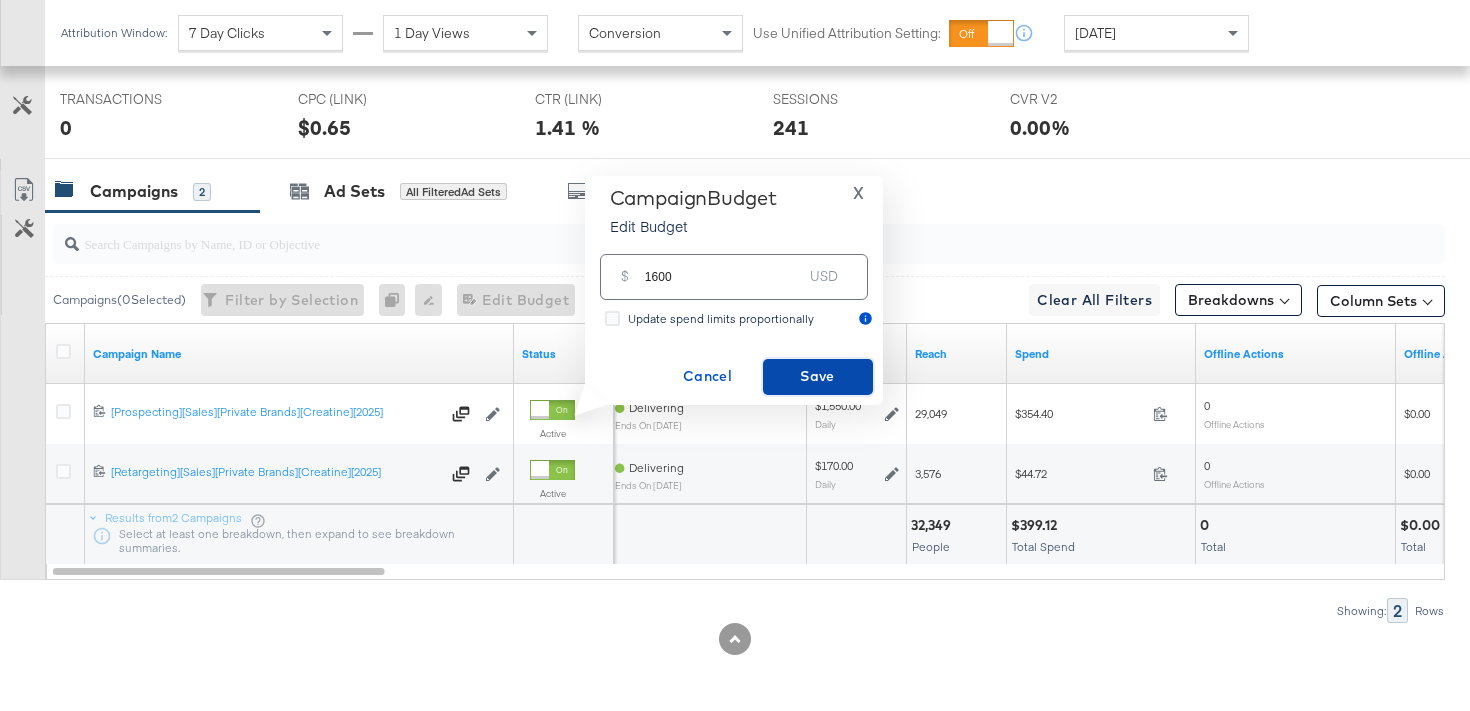 click on "Save" at bounding box center (818, 377) 